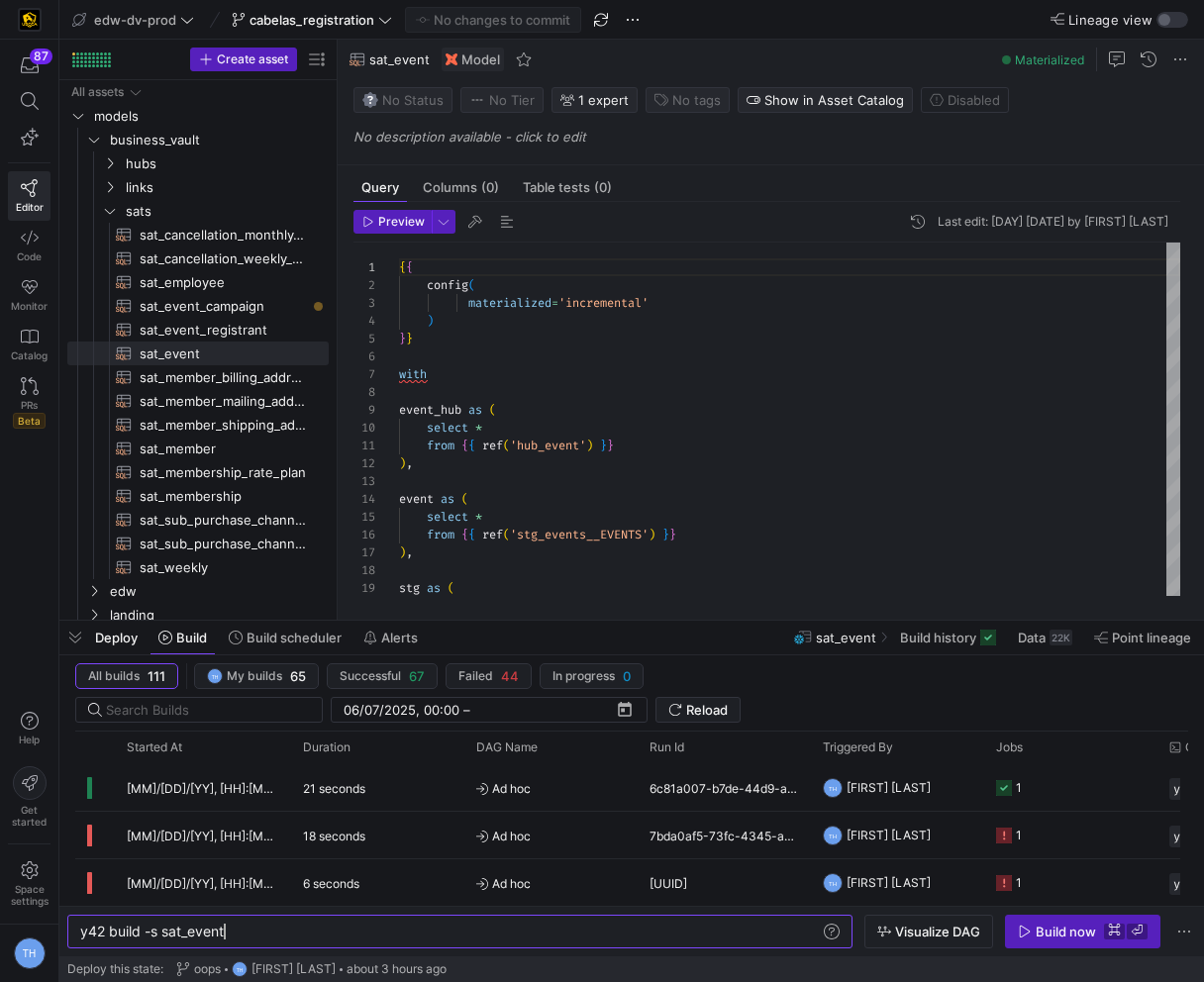 scroll, scrollTop: 0, scrollLeft: 0, axis: both 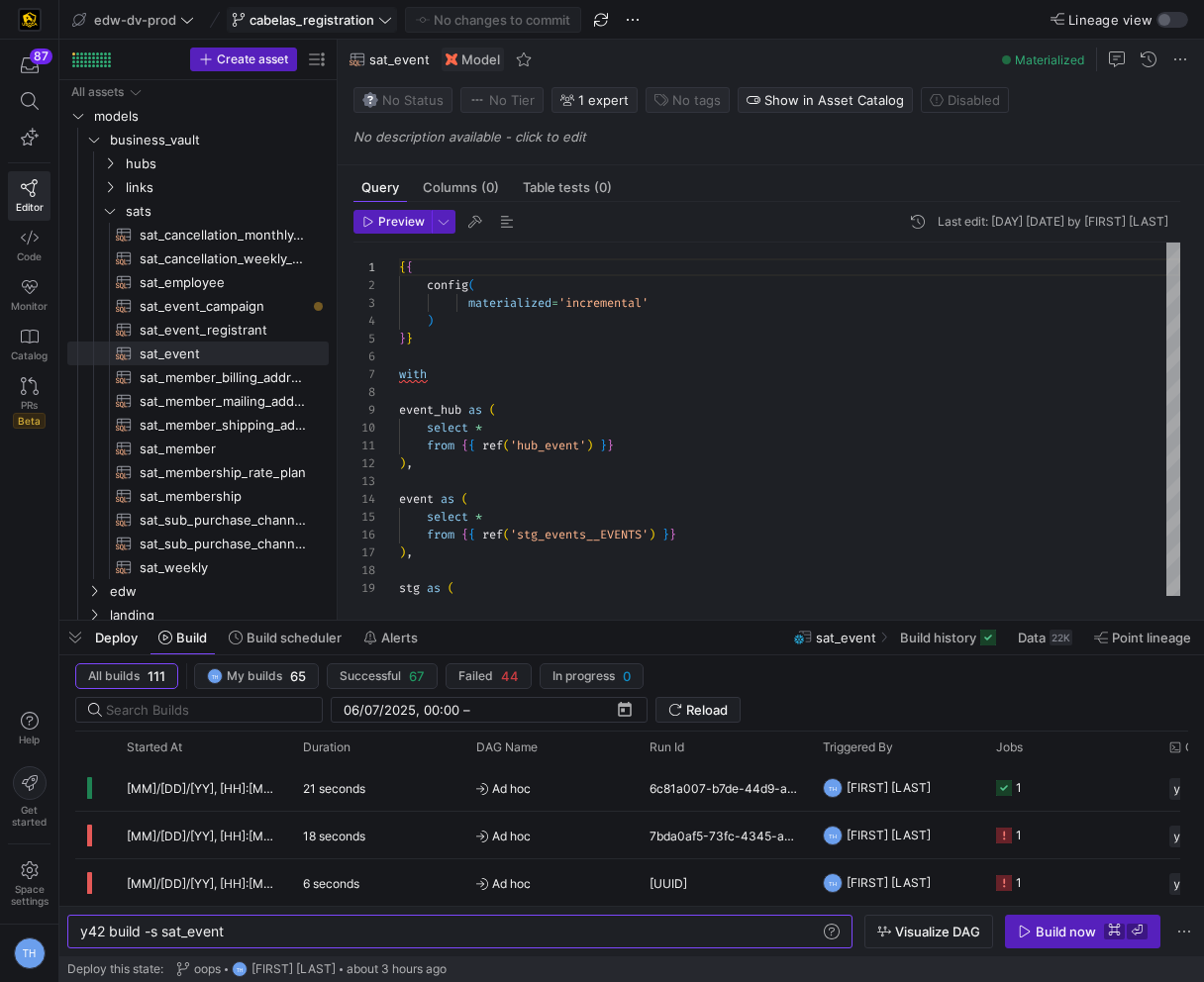 click on "cabelas_registration" 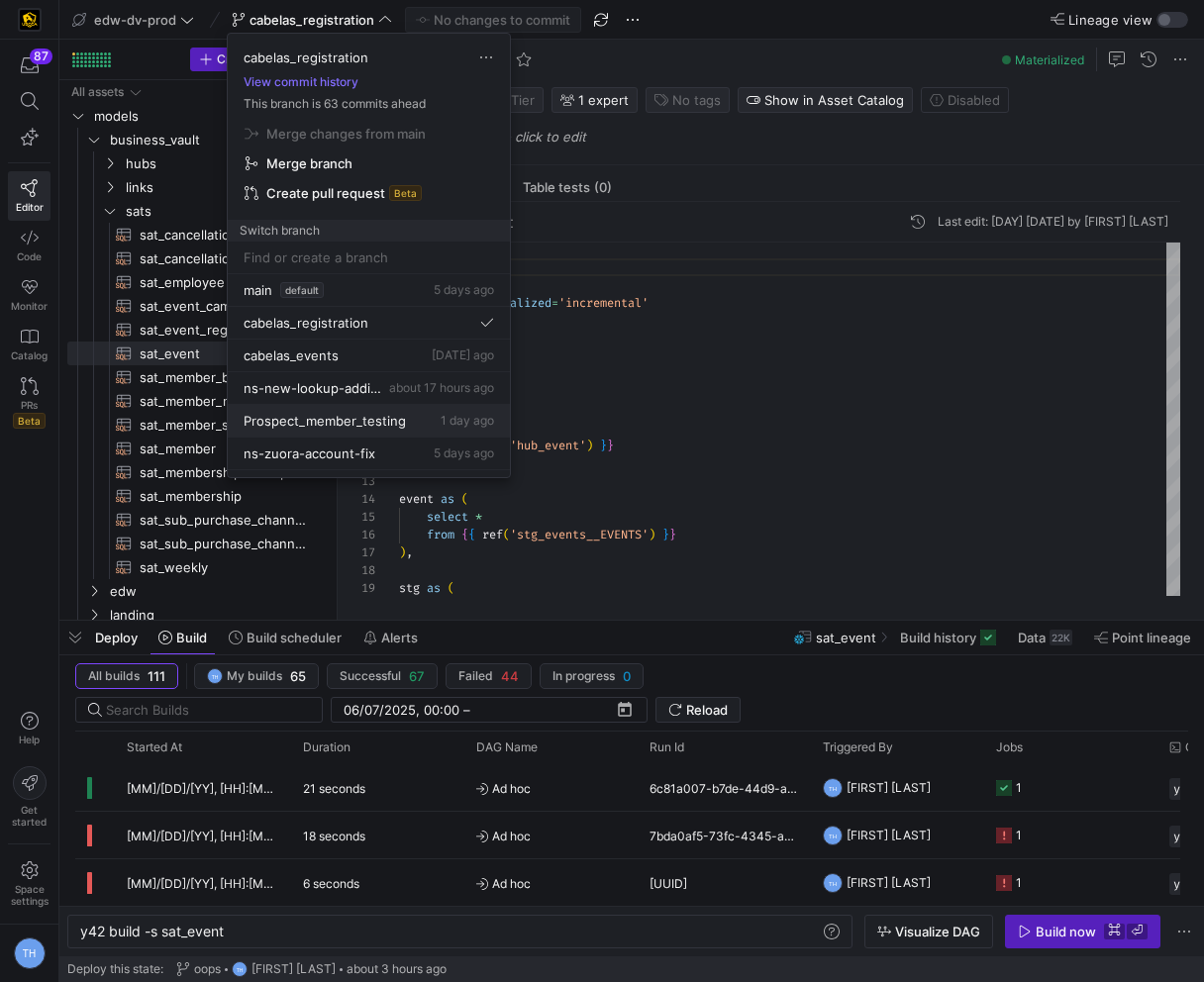 click on "1 day ago" at bounding box center [467, 420] 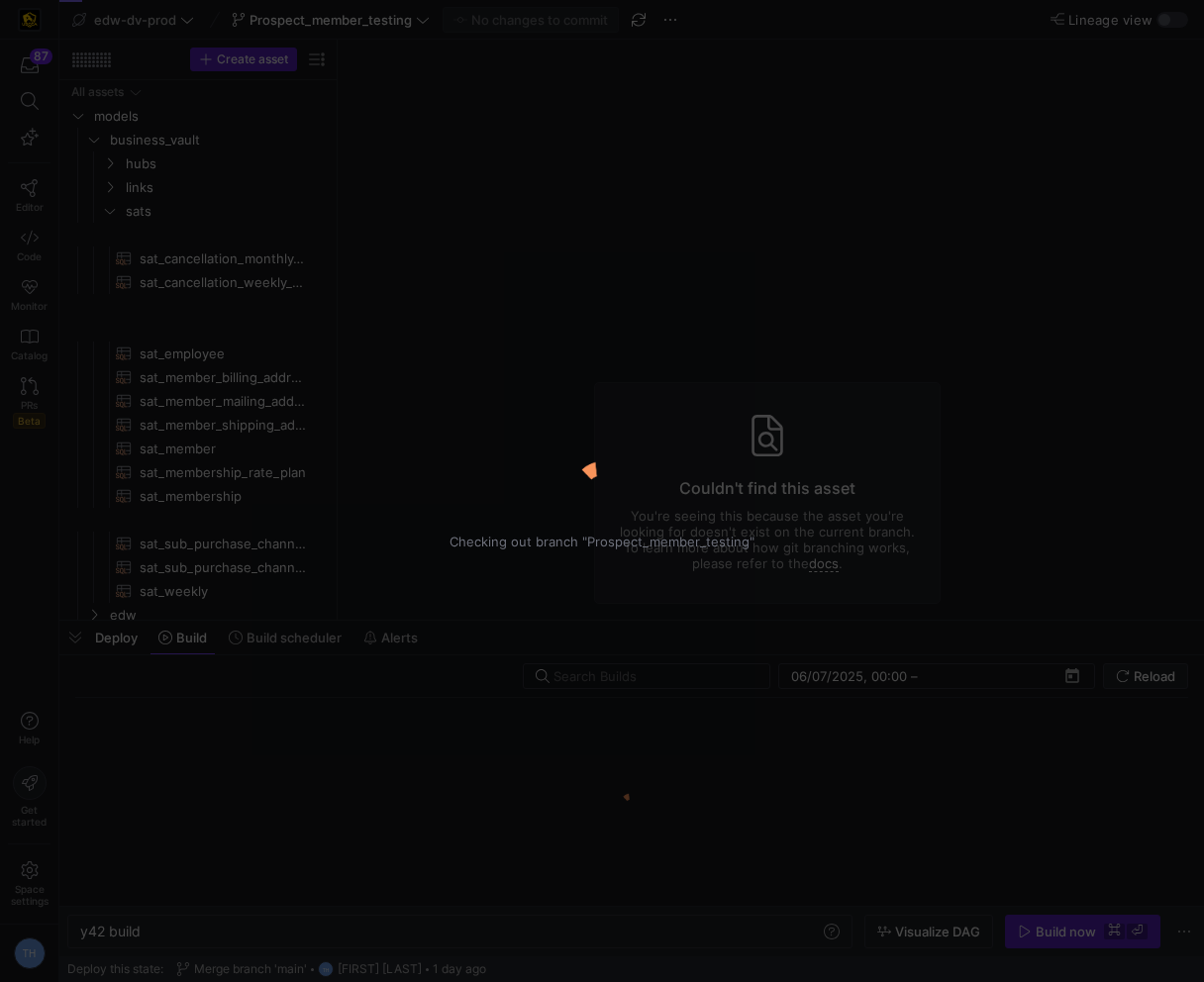 type on "y42 build" 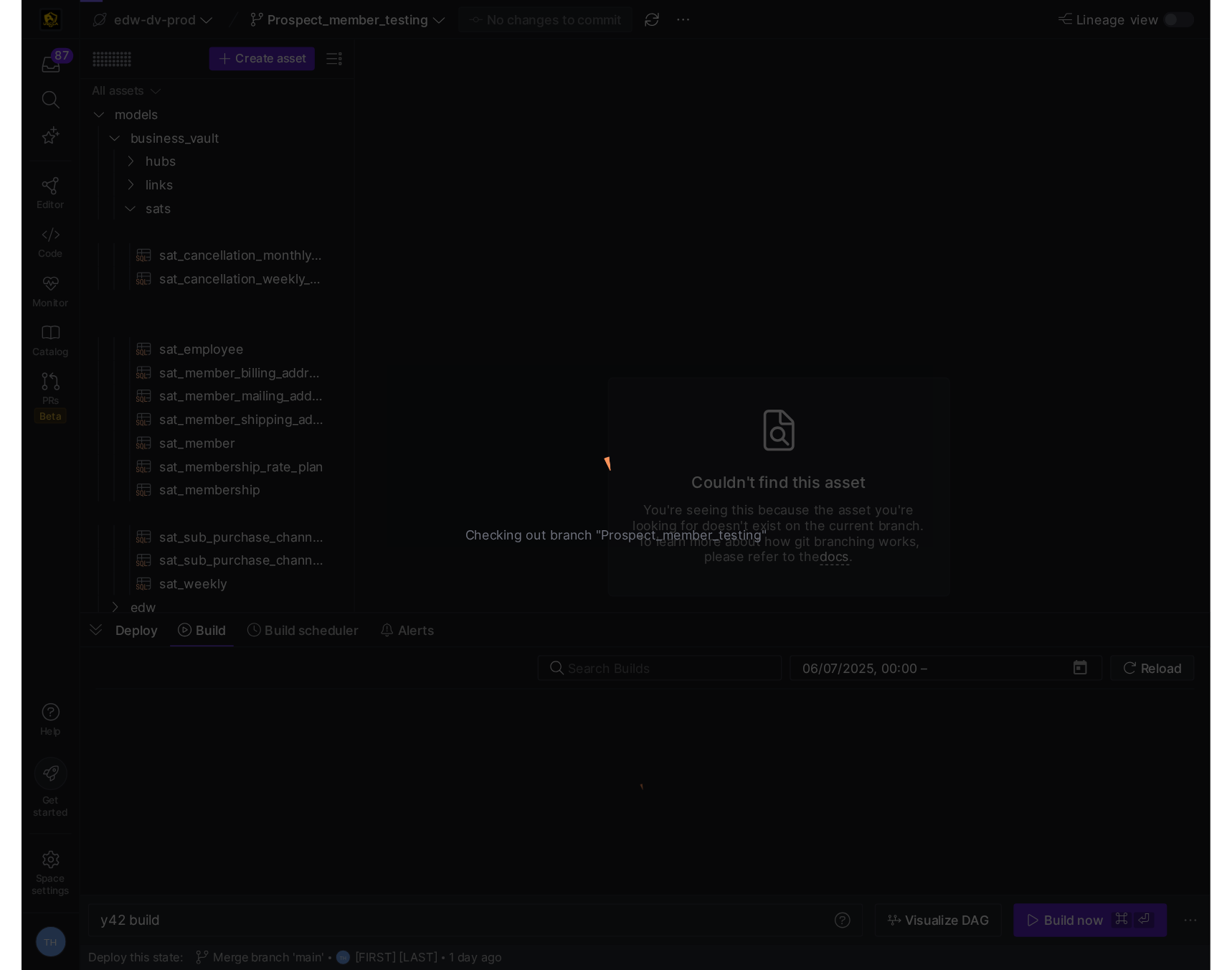 scroll, scrollTop: 0, scrollLeft: 0, axis: both 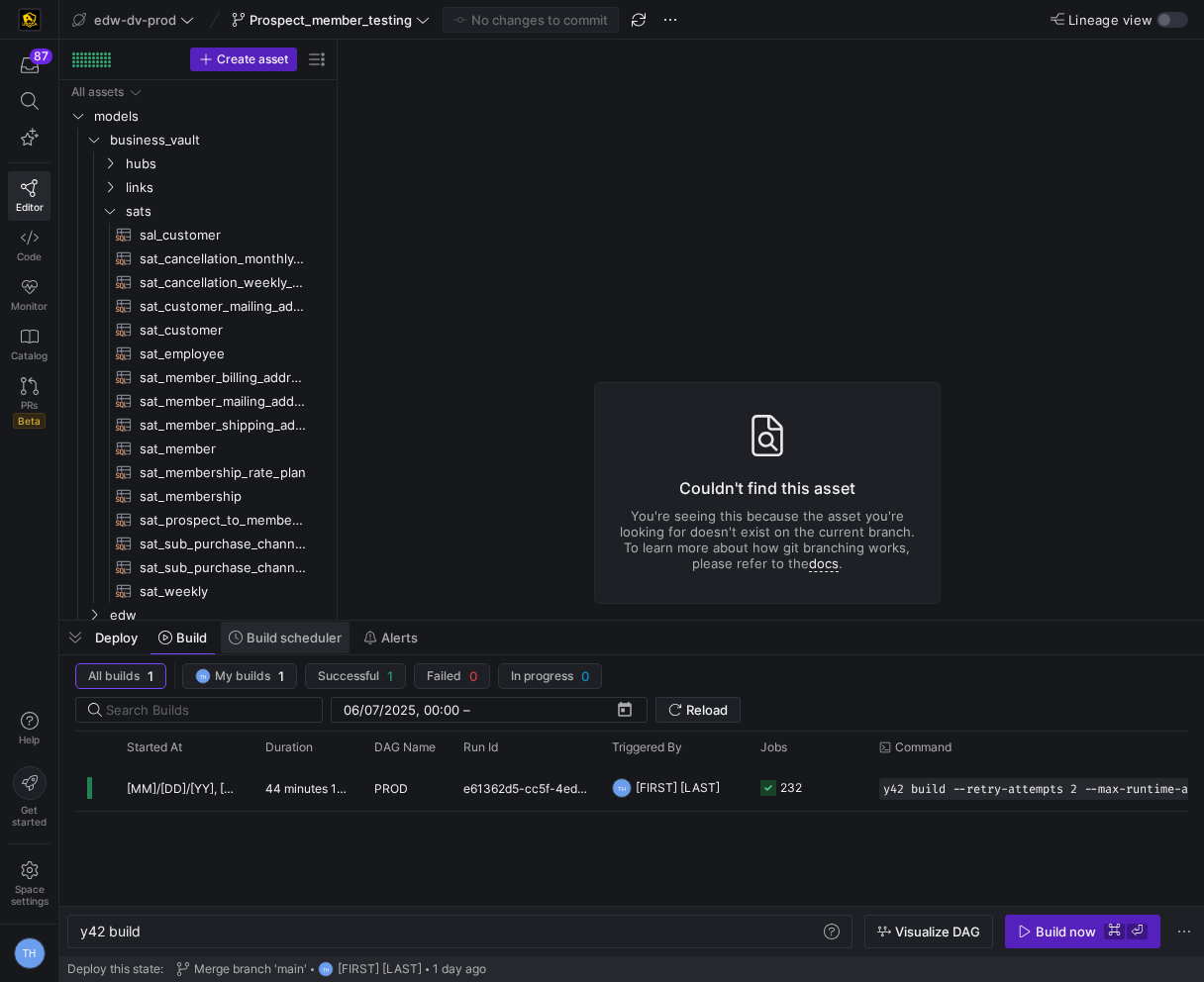 click on "Build scheduler" 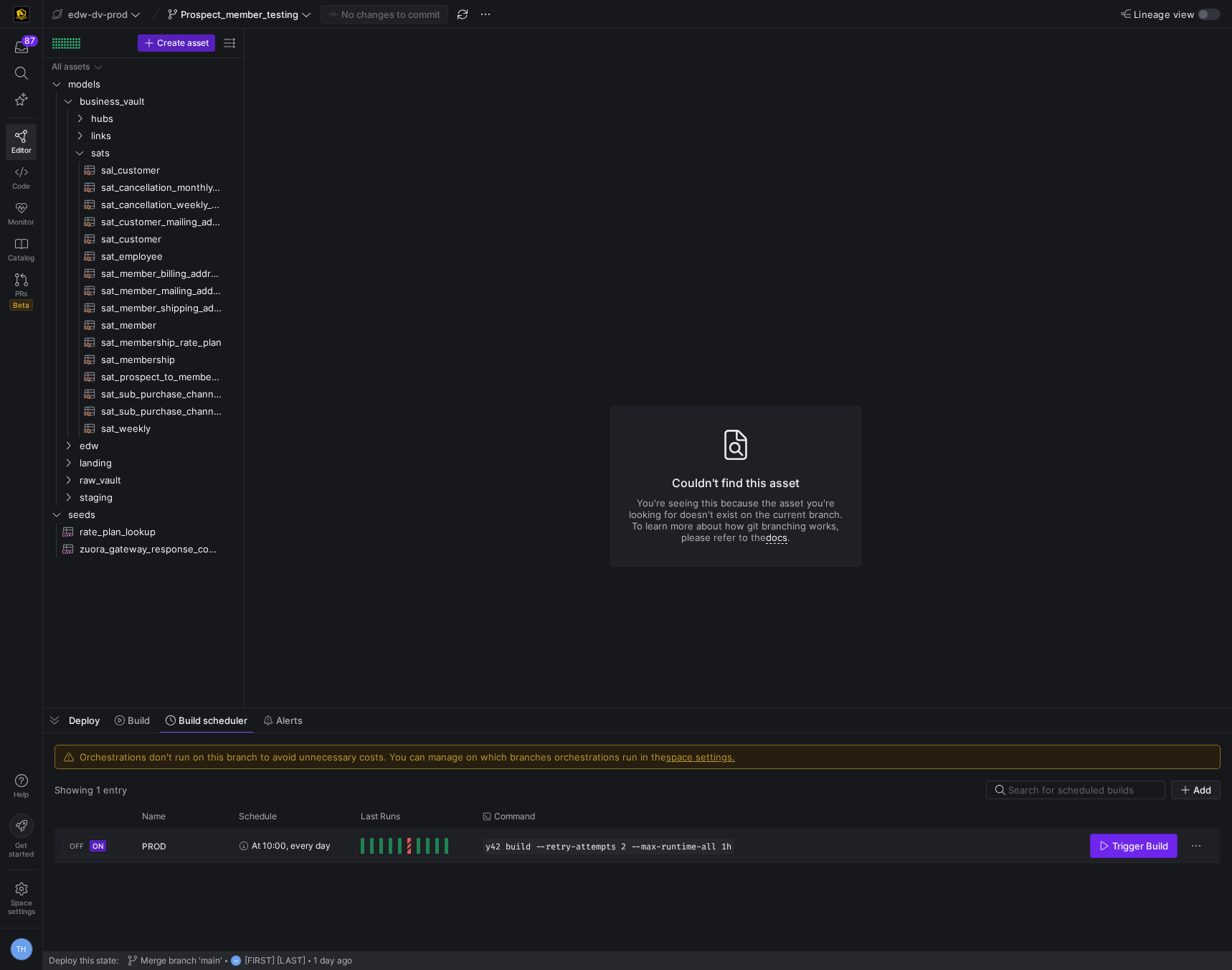 click at bounding box center (1134, 846) 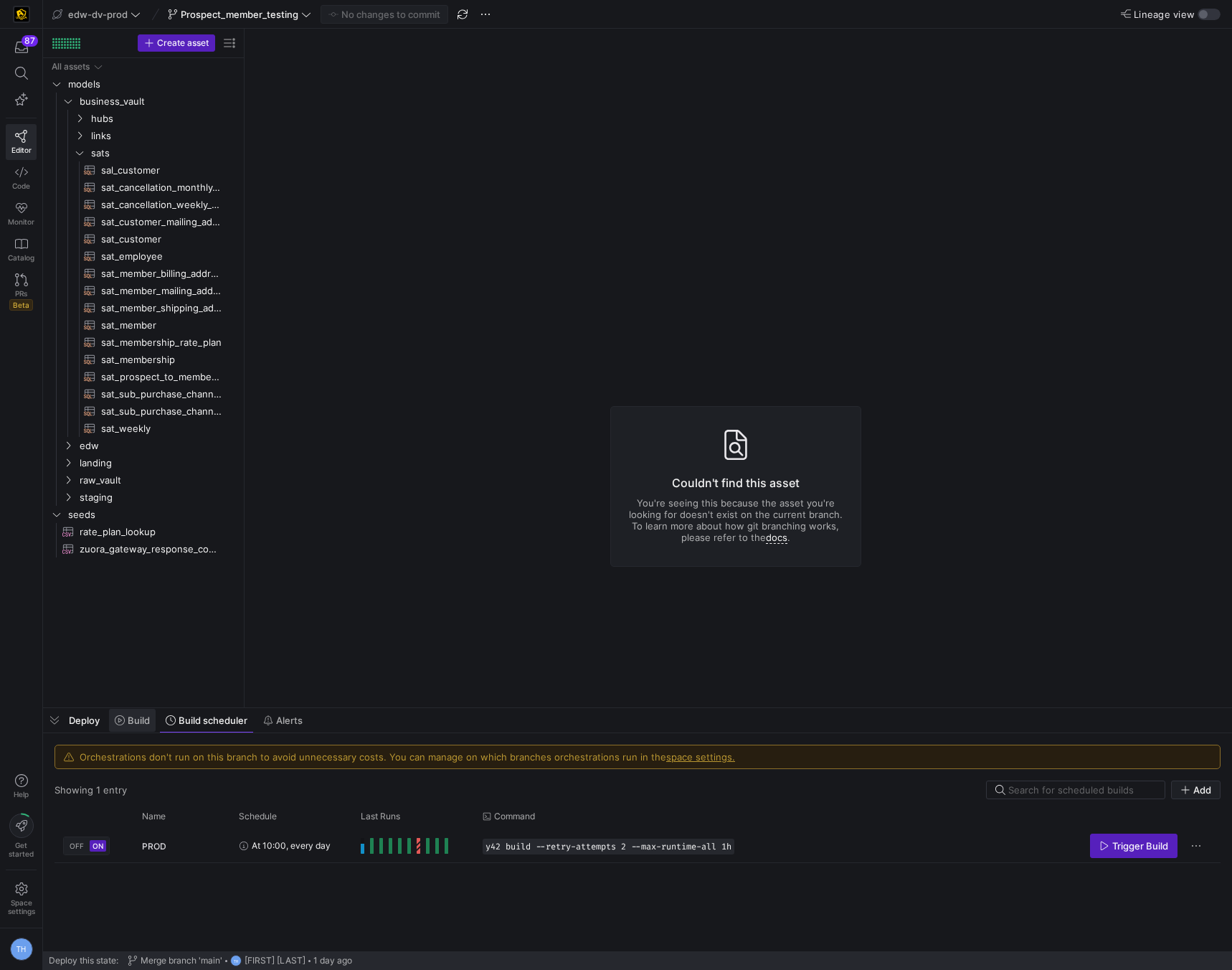 click on "Build" 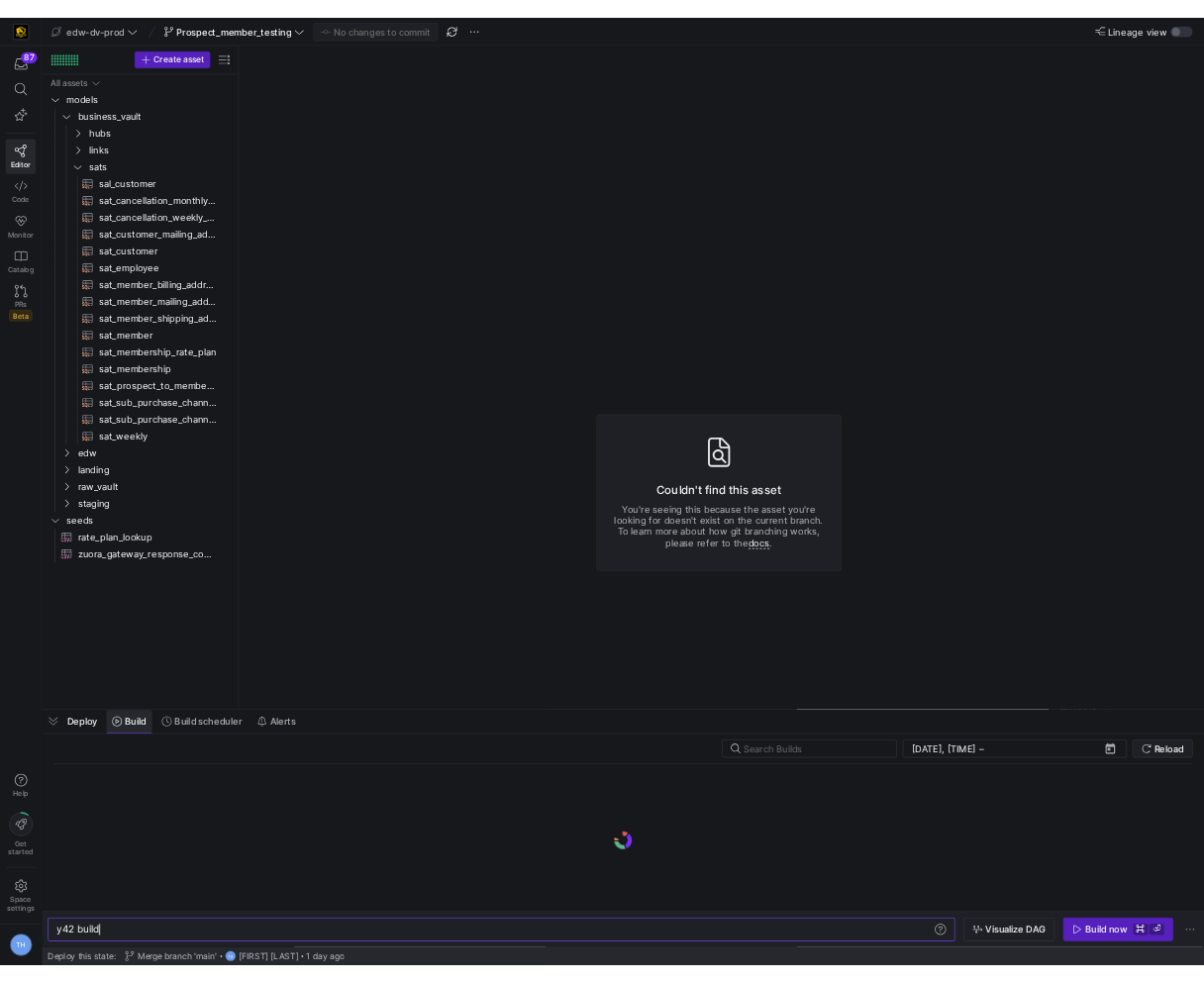 scroll, scrollTop: 0, scrollLeft: 59, axis: horizontal 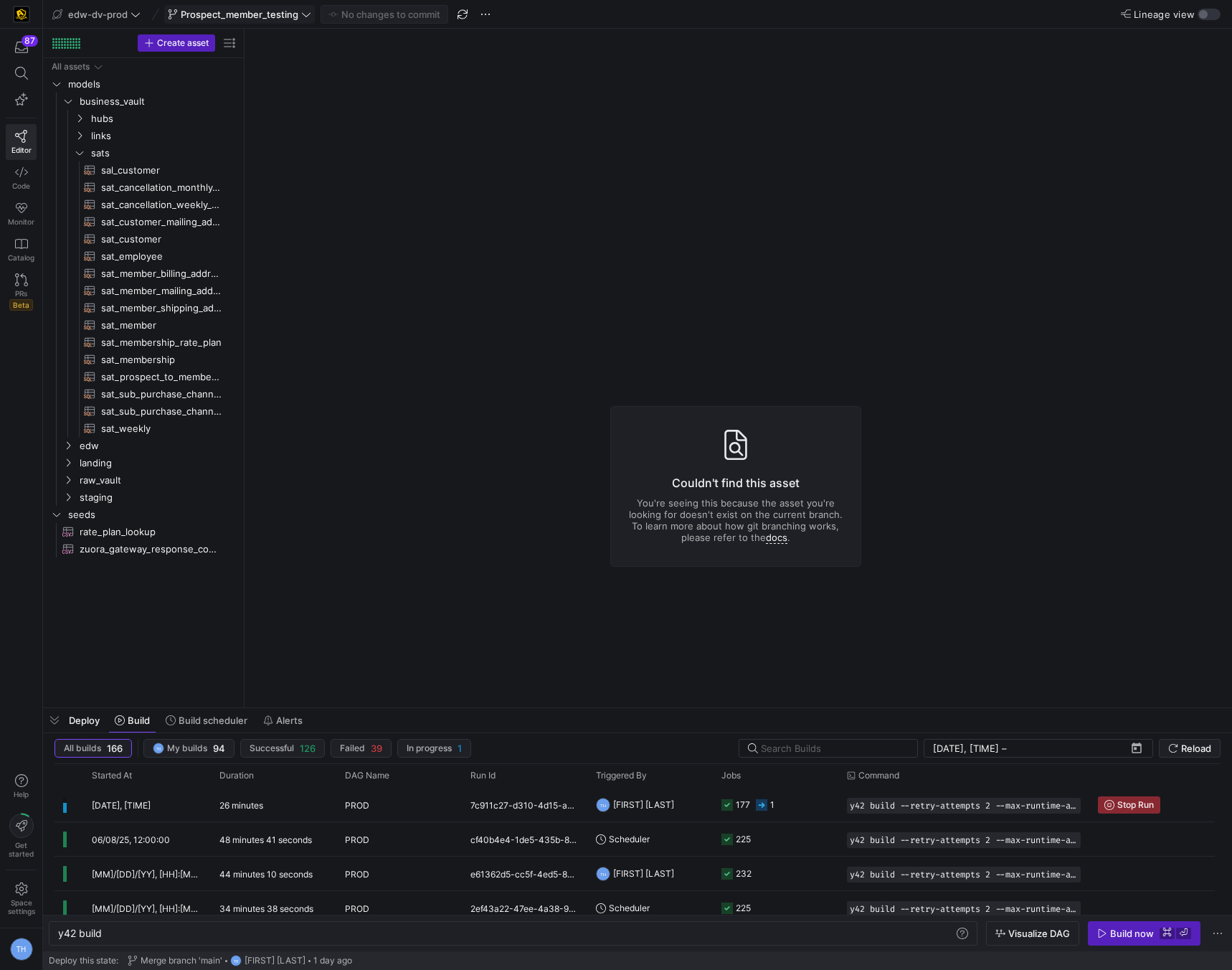 click 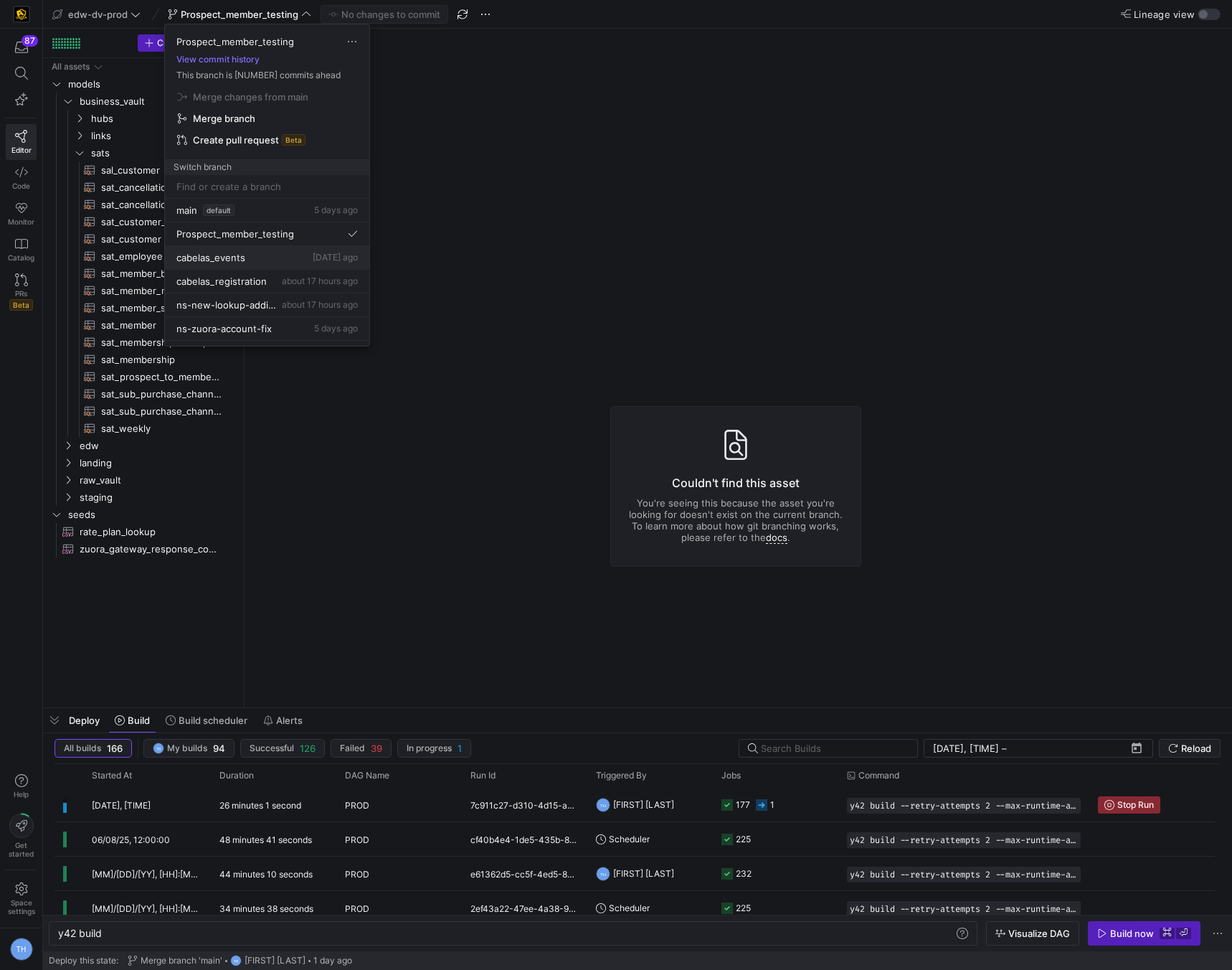 click on "cabelas_events [DAYS] ago" at bounding box center [267, 258] 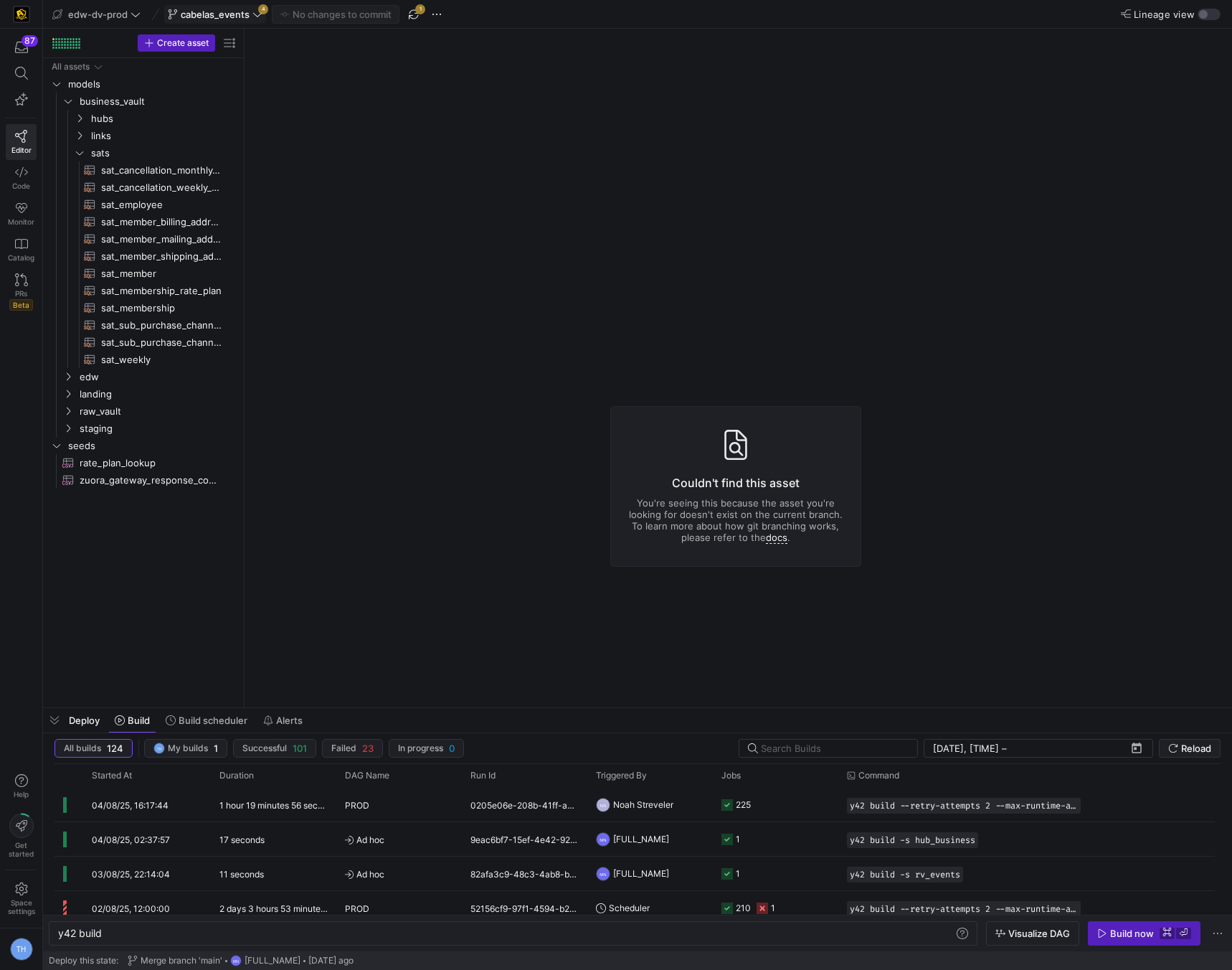 click on "cabelas_events" 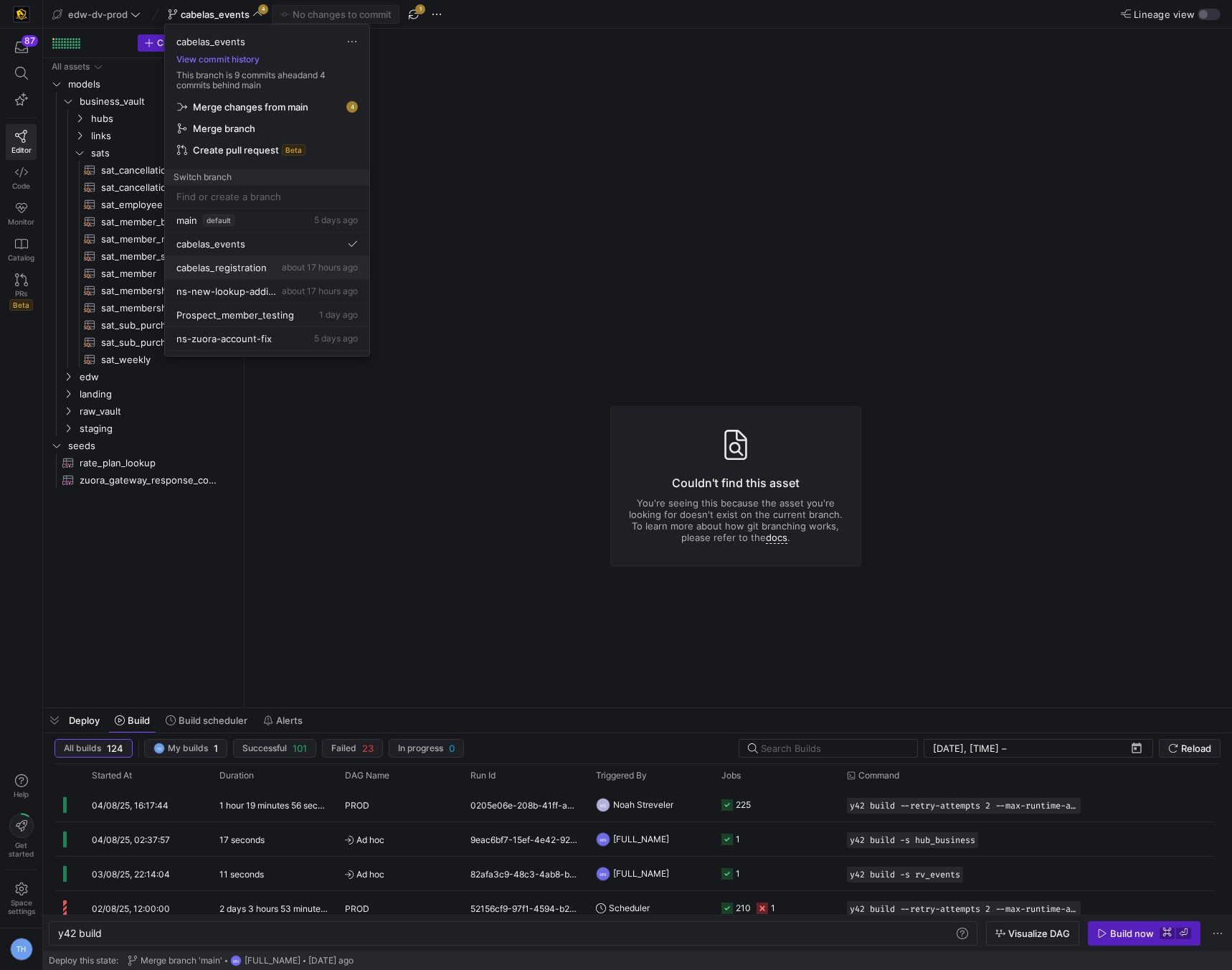 click on "about 17 hours ago" at bounding box center (320, 267) 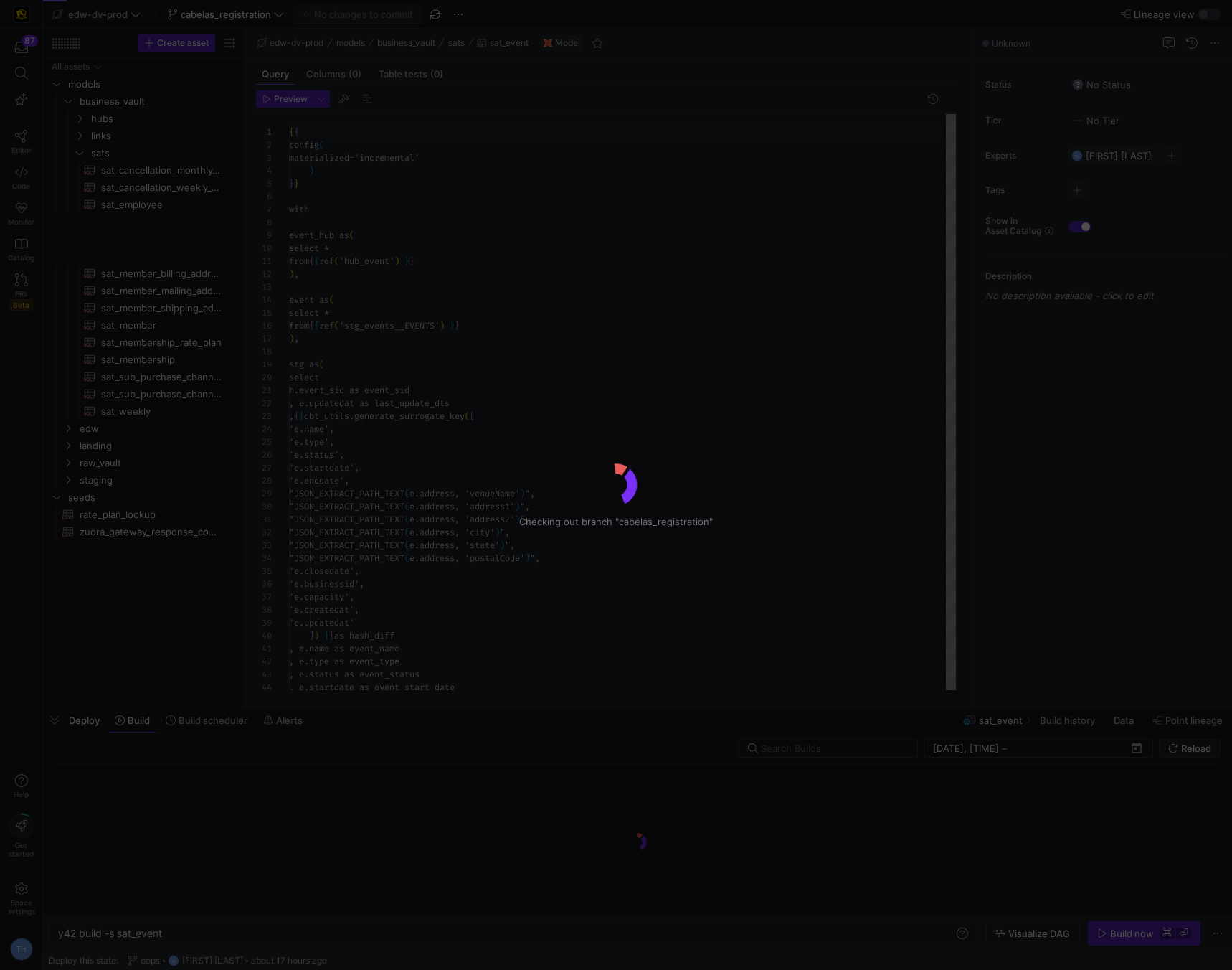 scroll, scrollTop: 0, scrollLeft: 0, axis: both 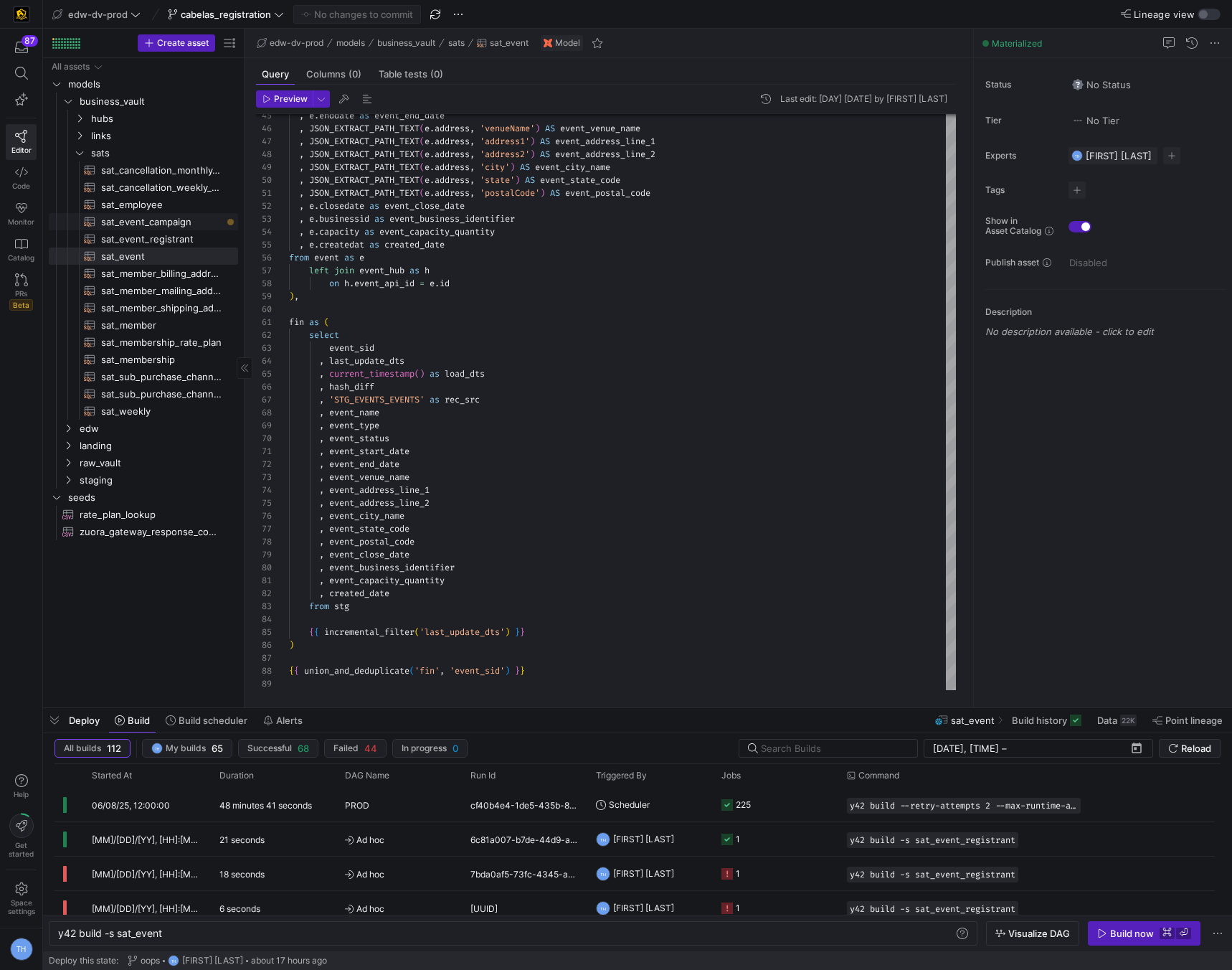 click on "sat_event_campaign" 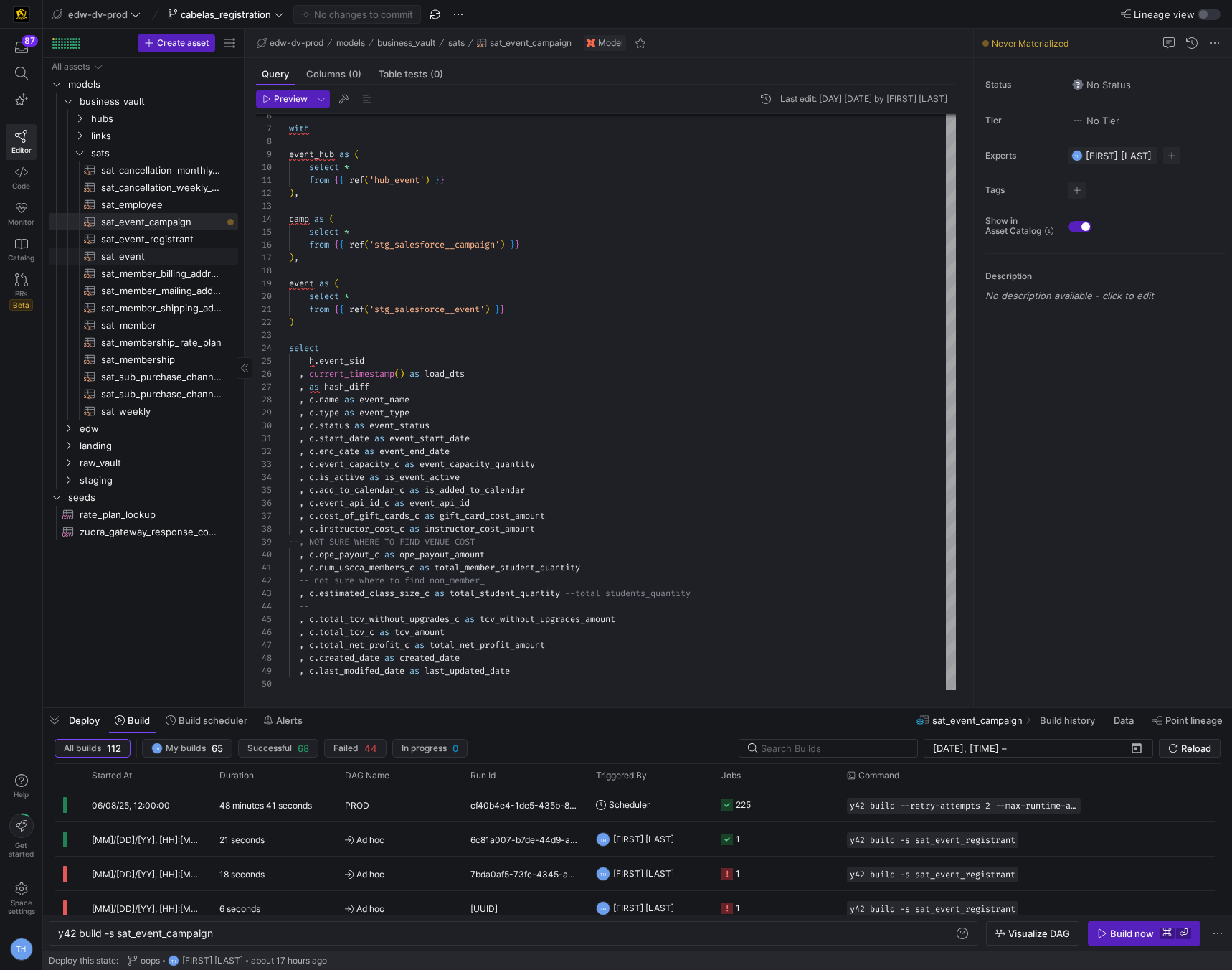 click on "sat_event" 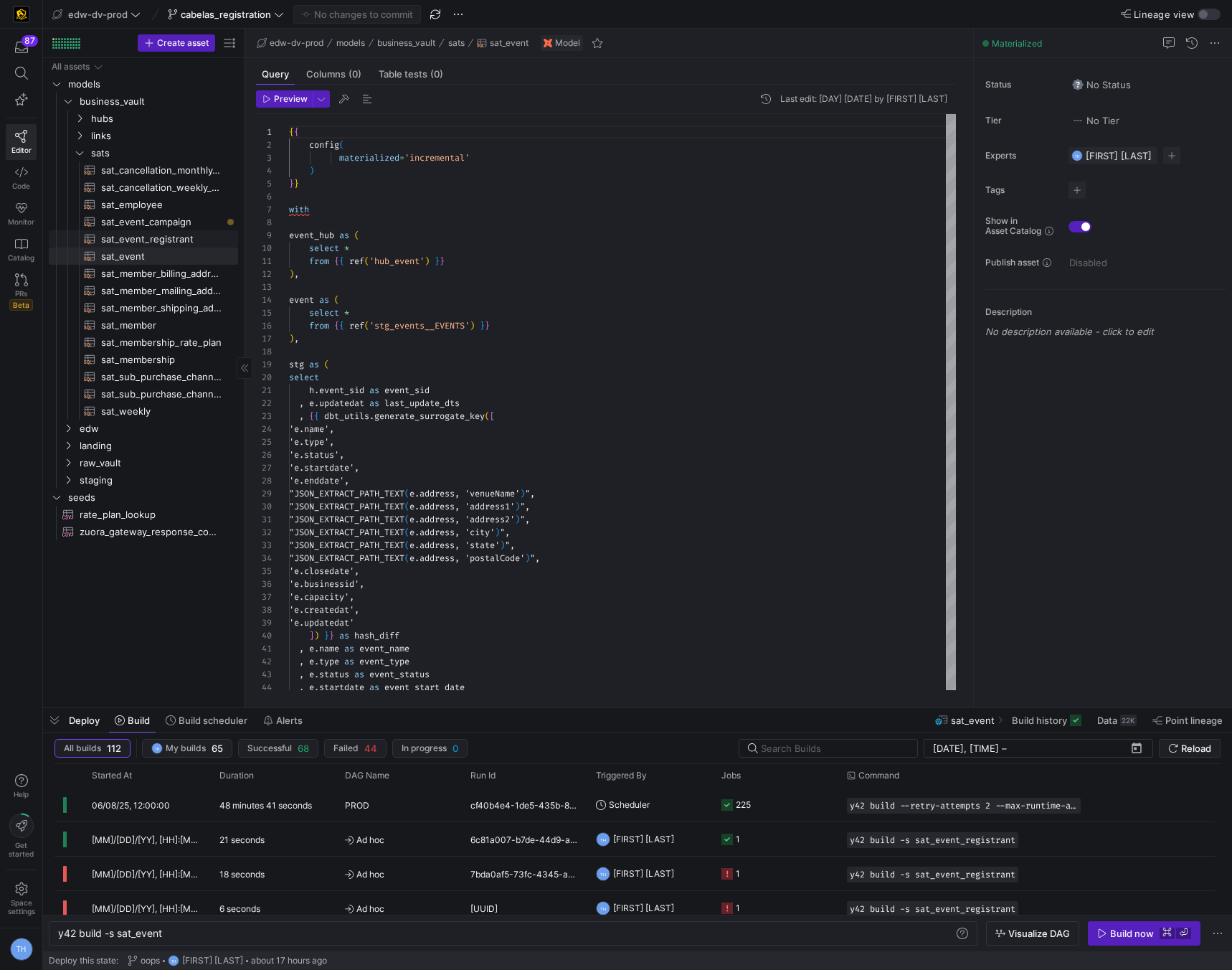 click on "sat_event_registrant​​​​​​​​​​" 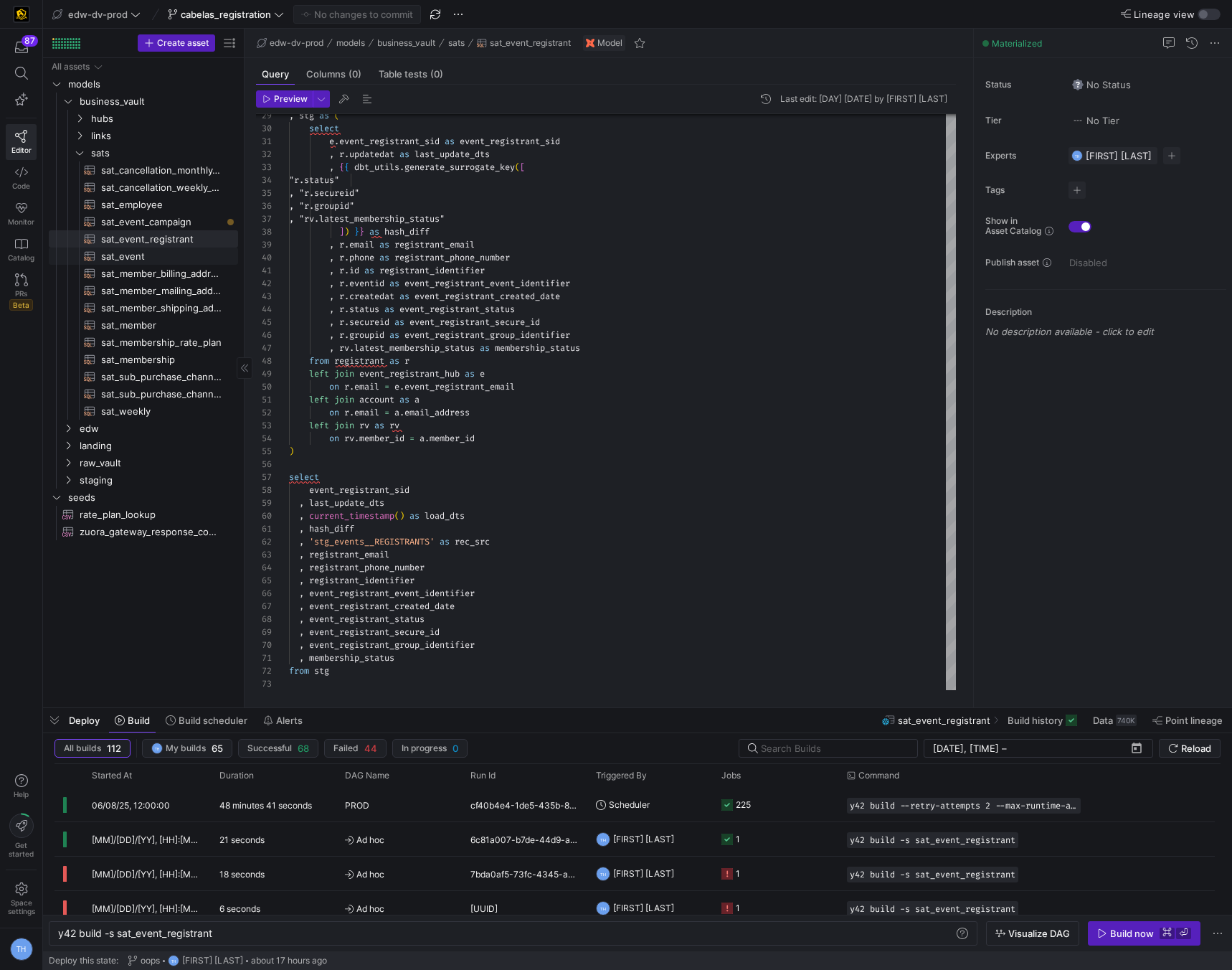 click on "sat_event" 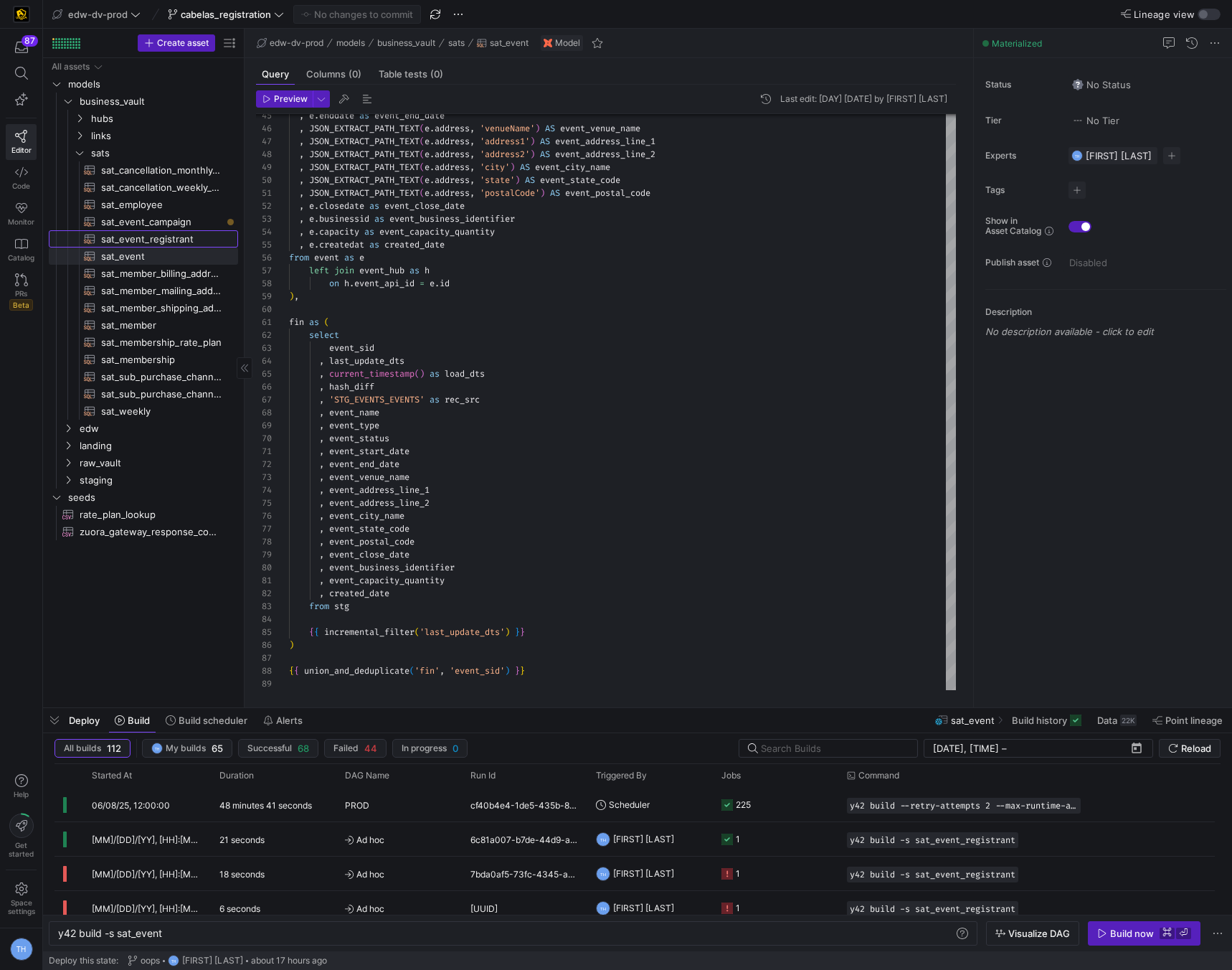 click on "sat_event_registrant​​​​​​​​​​" 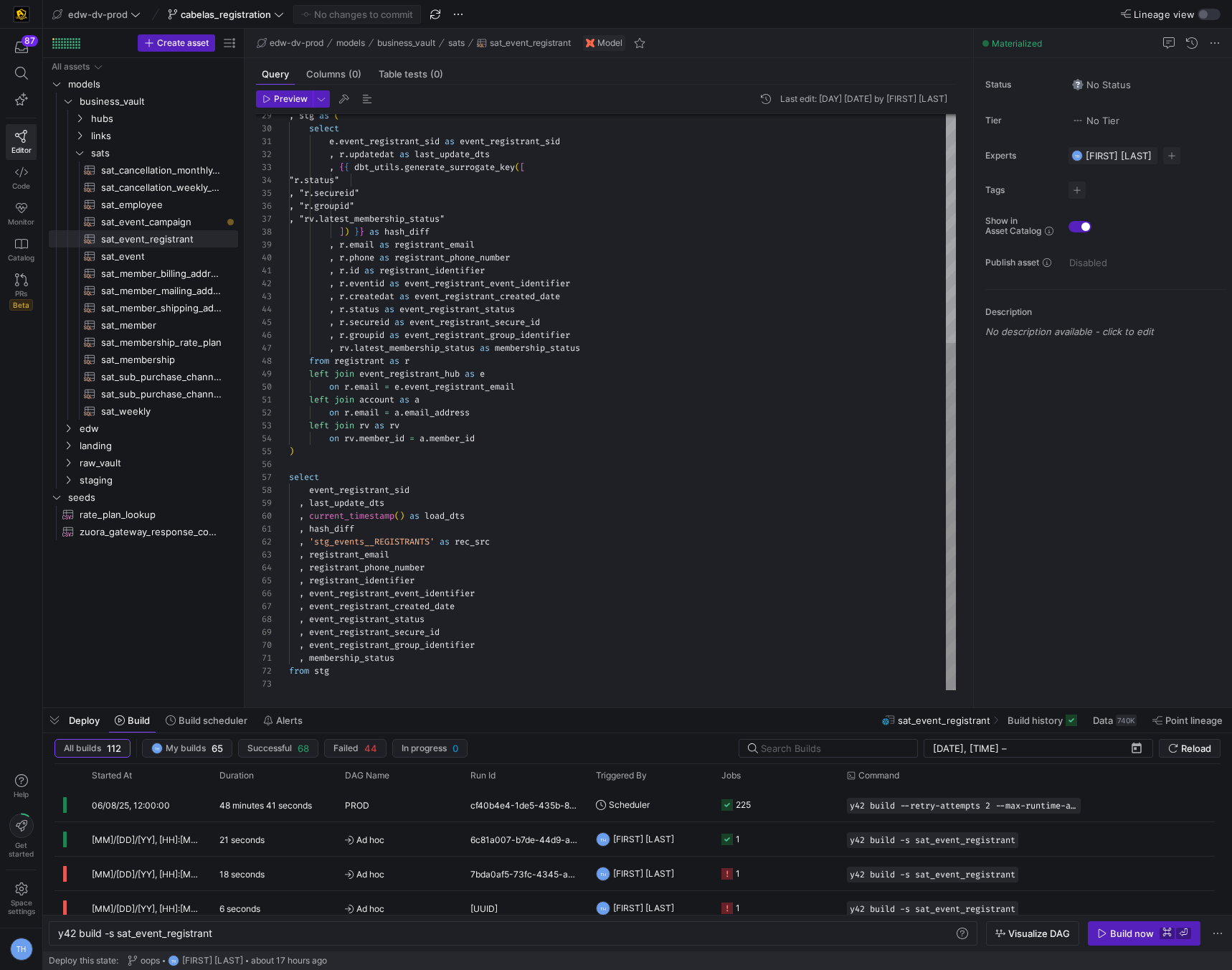 scroll, scrollTop: 65, scrollLeft: 0, axis: vertical 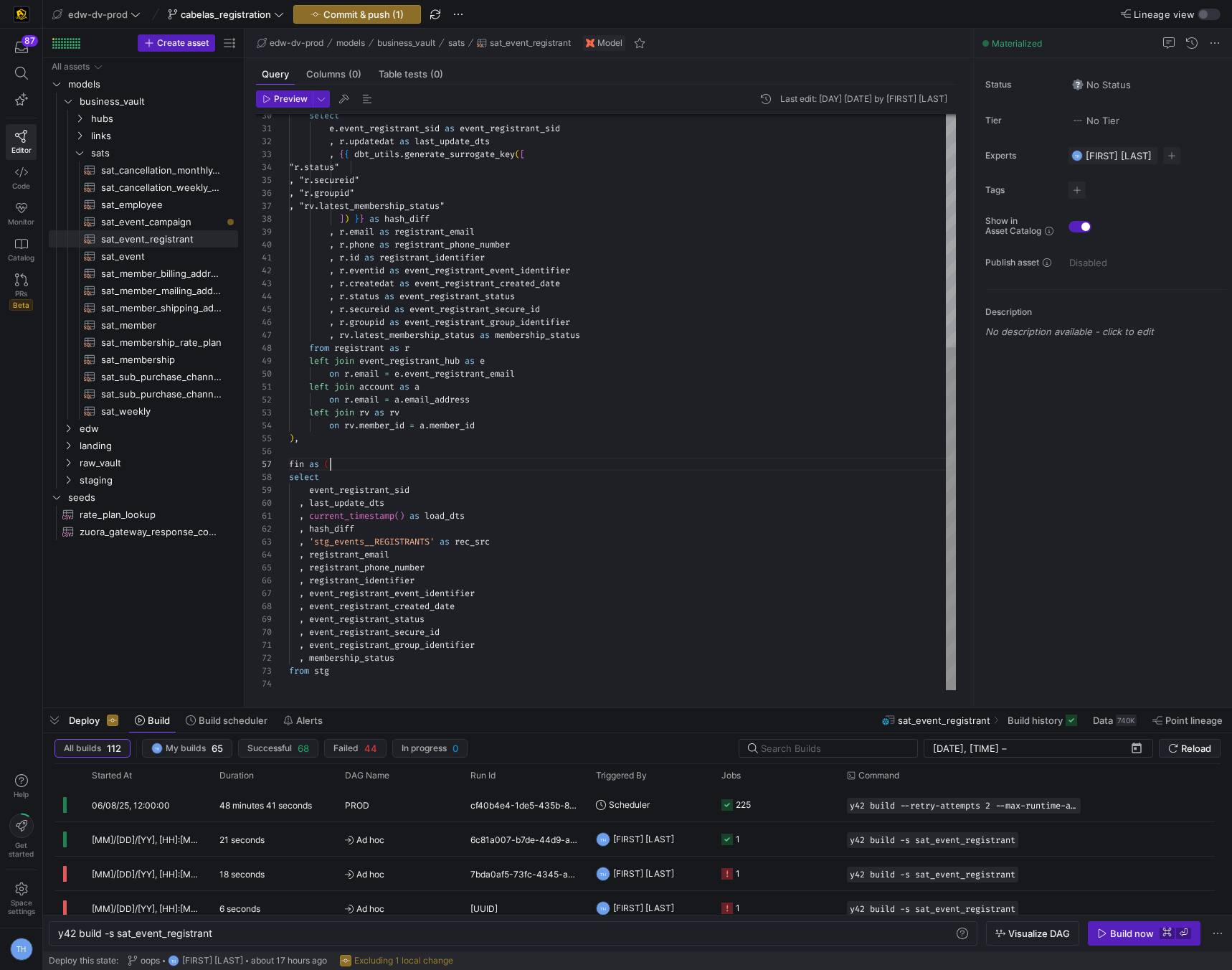 drag, startPoint x: 288, startPoint y: 474, endPoint x: 415, endPoint y: 636, distance: 205.847 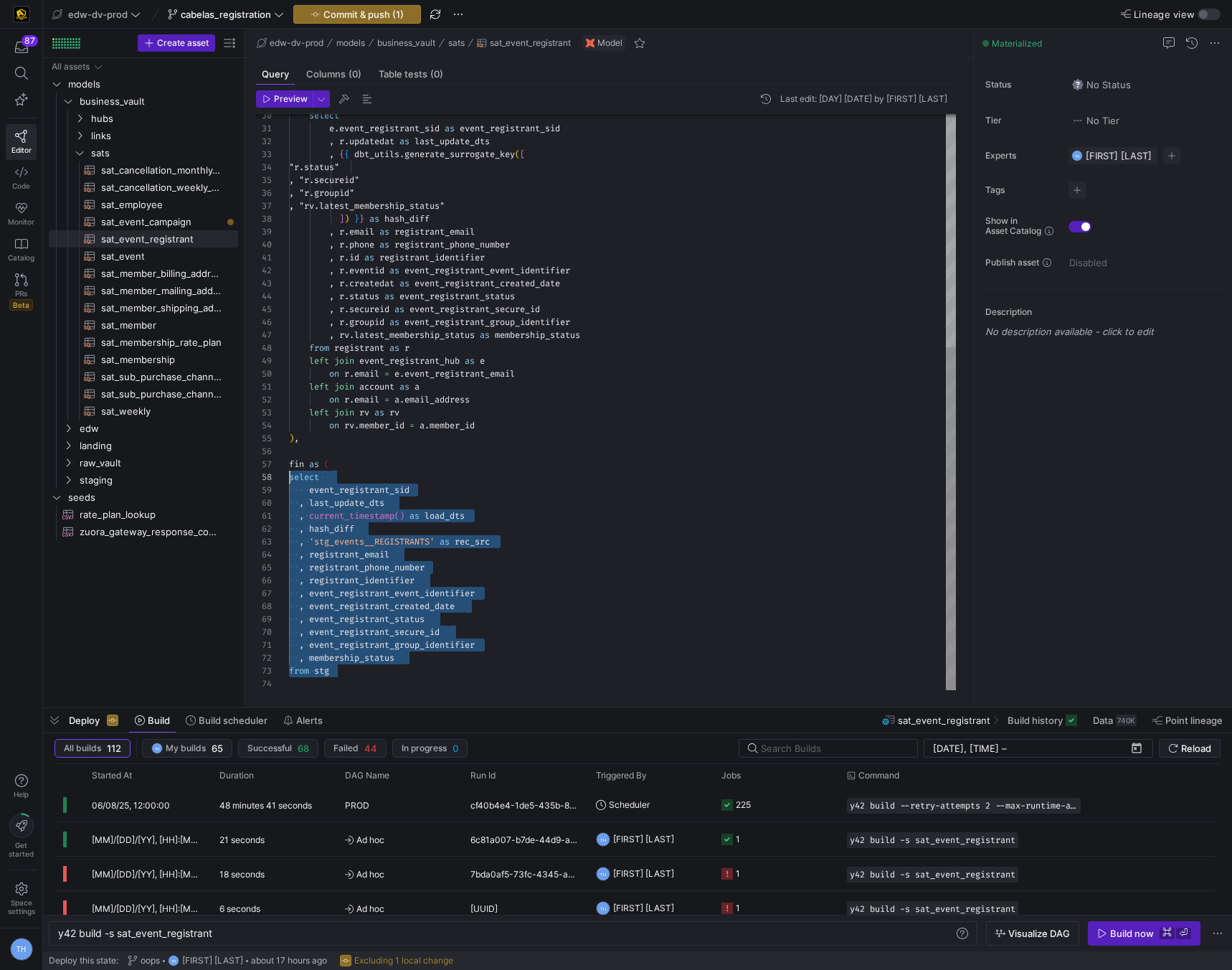scroll, scrollTop: 90, scrollLeft: 0, axis: vertical 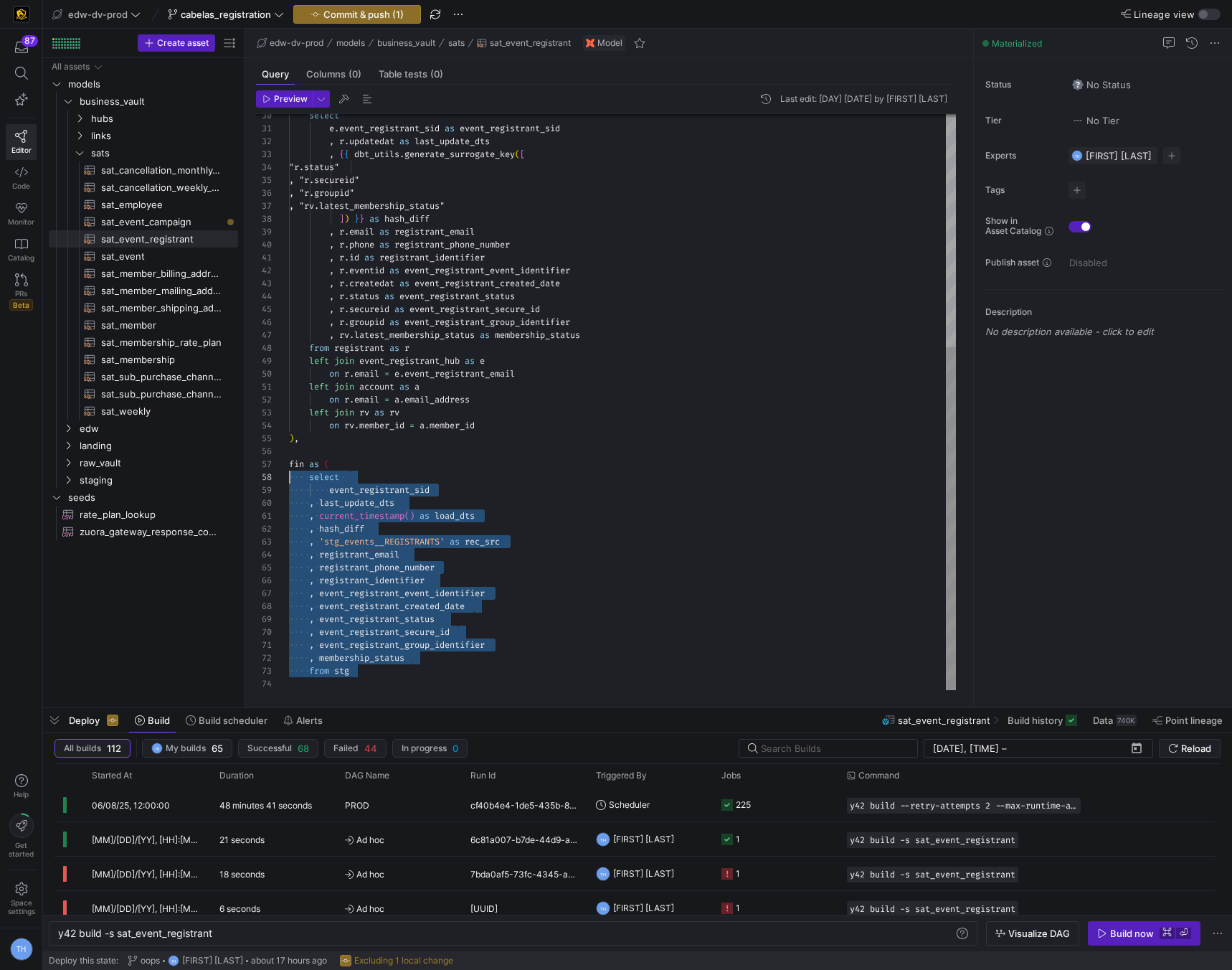 click on ", r.updatedat as last_update_dts
, { { dbt_utils . generate_surrogate_key ( [
"r.status"
,"r.secureid"
,"r.groupid"
,"rv.latest_membership_status"
] ) } } as hash_diff
, r.email as registrant_email
, r.phone as registrant_phone_number
, r.id as registrant_identifier
, r.eventid as event_registrant_event_identifier
, r.createdat as event_registrant_created_date
, r.status as event_registrant_status
, r.secureid as event_registrant_secure_id
, r.groupid as event_registrant_group_identifier
, rv." at bounding box center [622, 207] 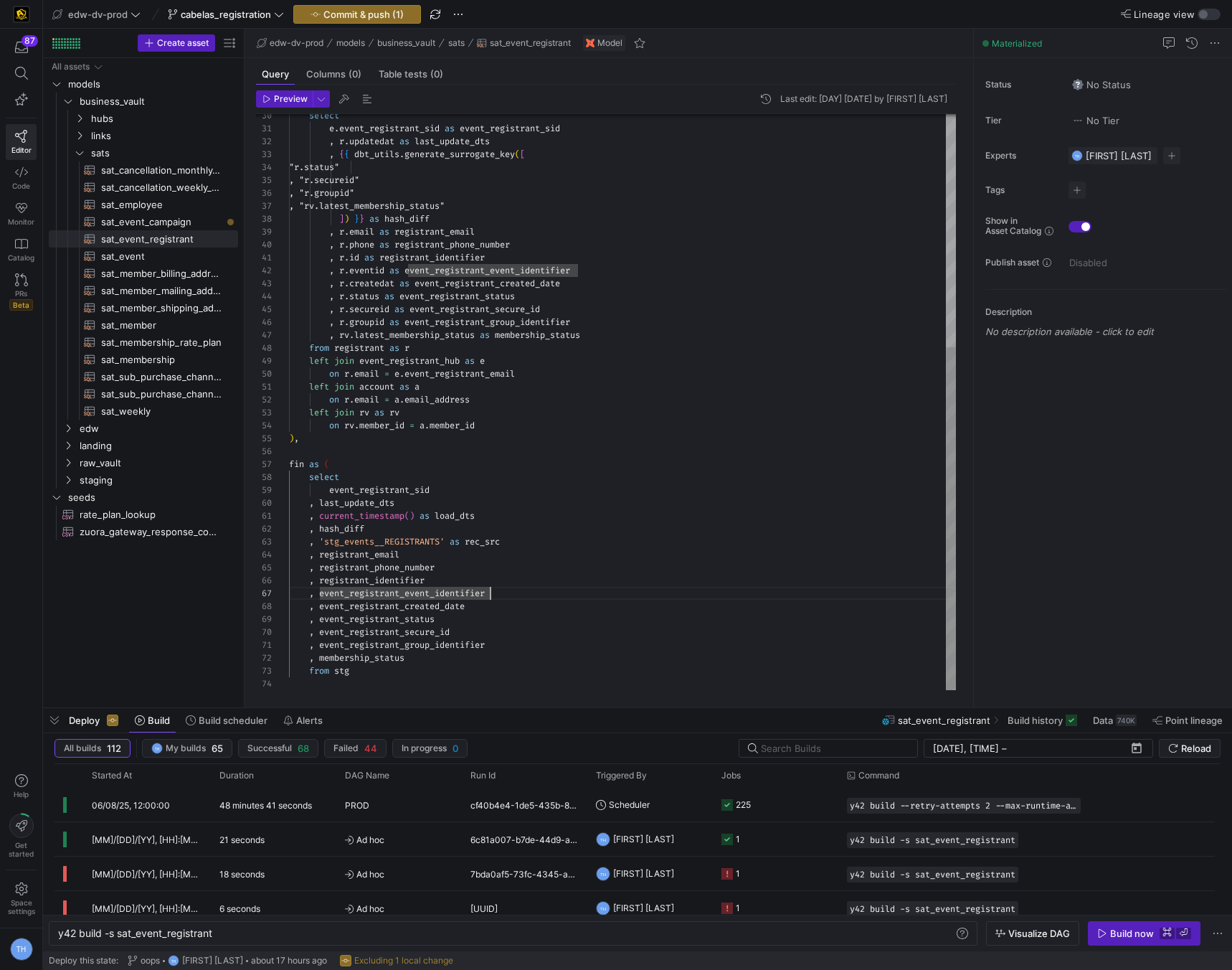 click on ", r.updatedat as last_update_dts
, { { dbt_utils . generate_surrogate_key ( [
"r.status"
,"r.secureid"
,"r.groupid"
,"rv.latest_membership_status"
] ) } } as hash_diff
, r.email as registrant_email
, r.phone as registrant_phone_number
, r.id as registrant_identifier
, r.eventid as event_registrant_event_identifier
, r.createdat as event_registrant_created_date
, r.status as event_registrant_status
, r.secureid as event_registrant_secure_id
, r.groupid as event_registrant_group_identifier
, rv." at bounding box center (622, 207) 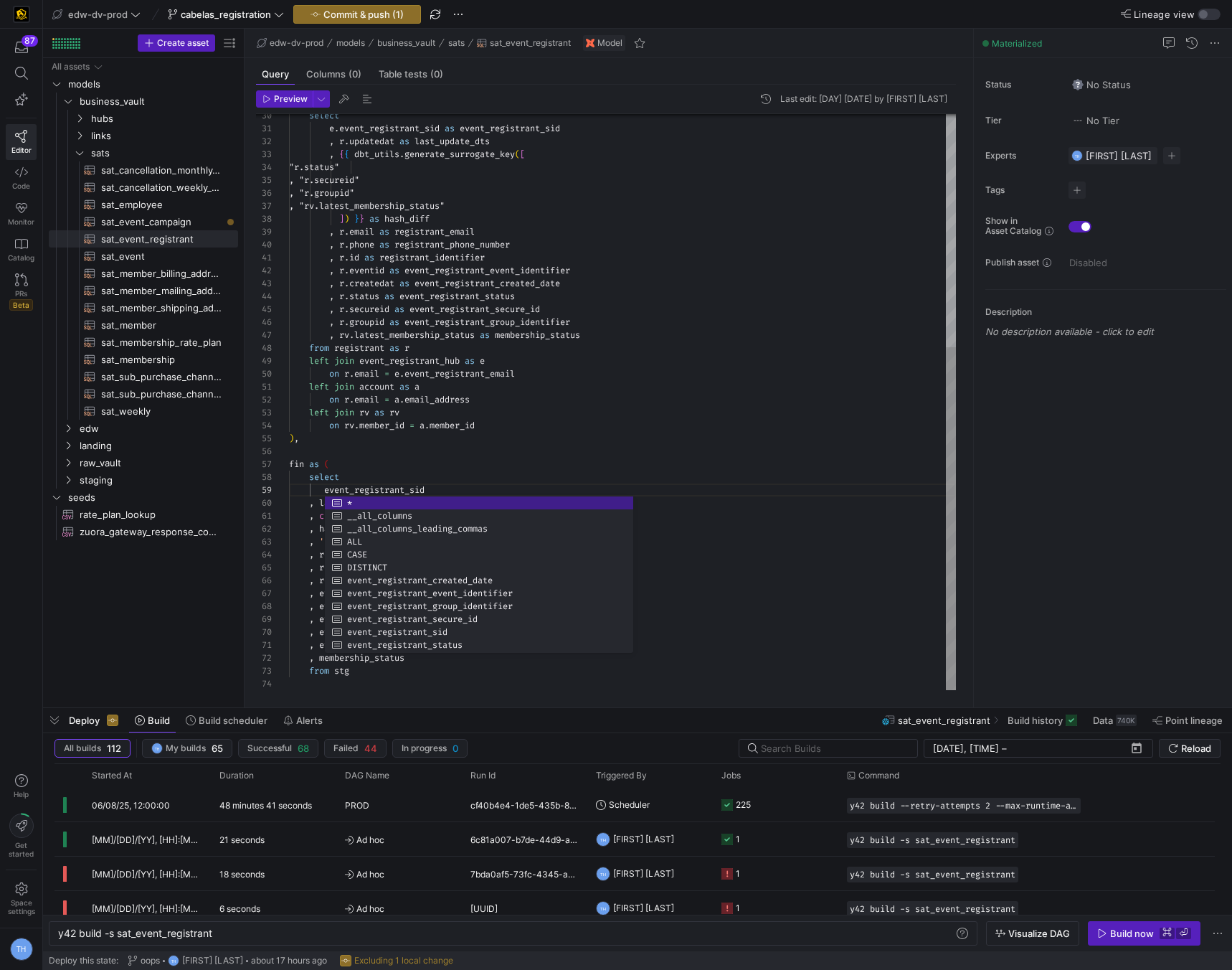 click on ", r.updatedat as last_update_dts
, { { dbt_utils . generate_surrogate_key ( [
"r.status"
,"r.secureid"
,"r.groupid"
,"rv.latest_membership_status"
] ) } } as hash_diff
, r.email as registrant_email
, r.phone as registrant_phone_number
, r.id as registrant_identifier
, r.eventid as event_registrant_event_identifier
, r.createdat as event_registrant_created_date
, r.status as event_registrant_status
, r.secureid as event_registrant_secure_id
, r.groupid as event_registrant_group_identifier
, rv." at bounding box center (622, 207) 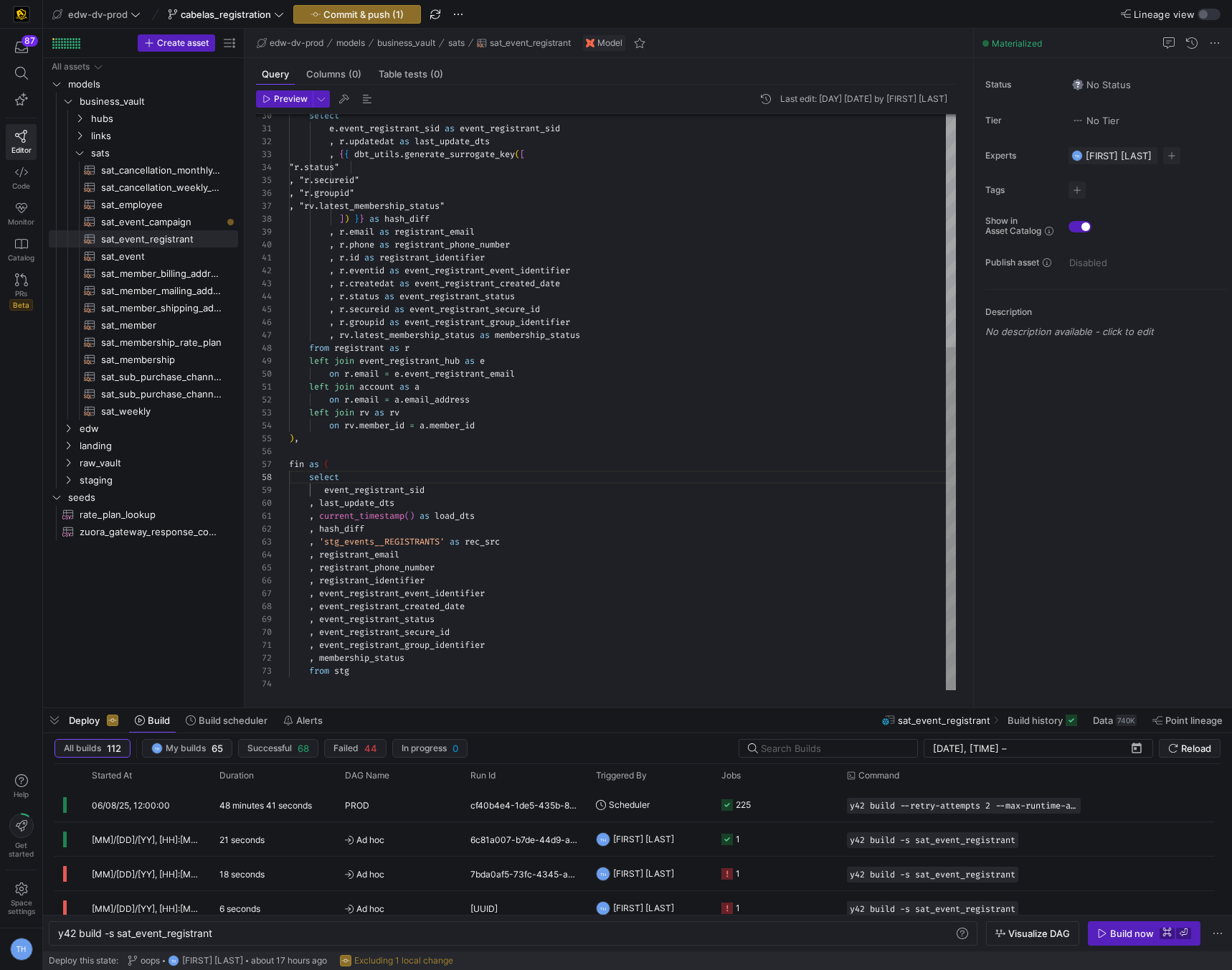 click on ", r.updatedat as last_update_dts
, { { dbt_utils . generate_surrogate_key ( [
"r.status"
,"r.secureid"
,"r.groupid"
,"rv.latest_membership_status"
] ) } } as hash_diff
, r.email as registrant_email
, r.phone as registrant_phone_number
, r.id as registrant_identifier
, r.eventid as event_registrant_event_identifier
, r.createdat as event_registrant_created_date
, r.status as event_registrant_status
, r.secureid as event_registrant_secure_id
, r.groupid as event_registrant_group_identifier
, rv." at bounding box center (622, 207) 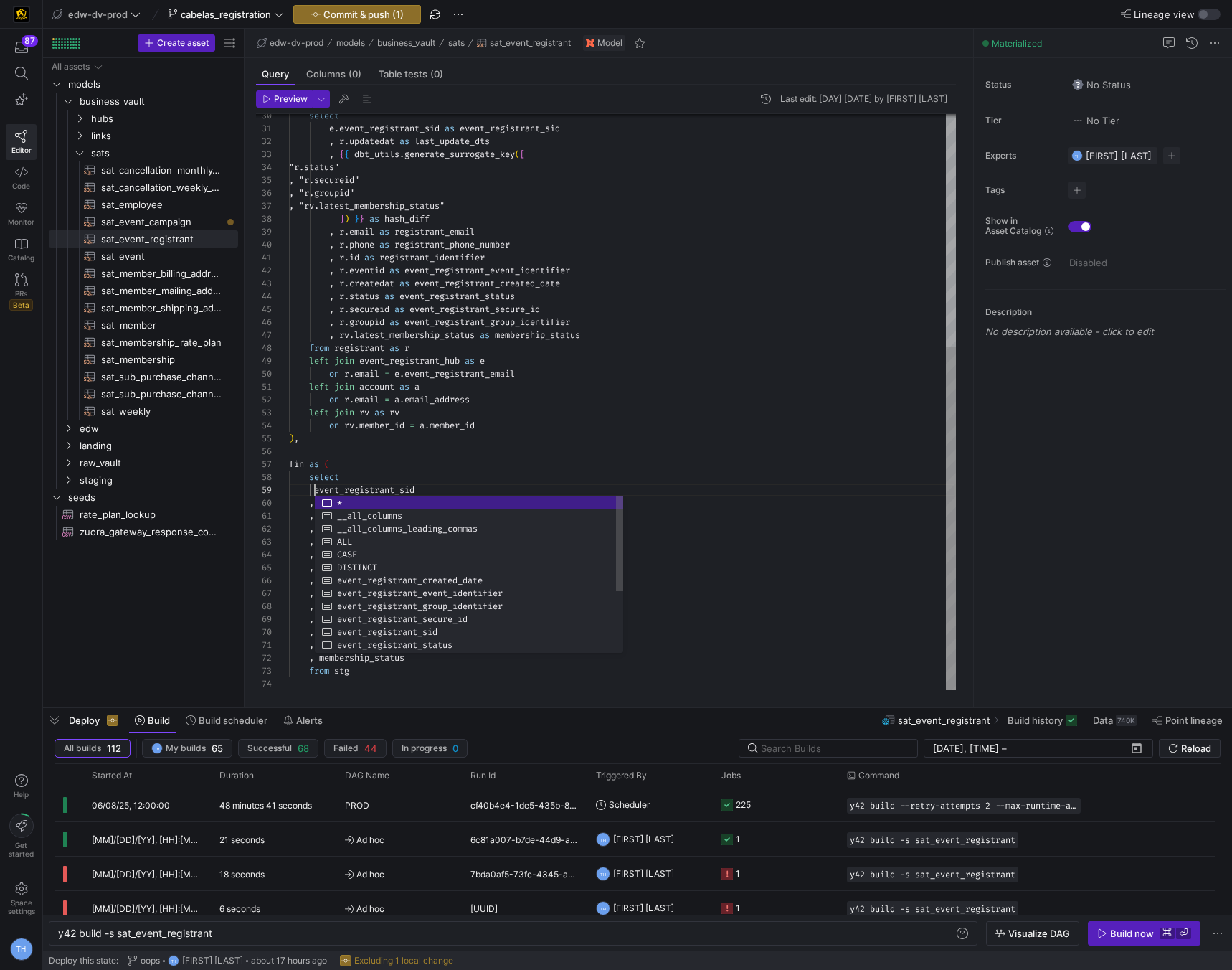 scroll, scrollTop: 103, scrollLeft: 31, axis: both 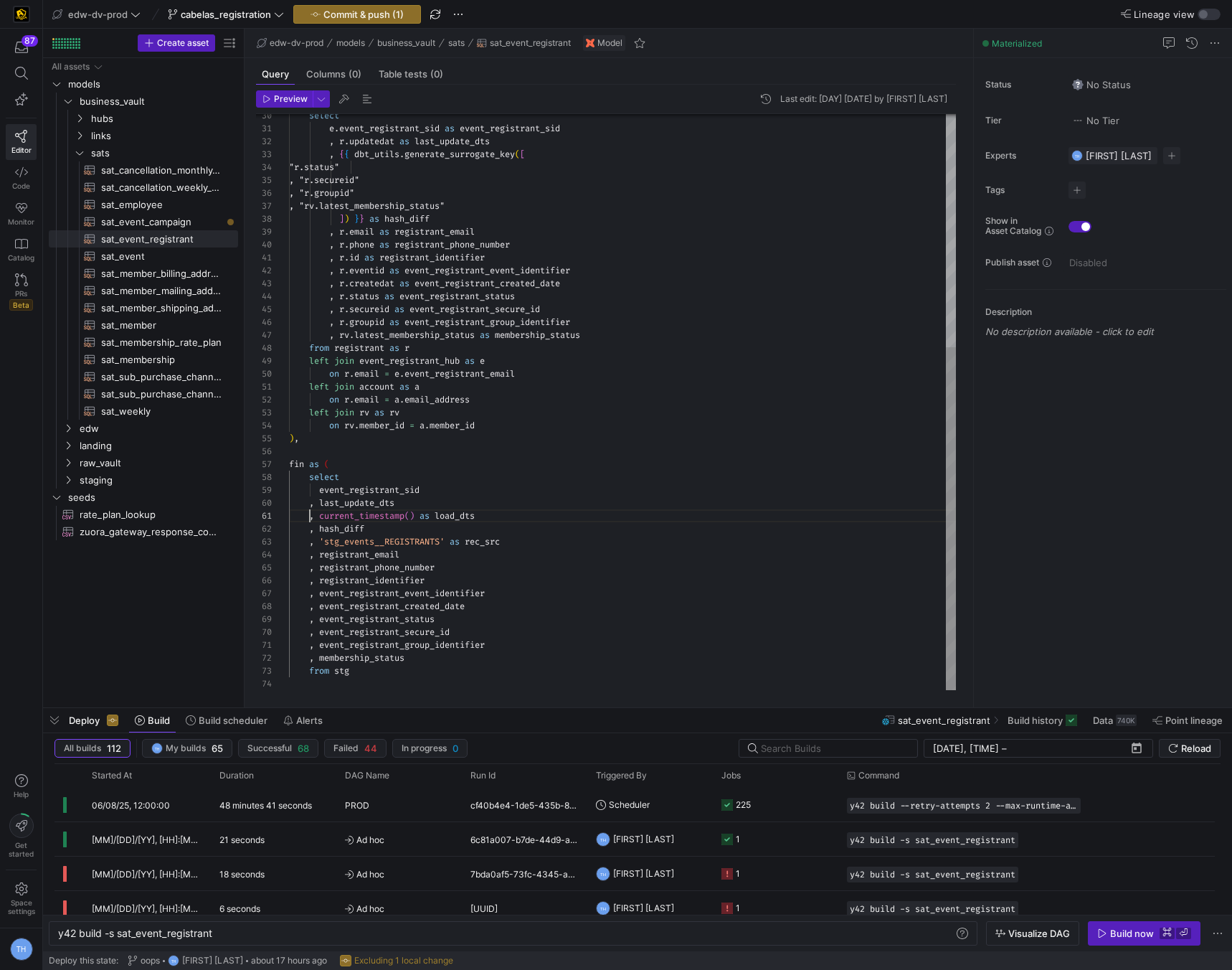 click on ", r.updatedat as last_update_dts
, { { dbt_utils . generate_surrogate_key ( [
"r.status"
,"r.secureid"
,"r.groupid"
,"rv.latest_membership_status"
] ) } } as hash_diff
, r.email as registrant_email
, r.phone as registrant_phone_number
, r.id as registrant_identifier
, r.eventid as event_registrant_event_identifier
, r.createdat as event_registrant_created_date
, r.status as event_registrant_status
, r.secureid as event_registrant_secure_id
, r.groupid as event_registrant_group_identifier
, rv." at bounding box center (622, 207) 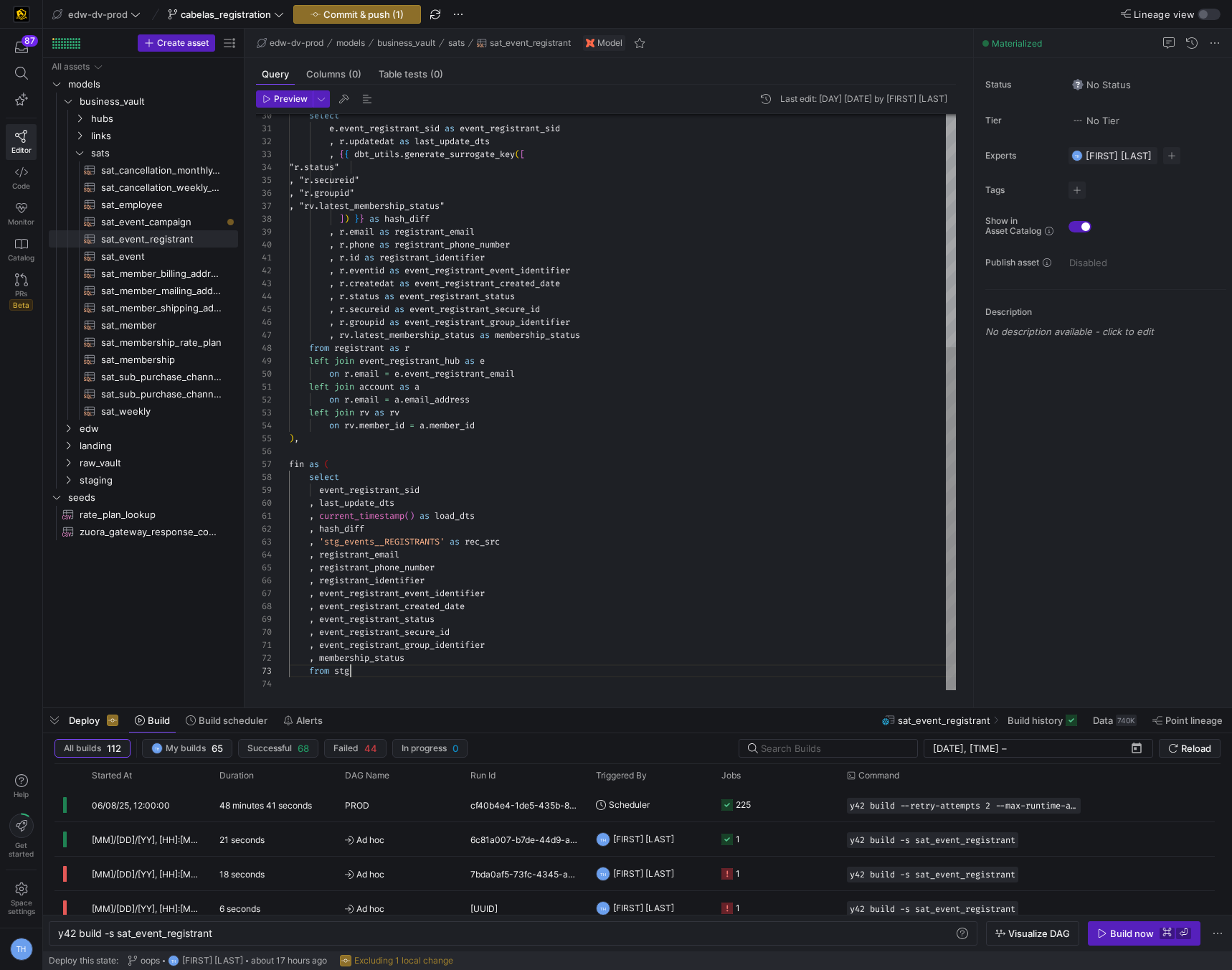 click on ", r.updatedat as last_update_dts
, { { dbt_utils . generate_surrogate_key ( [
"r.status"
,"r.secureid"
,"r.groupid"
,"rv.latest_membership_status"
] ) } } as hash_diff
, r.email as registrant_email
, r.phone as registrant_phone_number
, r.id as registrant_identifier
, r.eventid as event_registrant_event_identifier
, r.createdat as event_registrant_created_date
, r.status as event_registrant_status
, r.secureid as event_registrant_secure_id
, r.groupid as event_registrant_group_identifier
, rv." at bounding box center [622, 207] 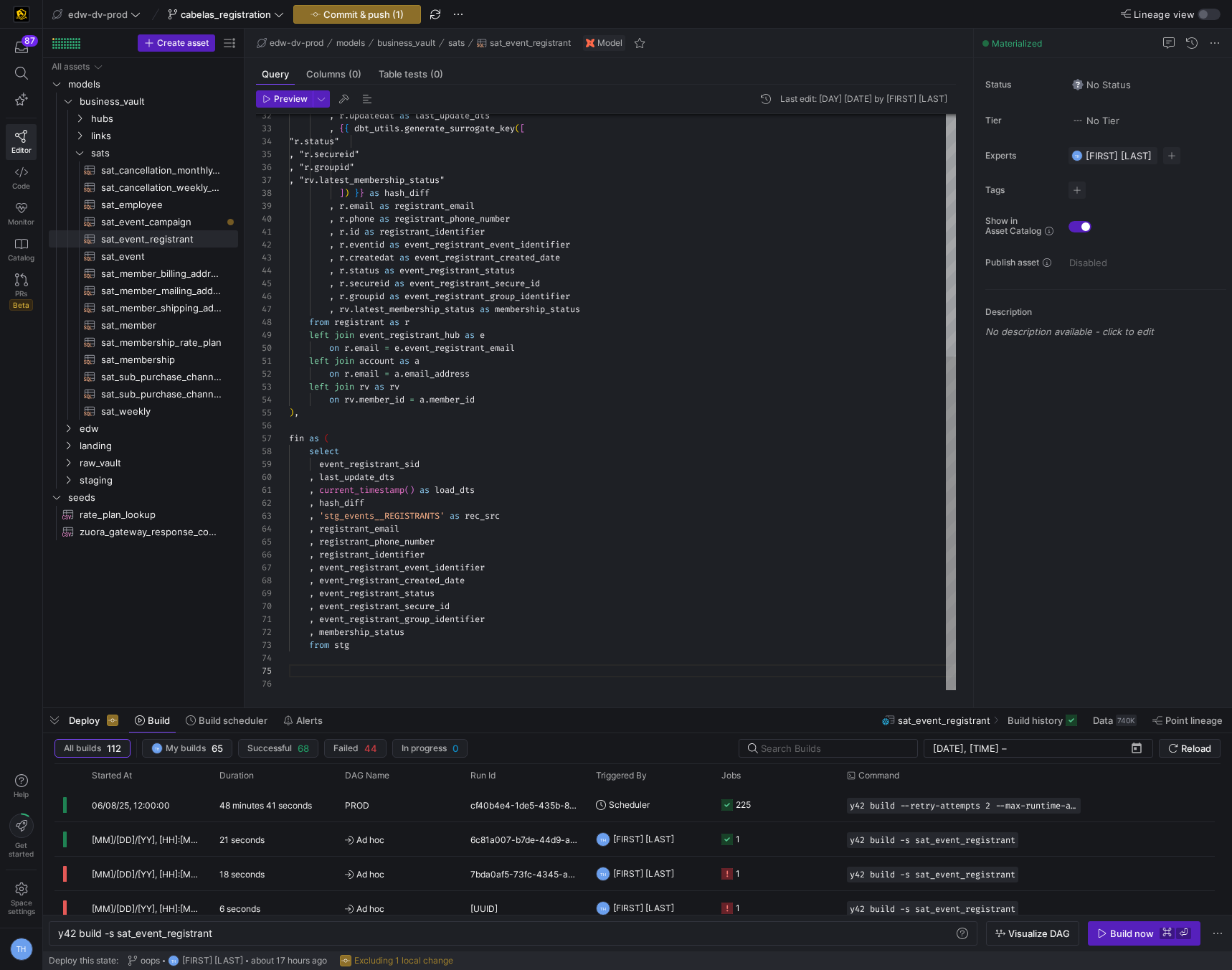 scroll, scrollTop: 52, scrollLeft: 5, axis: both 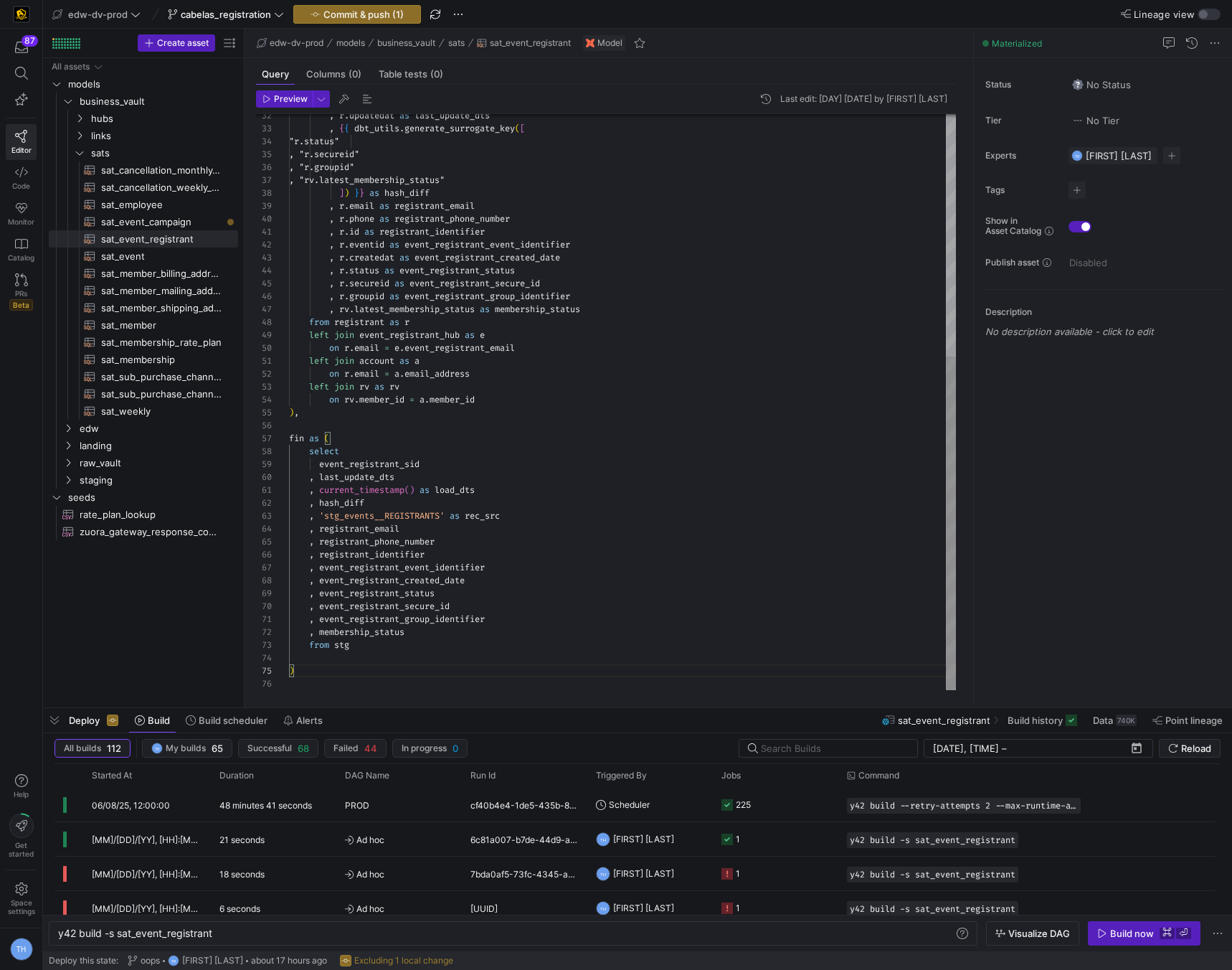 click on ", r.id as registrant_identifier        , r.eventid as event_registrant_event_identifier        , r.createdat as event_registrant_created_date        , r.status as event_registrant_status        , r.secureid as event_registrant_secure_id        , r.groupid as event_registrant_group_identifier        , rv.latest_membership_status as membership_status    from registrant as r    left join event_registrant_hub as e        on r.email = e.event_registrant_email…    , event_registrant_group_identifier    , membership_status    from stg    {{ incremental_filter('last_update_dts') }}), {{ union_and_deduplicate('fin', 'event_registrant_sid') }}" at bounding box center [622, 194] 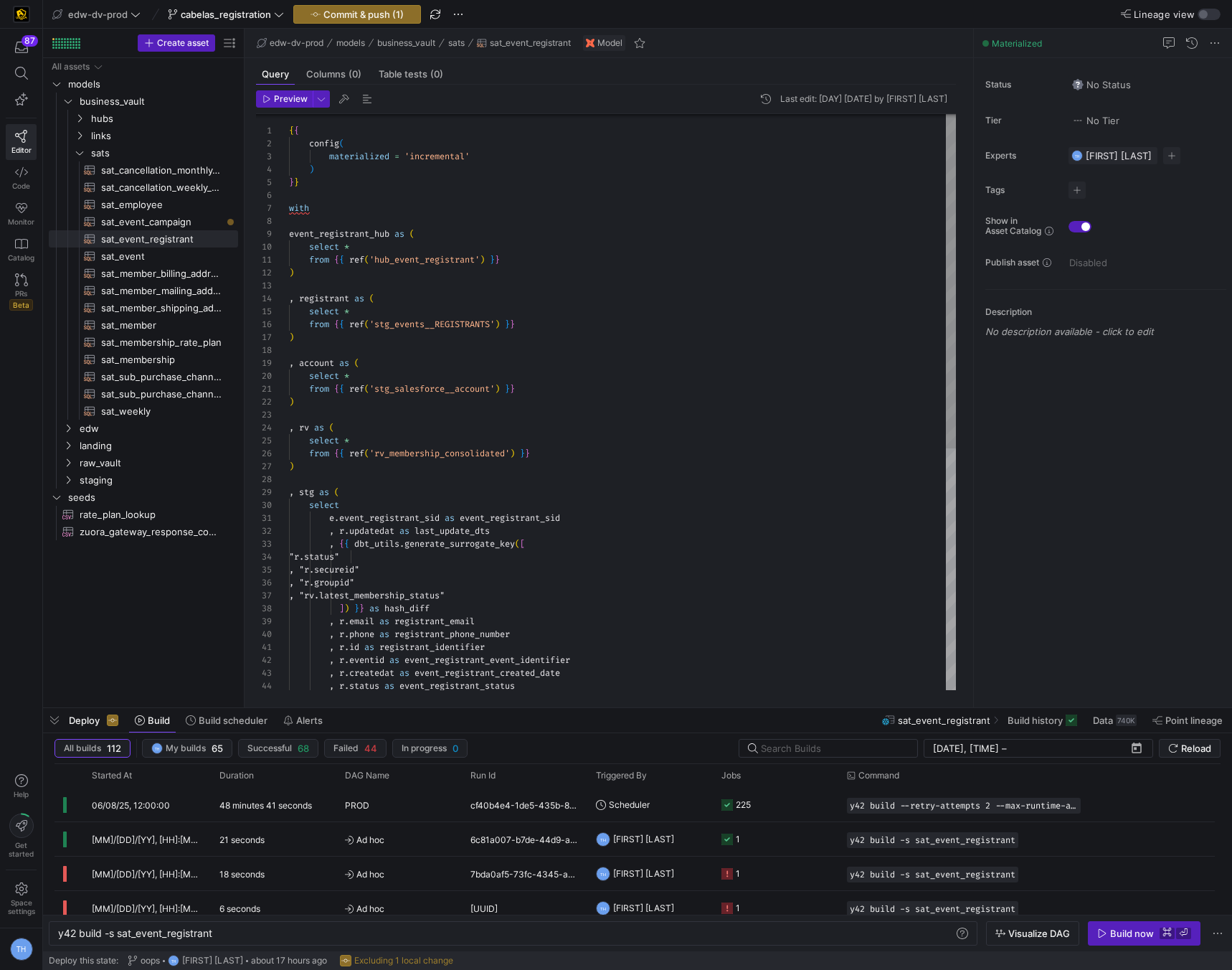 click on ",  r.updatedat  as  last_update_dts          ,  { {  dbt_utils.generate_surrogate_key ( [               "r.status"             , "r.secureid"             , "r.groupid"             , "rv.latest_membership_status"            ] )  } }  as  hash_diff          ,  r.email  as  registrant_email          ,  r.phone  as  registrant_phone_number          ,  r.id  as  registrant_identifier          ,  r.eventid  as  event_registrant_event_identifier          ,  r.createdat  as  event_registrant_created_date          ,  r.status  as  event_registrant_status          e.event_registrant_sid  as  event_registrant_sid      select   ,  stg  as  ( )      select  *      from  { {  ref ( 'rv_membership_consolidated' )  } } ) ,  rv  as  (      from  { {  ref ( )  } } select" at bounding box center [622, 609] 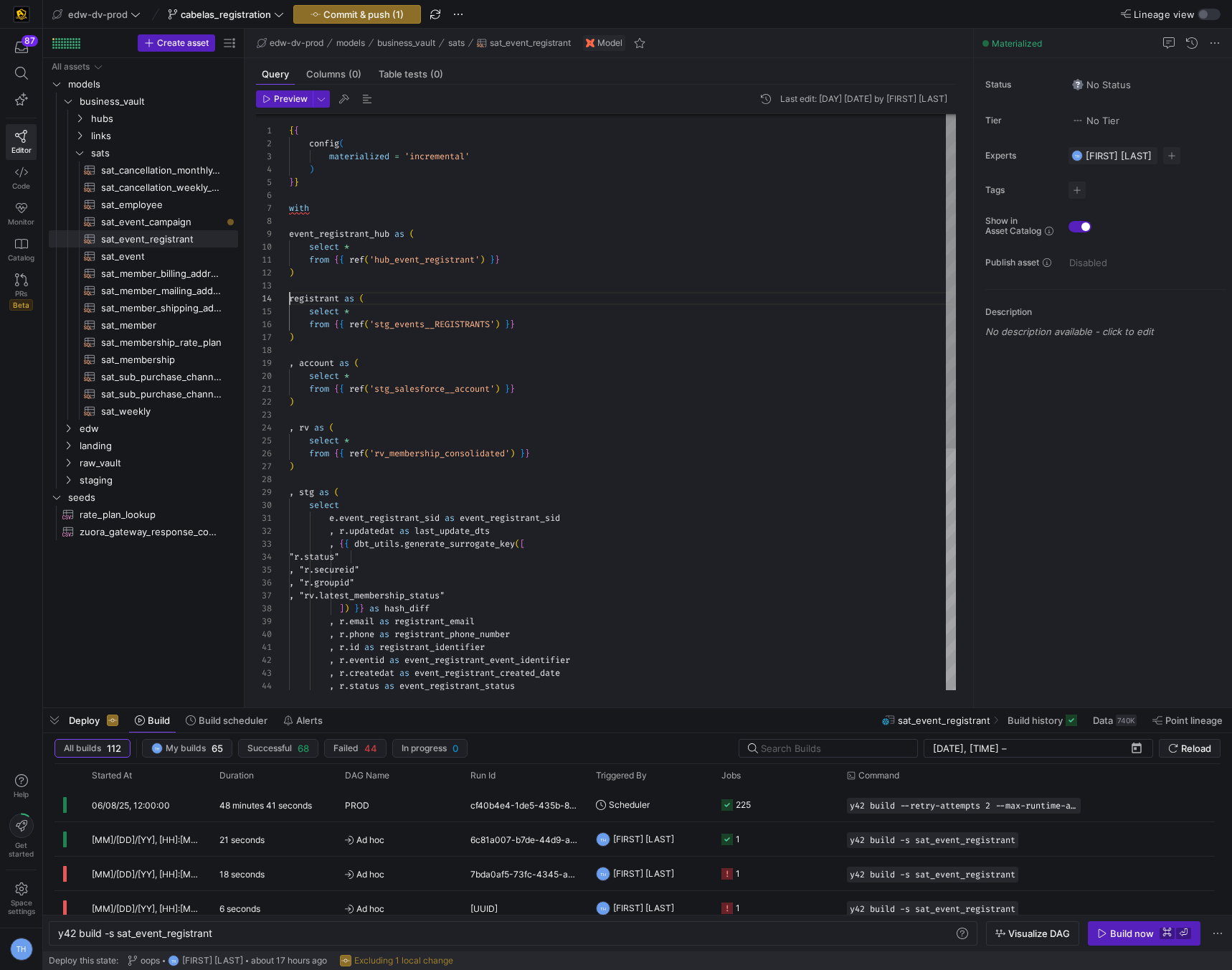 scroll, scrollTop: 39, scrollLeft: 0, axis: vertical 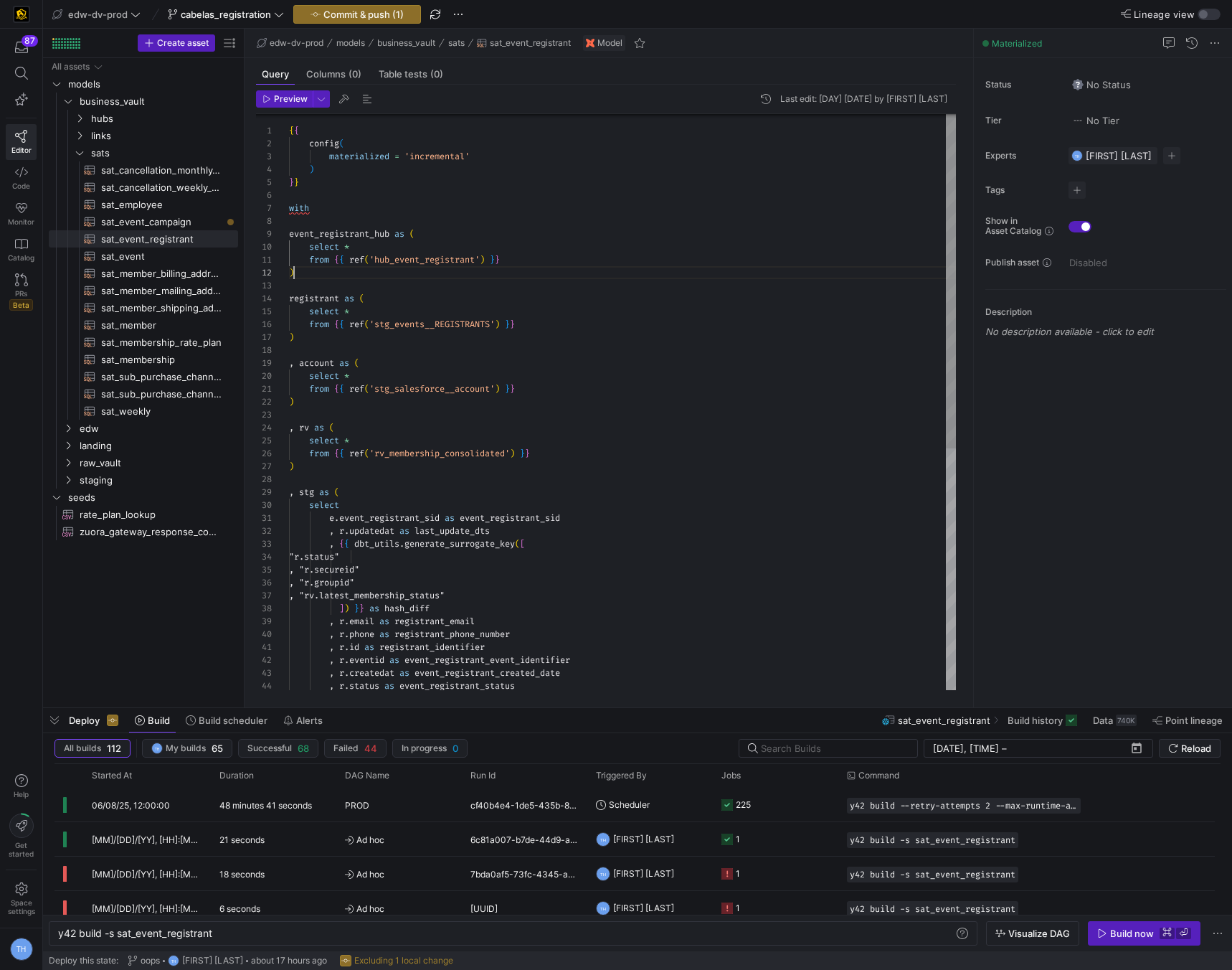 click on ",  r.updatedat  as  last_update_dts          ,  { {  dbt_utils.generate_surrogate_key ( [               "r.status"             , "r.secureid"             , "r.groupid"             , "rv.latest_membership_status"            ] )  } }  as  hash_diff          ,  r.email  as  registrant_email          ,  r.phone  as  registrant_phone_number          ,  r.id  as  registrant_identifier          ,  r.eventid  as  event_registrant_event_identifier          ,  r.createdat  as  event_registrant_created_date          ,  r.status  as  event_registrant_status          e.event_registrant_sid  as  event_registrant_sid      select   ,  stg  as  ( )      select  *      from  { {  ref ( 'rv_membership_consolidated' )  } } ) ,  rv  as  (      from  { {  ref ( )  } } select" at bounding box center (622, 609) 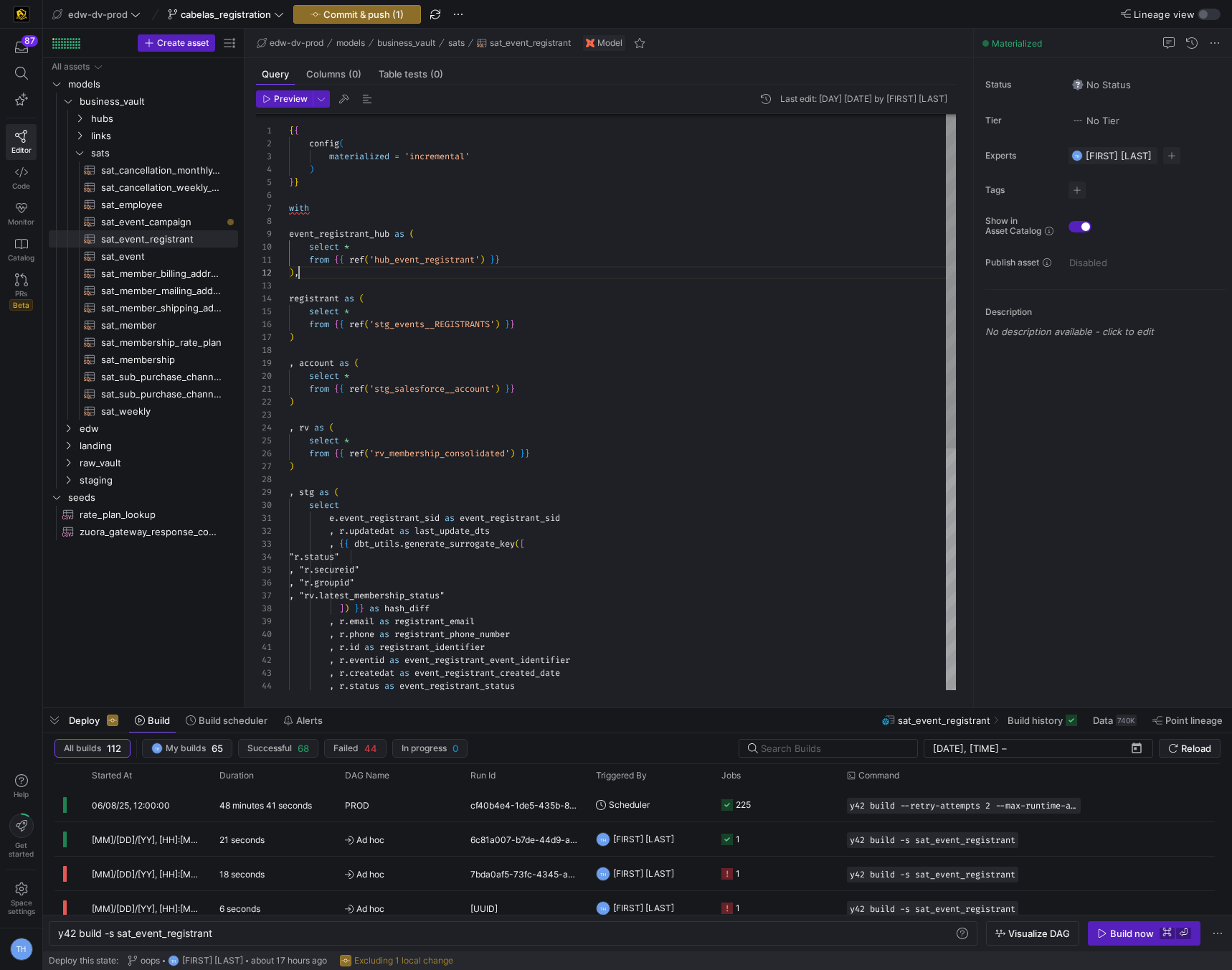 scroll, scrollTop: 13, scrollLeft: 10, axis: both 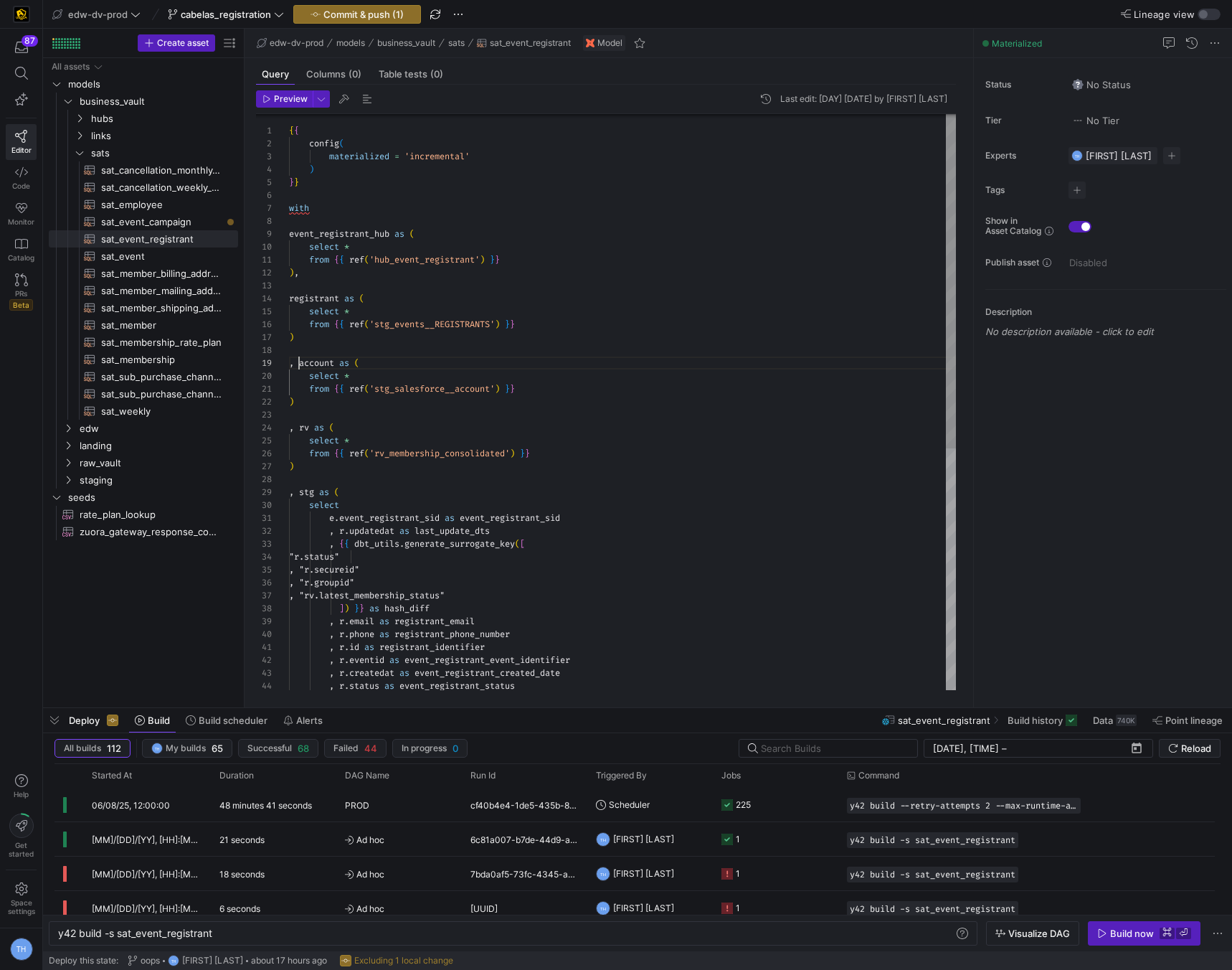 click on ",  r.updatedat  as  last_update_dts          ,  { {  dbt_utils.generate_surrogate_key ( [               "r.status"             , "r.secureid"             , "r.groupid"             , "rv.latest_membership_status"            ] )  } }  as  hash_diff          ,  r.email  as  registrant_email          ,  r.phone  as  registrant_phone_number          ,  r.id  as  registrant_identifier          ,  r.eventid  as  event_registrant_event_identifier          ,  r.createdat  as  event_registrant_created_date          ,  r.status  as  event_registrant_status          e.event_registrant_sid  as  event_registrant_sid      select   ,  stg  as  ( )      select  *      from  { {  ref ( 'rv_membership_consolidated' )  } } ) ,  rv  as  (      from  { {  ref ( )  } } select" at bounding box center (622, 609) 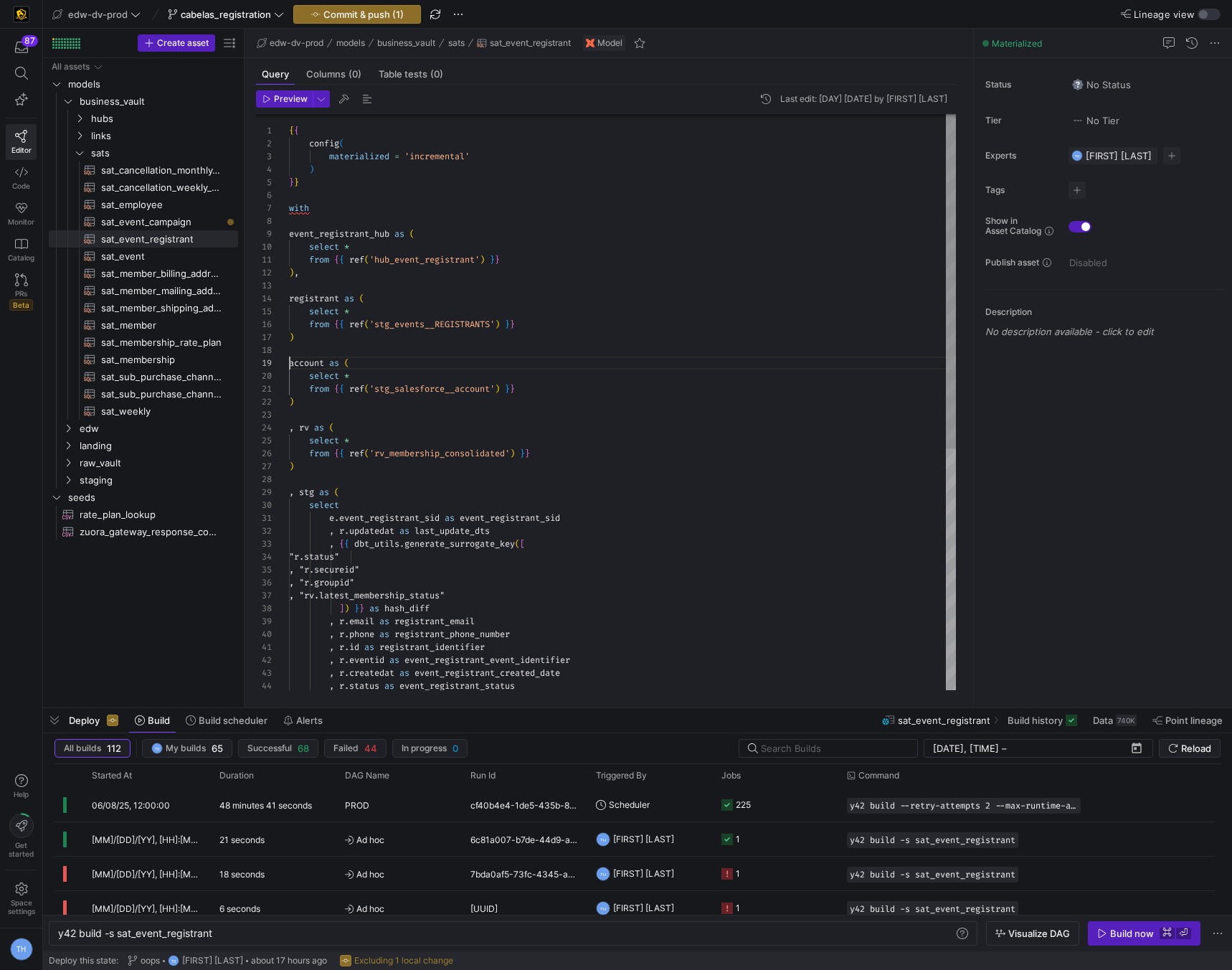 scroll, scrollTop: 103, scrollLeft: 0, axis: vertical 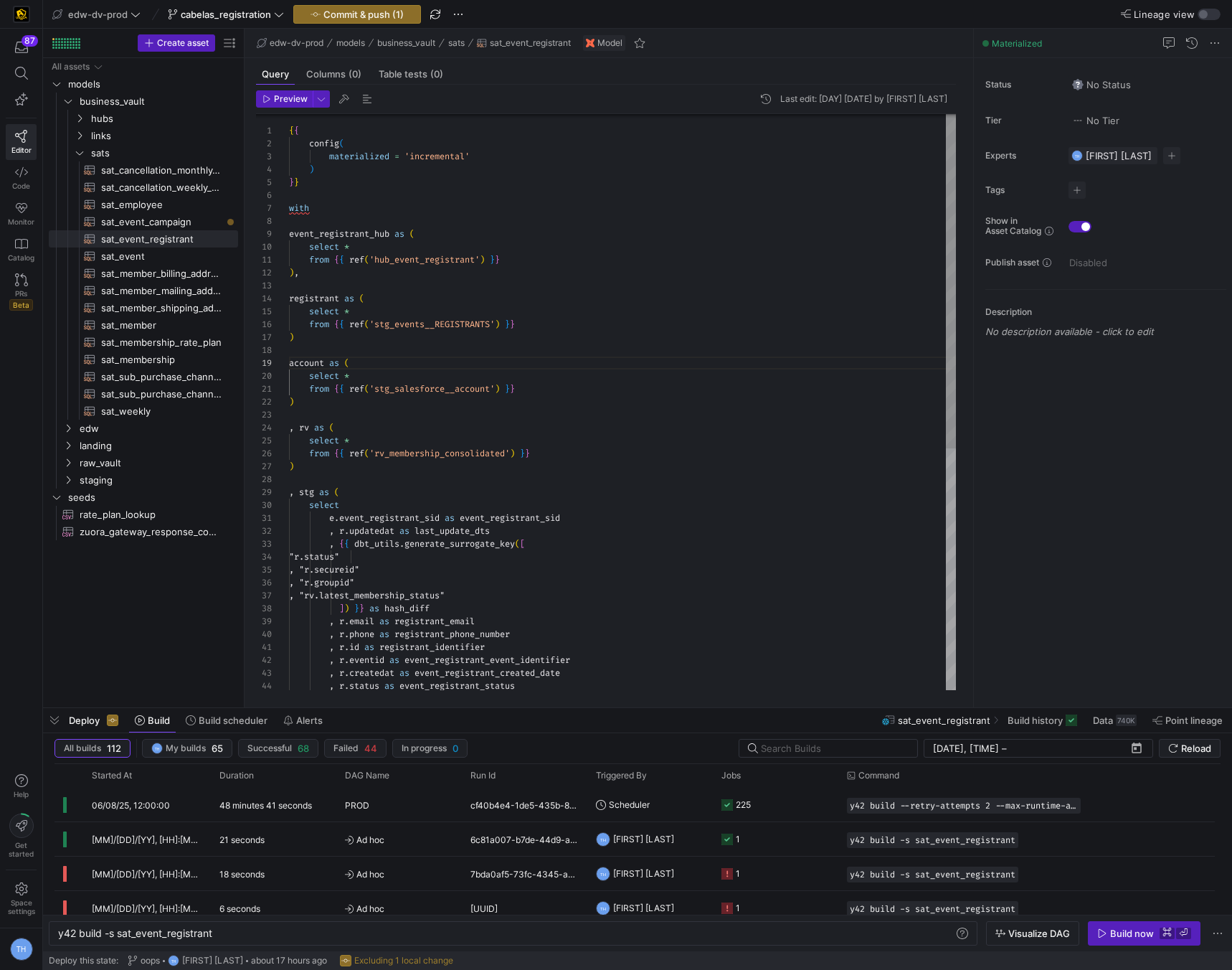 click on ",  r.updatedat  as  last_update_dts          ,  { {  dbt_utils.generate_surrogate_key ( [               "r.status"             , "r.secureid"             , "r.groupid"             , "rv.latest_membership_status"            ] )  } }  as  hash_diff          ,  r.email  as  registrant_email          ,  r.phone  as  registrant_phone_number          ,  r.id  as  registrant_identifier          ,  r.eventid  as  event_registrant_event_identifier          ,  r.createdat  as  event_registrant_created_date          ,  r.status  as  event_registrant_status          e.event_registrant_sid  as  event_registrant_sid      select   ,  stg  as  ( )      select  *      from  { {  ref ( 'rv_membership_consolidated' )  } } ) ,  rv  as  (      from  { {  ref ( )  } } select" at bounding box center (622, 609) 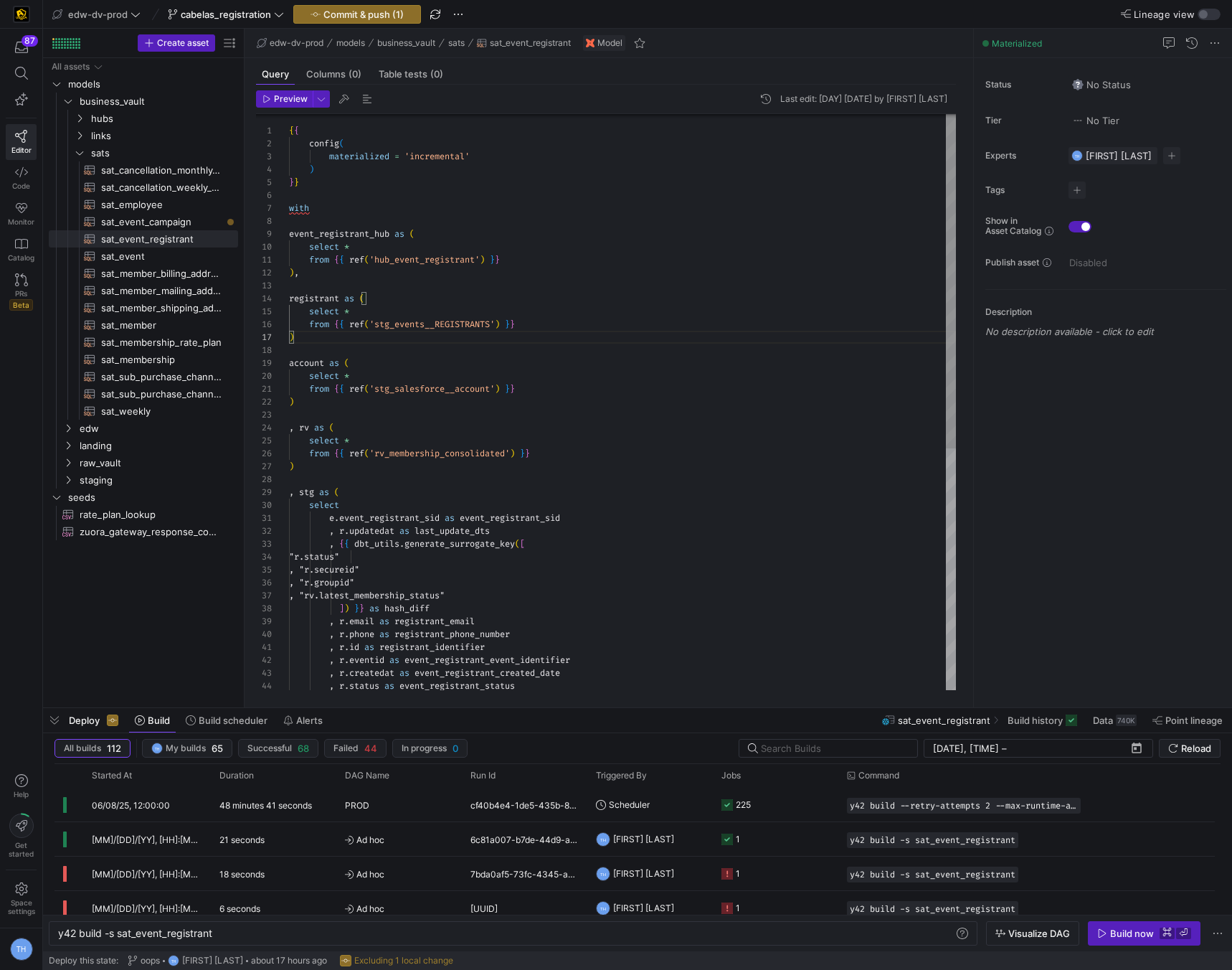type on "from {{ ref('hub_event_registrant') }}
),
registrant as (
select *
from {{ ref('stg_events__REGISTRANTS') }}
)
account as (
select *" 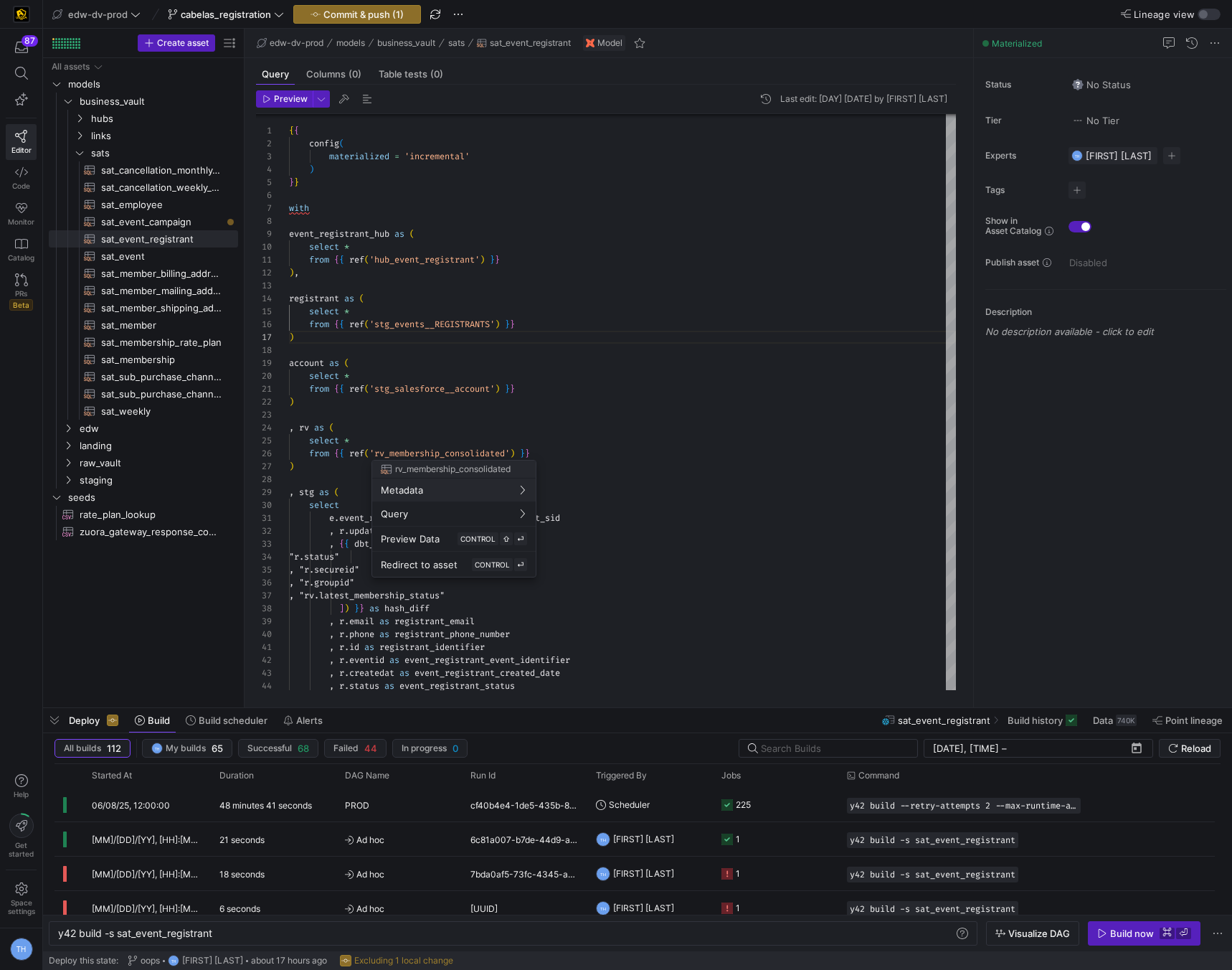 type 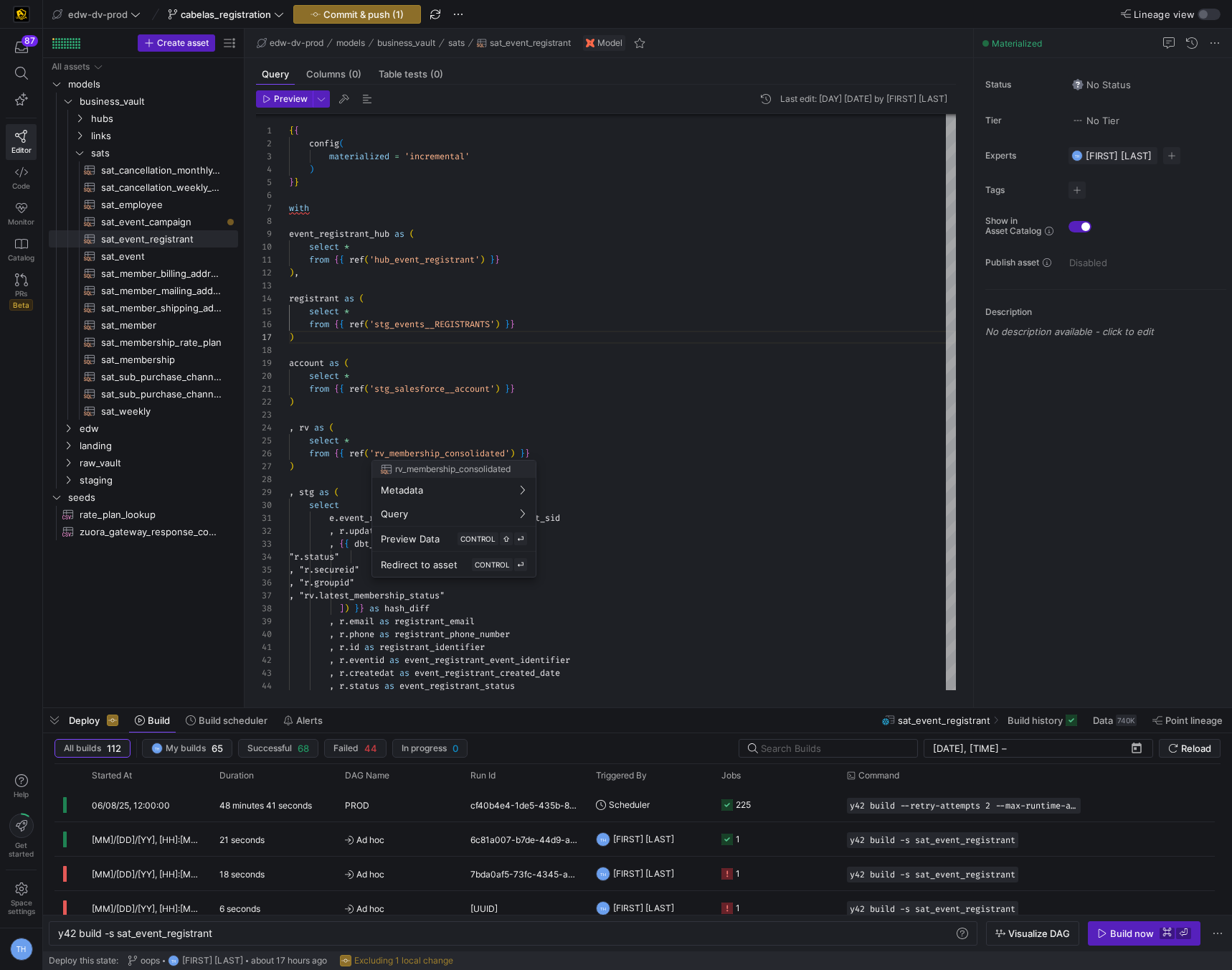 click at bounding box center [616, 485] 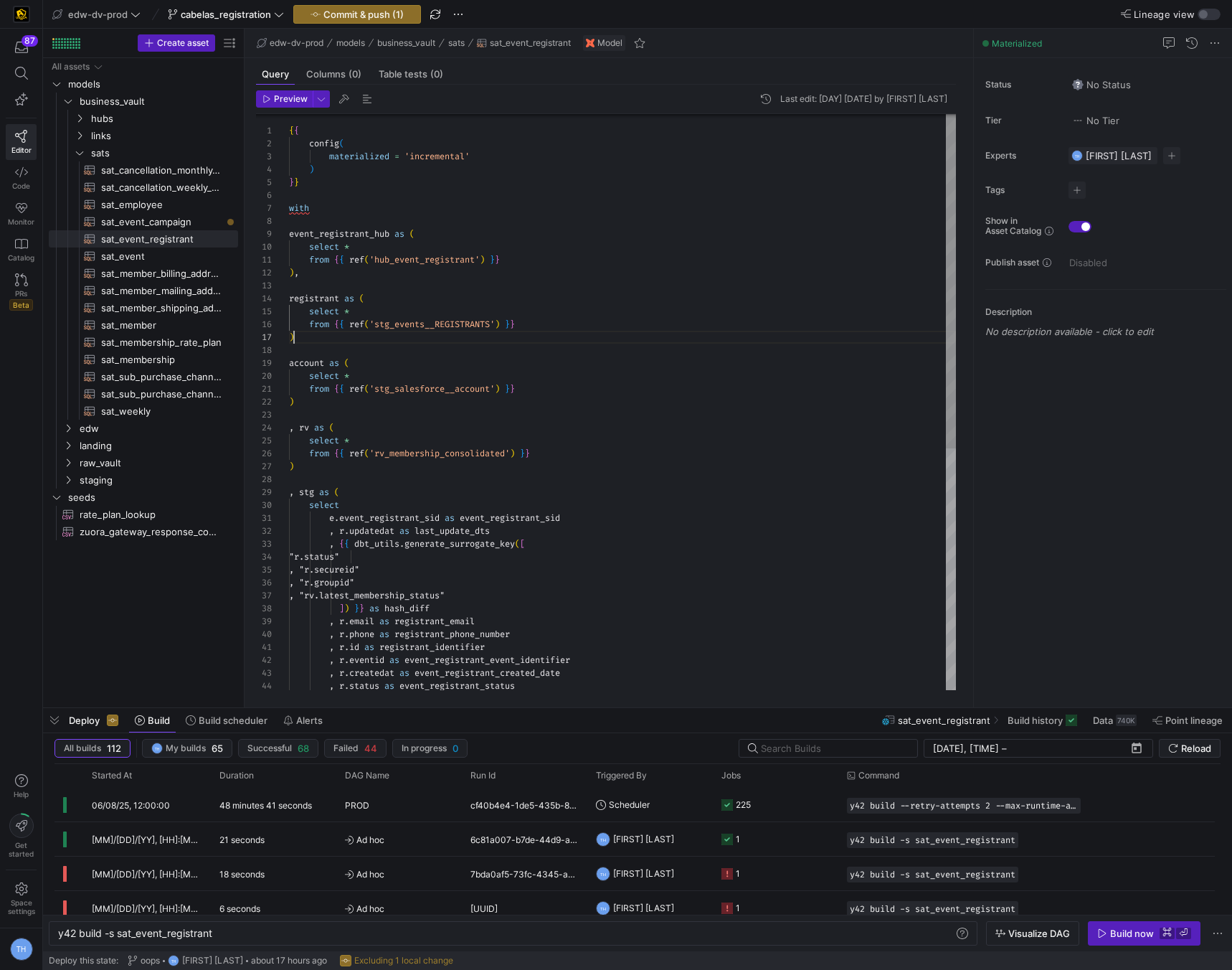 click on ",  r.updatedat  as  last_update_dts          ,  { {  dbt_utils.generate_surrogate_key ( [               "r.status"             , "r.secureid"             , "r.groupid"             , "rv.latest_membership_status"            ] )  } }  as  hash_diff          ,  r.email  as  registrant_email          ,  r.phone  as  registrant_phone_number          ,  r.id  as  registrant_identifier          ,  r.eventid  as  event_registrant_event_identifier          ,  r.createdat  as  event_registrant_created_date          ,  r.status  as  event_registrant_status          e.event_registrant_sid  as  event_registrant_sid      select   ,  stg  as  ( )      select  *      from  { {  ref ( 'rv_membership_consolidated' )  } } ) ,  rv  as  (      from  { {  ref ( )  } } select" at bounding box center (622, 609) 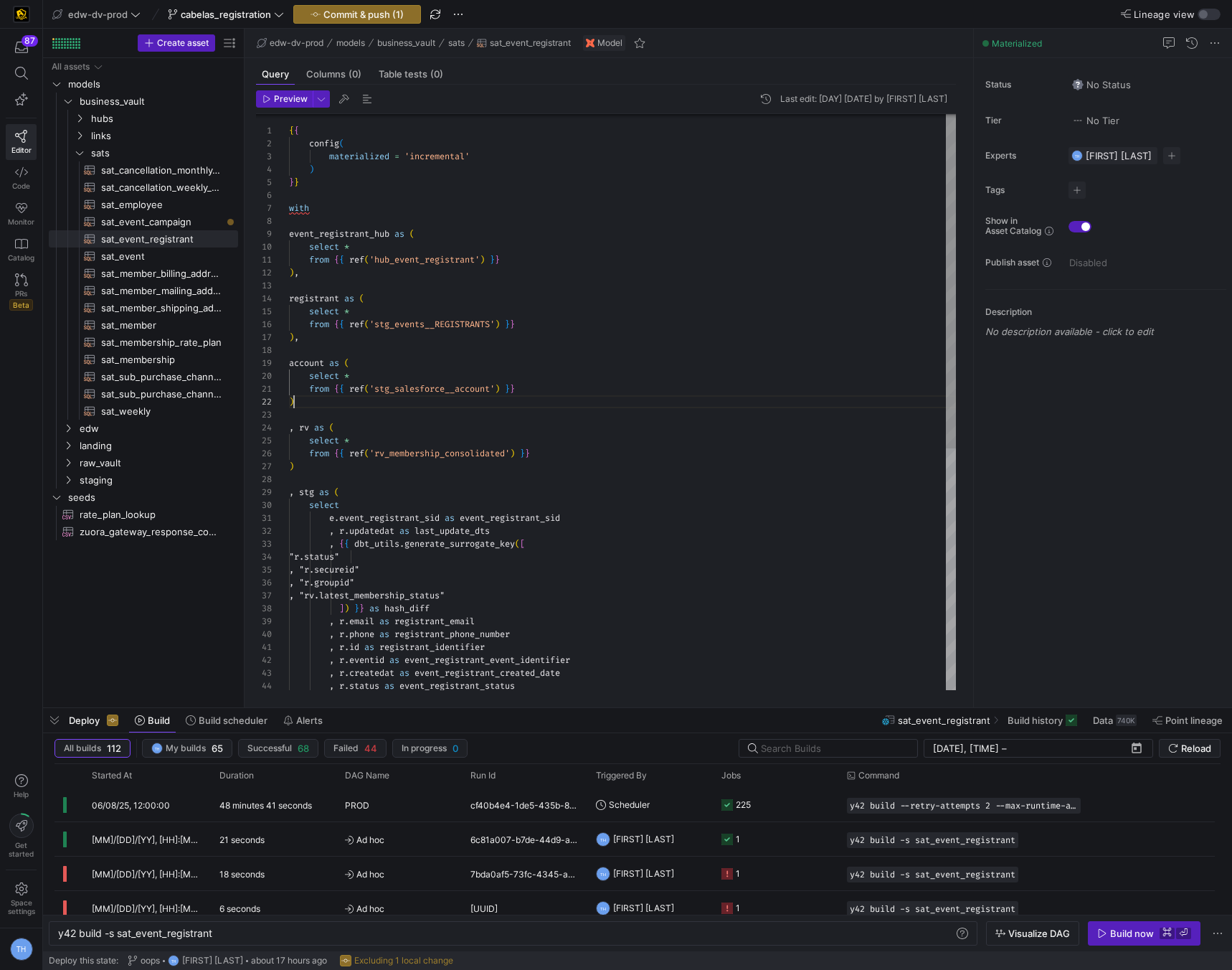 scroll, scrollTop: 13, scrollLeft: 5, axis: both 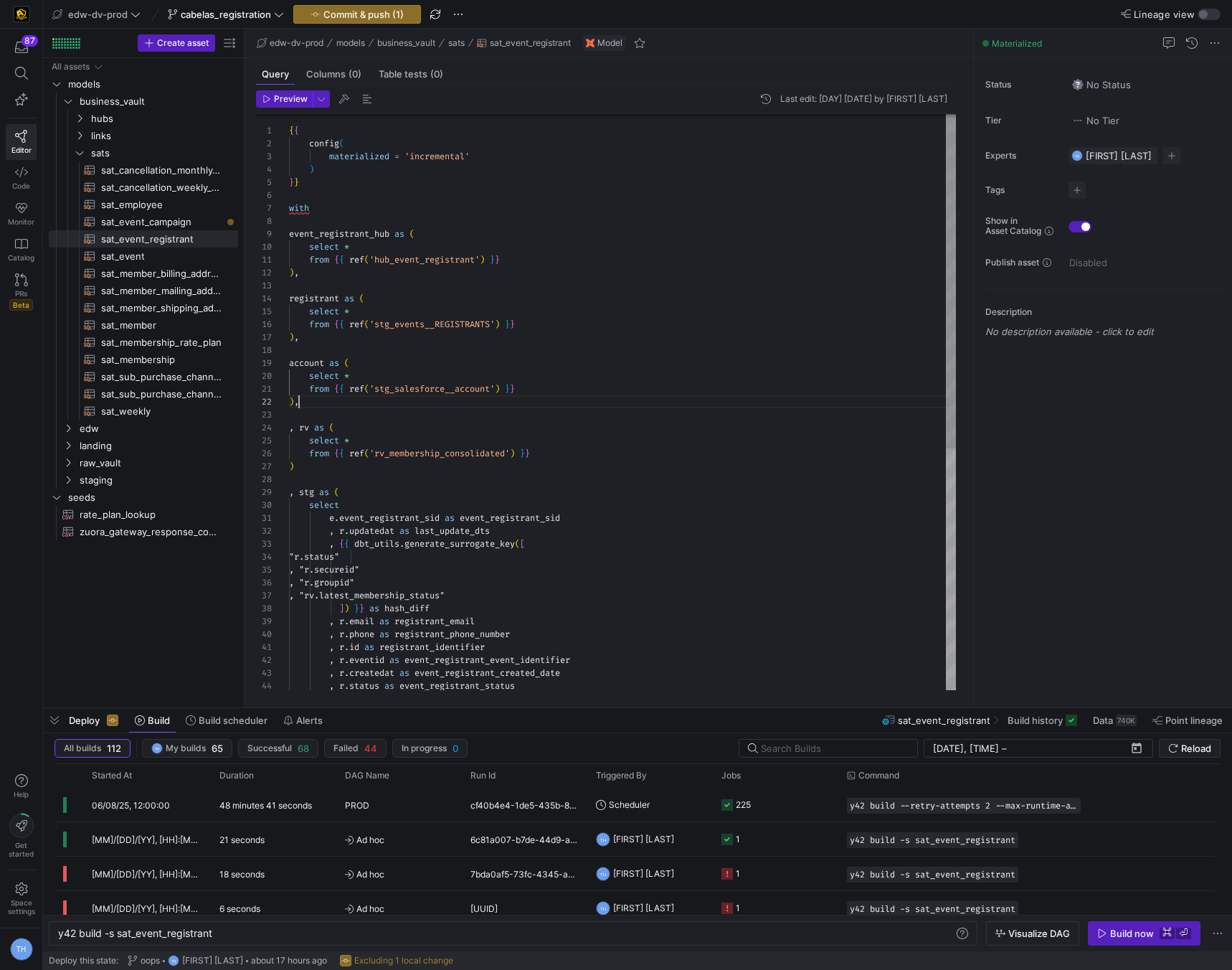 click on ",  r . updatedat  as  last_update_dts                  ,  { {  dbt_utils . generate_surrogate_key ( [                     "r.status"                     , "r.secureid"                     , "r.groupid"                     , "rv.latest_membership_status"                   ] )  } }  as  hash_diff                  ,  r . email  as  registrant_email                  ,  r . phone  as  registrant_phone_number                  ,  r . id  as  registrant_identifier                  ,  r . eventid  as  event_registrant_event_identifier                  ,  r . createdat  as  event_registrant_created_date                  ,  r . status  as  event_registrant_status                  e . event_registrant_sid  as  event_registrant_sid   select   ,  stg  as  ( )   select   *   from  { {   ref ( 'rv_membership_consolidated' )   } } ) , rv  as   (     from  { {   ref ( )   } }  *" at bounding box center (622, 609) 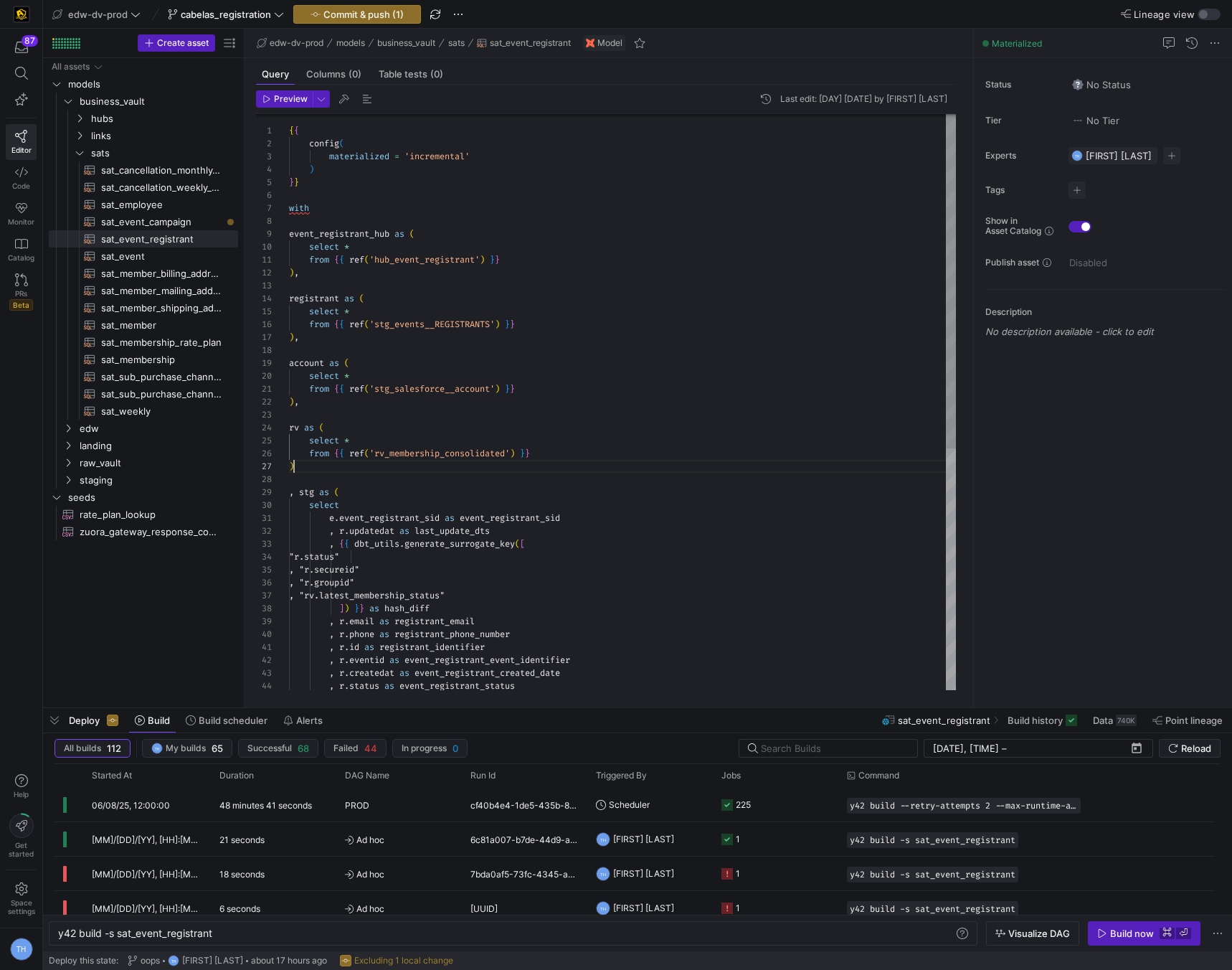 scroll, scrollTop: 77, scrollLeft: 5, axis: both 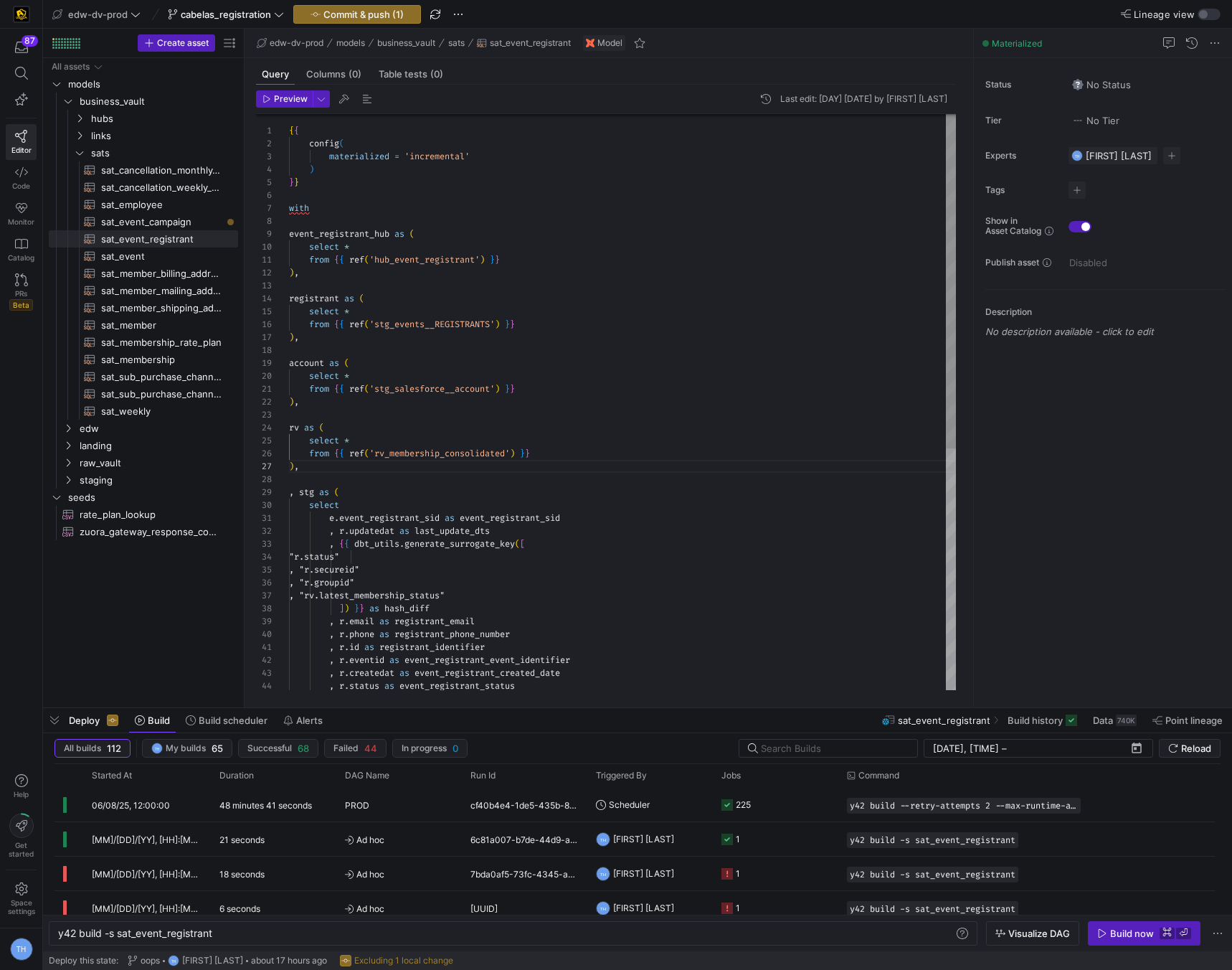 click on ",  r . updatedat  as  last_update_dts                  ,  { {  dbt_utils . generate_surrogate_key ( [                     "r.status"                     , "r.secureid"                     , "r.groupid"                     , "rv.latest_membership_status"                   ] )  } }  as  hash_diff                  ,  r . email  as  registrant_email                  ,  r . phone  as  registrant_phone_number                  ,  r . id  as  registrant_identifier                  ,  r . eventid  as  event_registrant_event_identifier                  ,  r . createdat  as  event_registrant_created_date                  ,  r . status  as  event_registrant_status                  e . event_registrant_sid  as  event_registrant_sid   select   ,  stg  as  ( ) ,   select   *   from  { {   ref ( 'rv_membership_consolidated' )   } } ) , rv  as   (     from  { {   ref ( )   } } select" at bounding box center [622, 609] 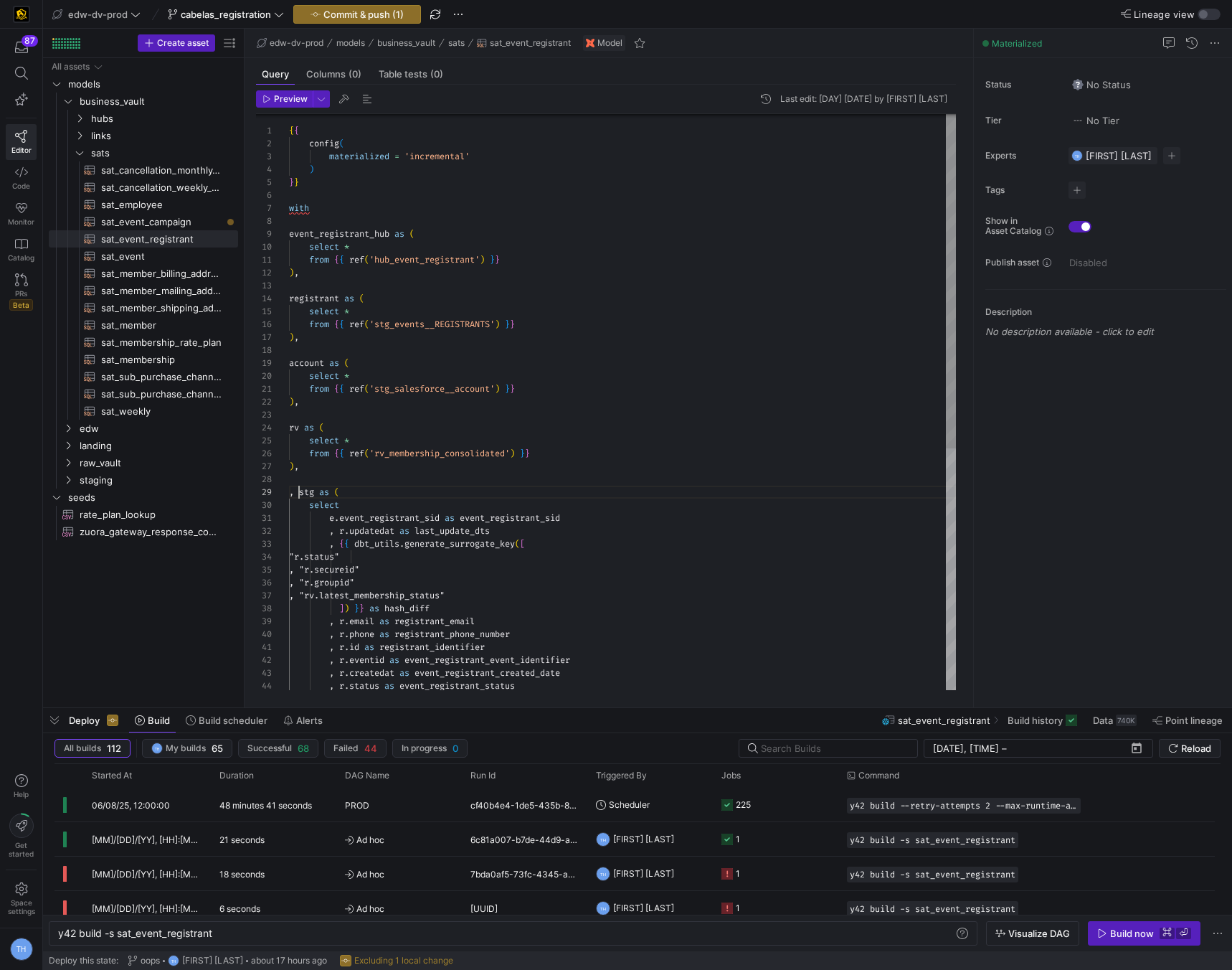 scroll 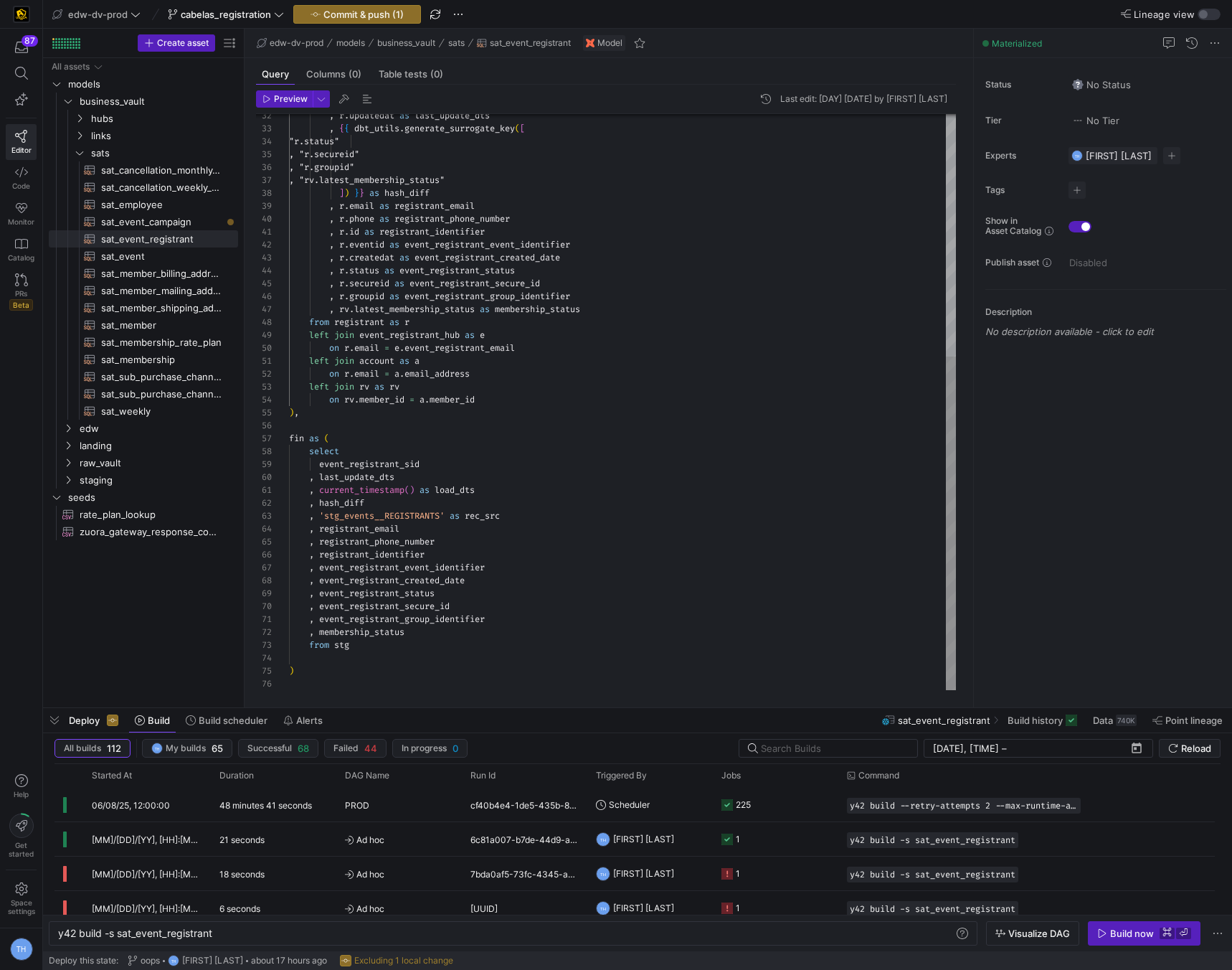 click on ", r.id as registrant_identifier        , r.eventid as event_registrant_event_identifier        , r.createdat as event_registrant_created_date        , r.status as event_registrant_status        , r.secureid as event_registrant_secure_id        , r.groupid as event_registrant_group_identifier        , rv.latest_membership_status as membership_status    from registrant as r    left join event_registrant_hub as e        on r.email = e.event_registrant_email…    , event_registrant_group_identifier    , membership_status    from stg    {{ incremental_filter('last_update_dts') }}), {{ union_and_deduplicate('fin', 'event_registrant_sid') }}" at bounding box center [622, 194] 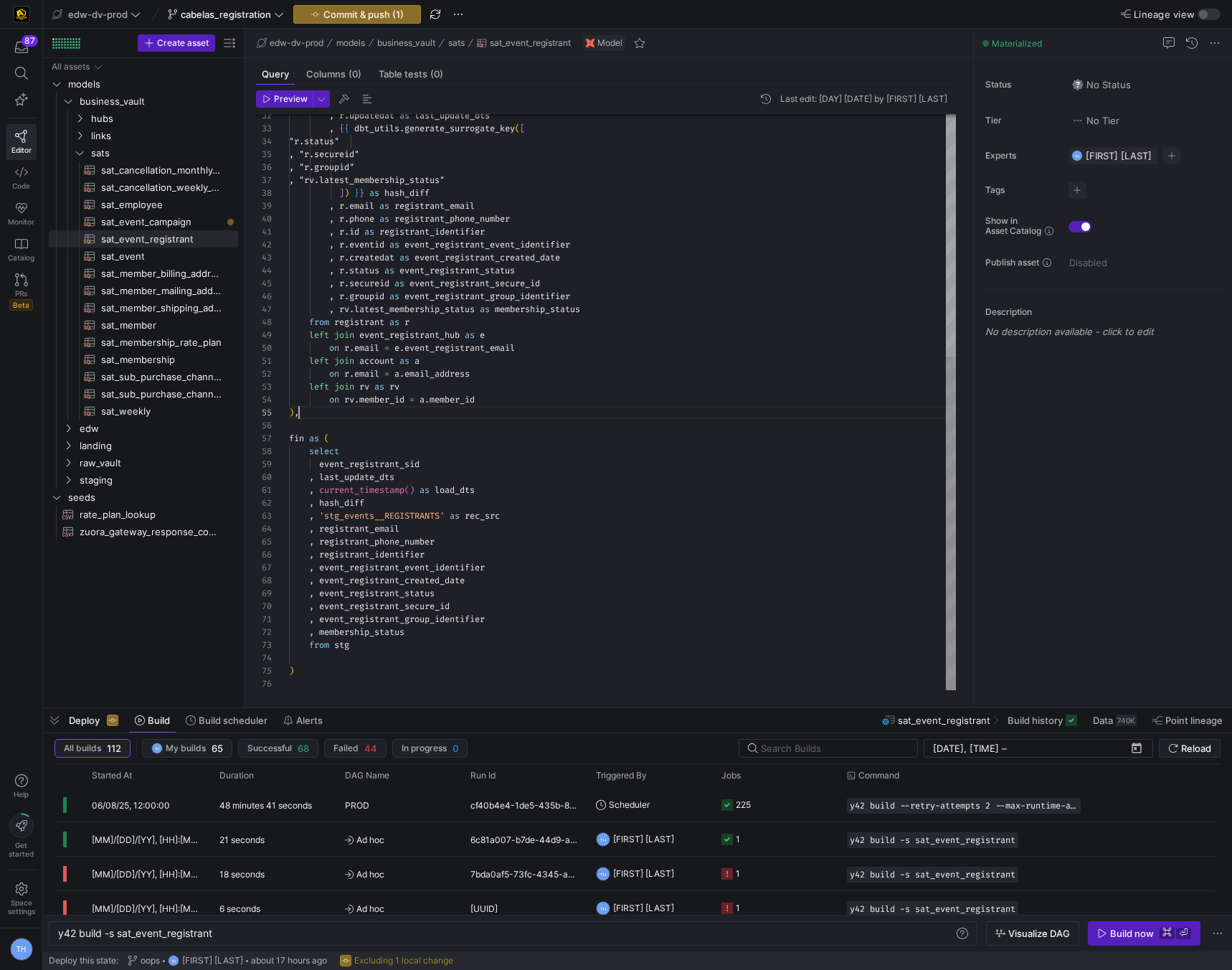 scroll, scrollTop: 52, scrollLeft: 10, axis: both 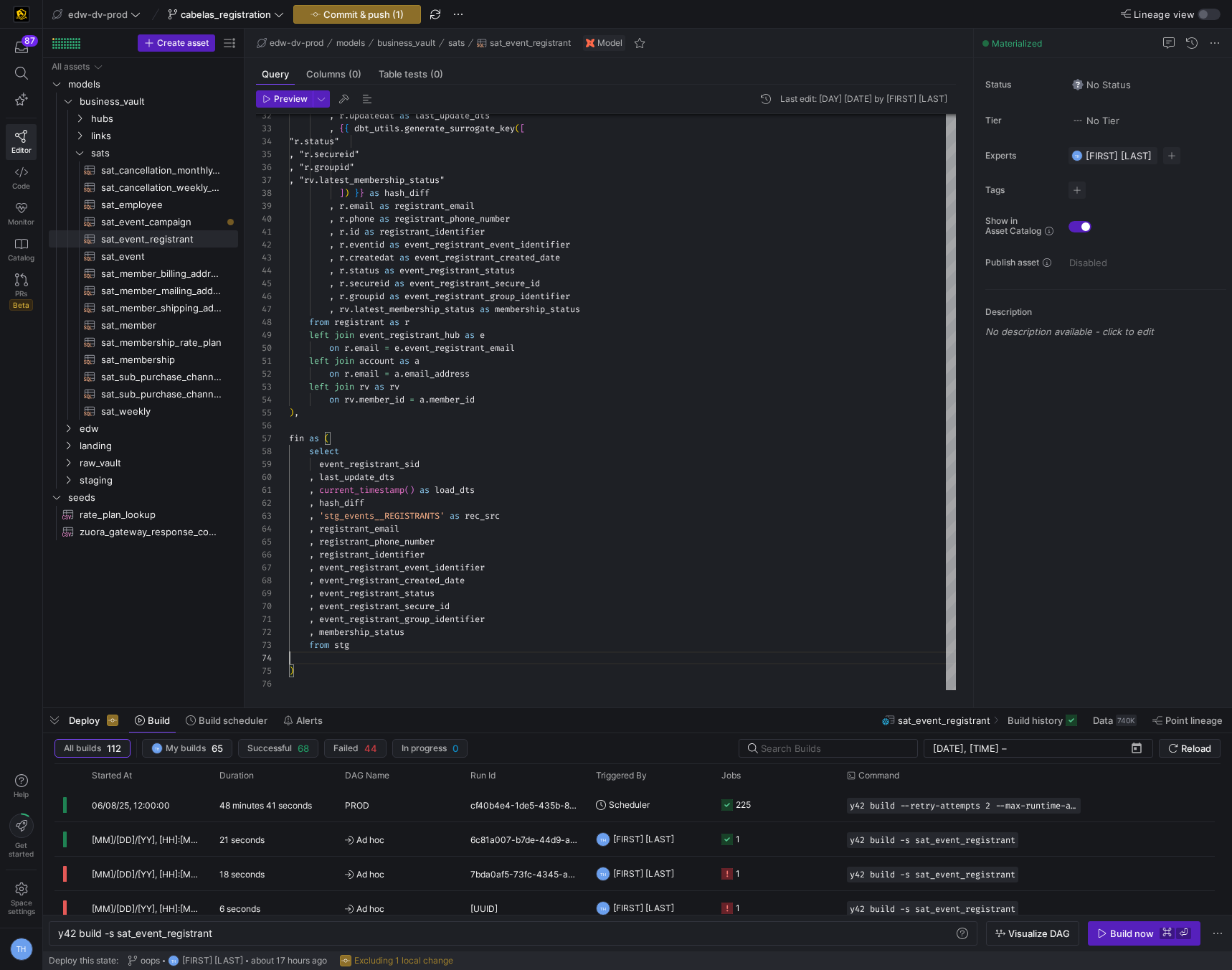 type on ", event_registrant_group_identifier
, membership_status
from stg
)" 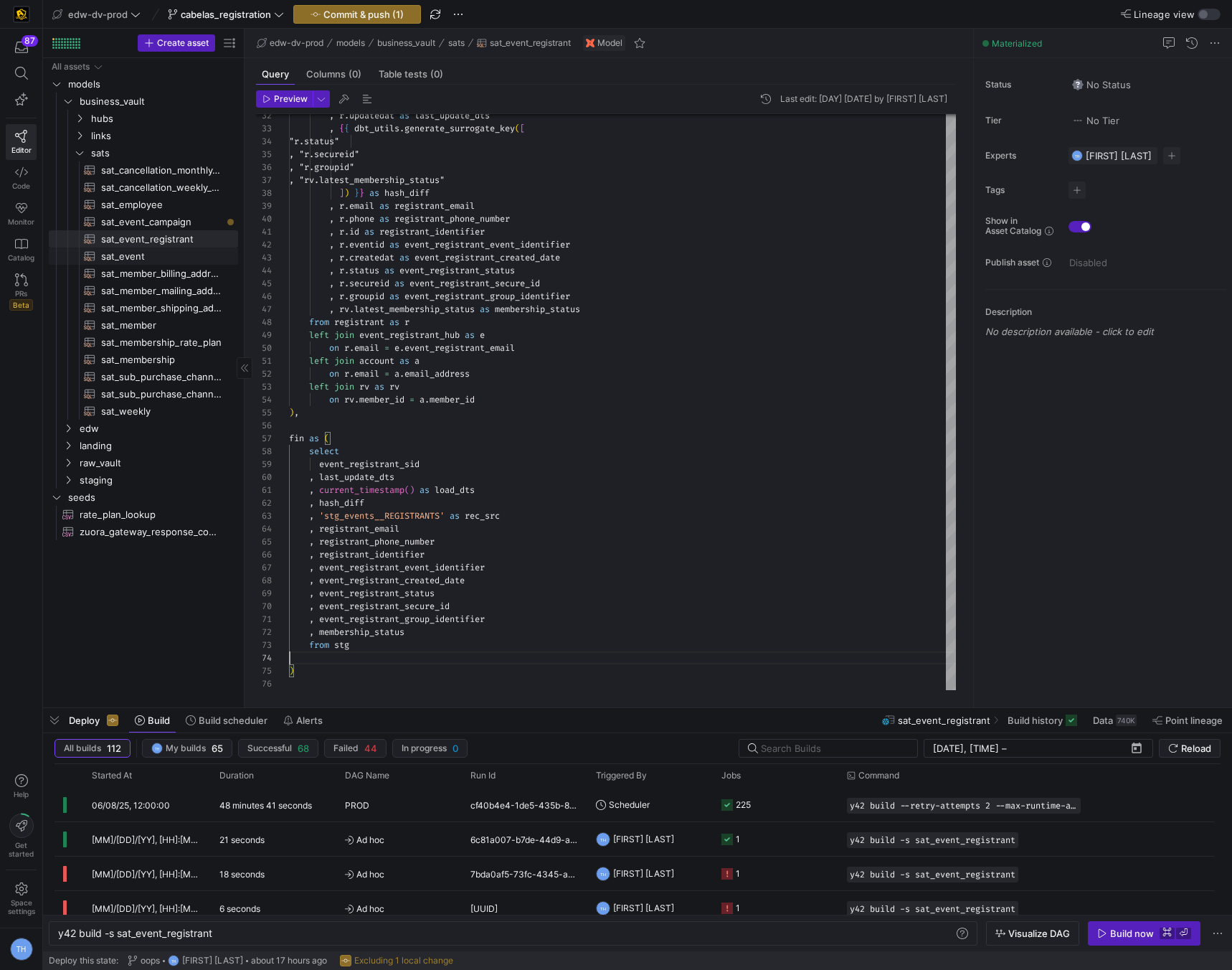 click on "sat_event" 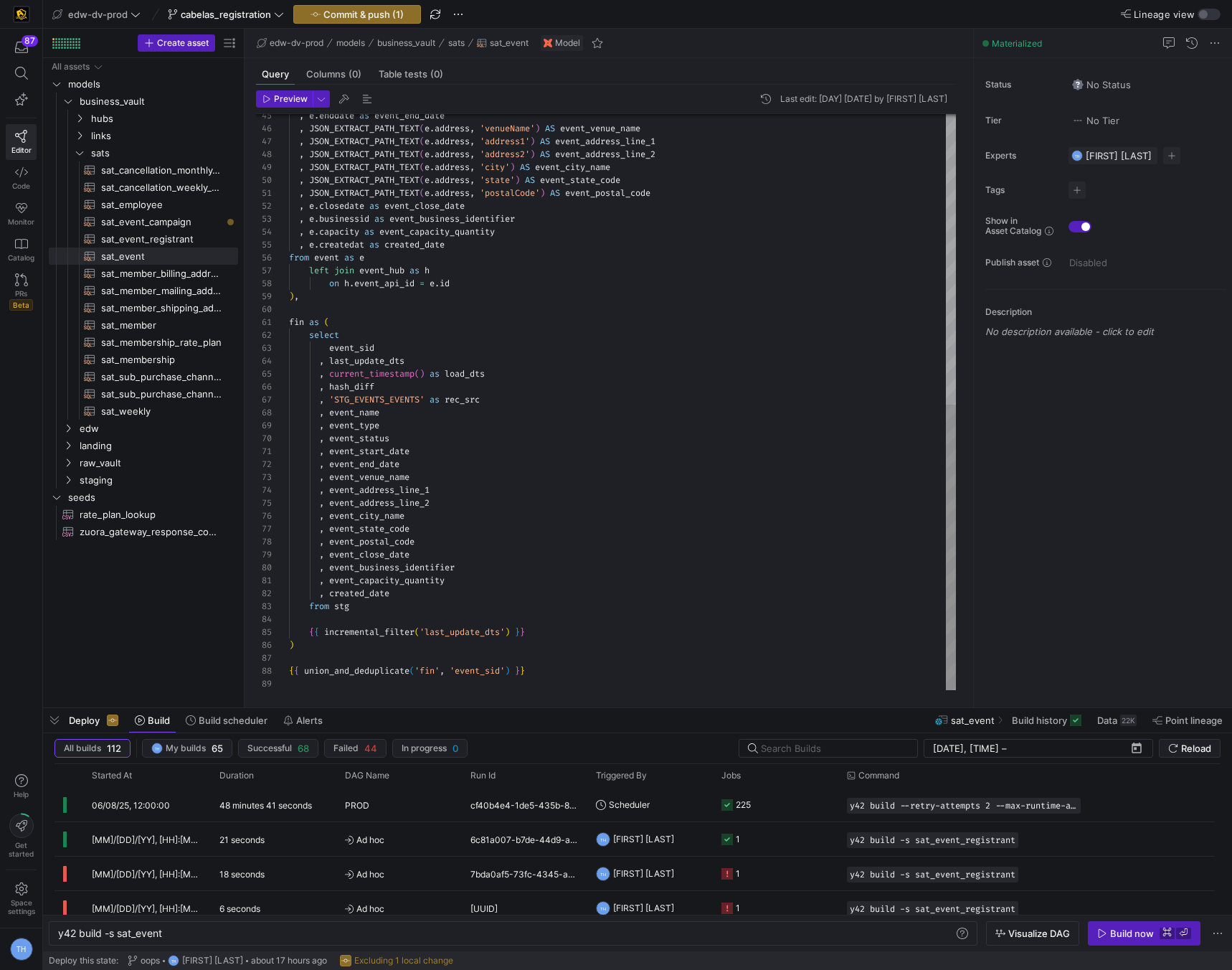 type on ", event_capacity_quantity
, created_date
from stg
{{ incremental_filter('last_update_dts') }}
)
{{ union_and_deduplicate('fin', 'event_sid') }}" 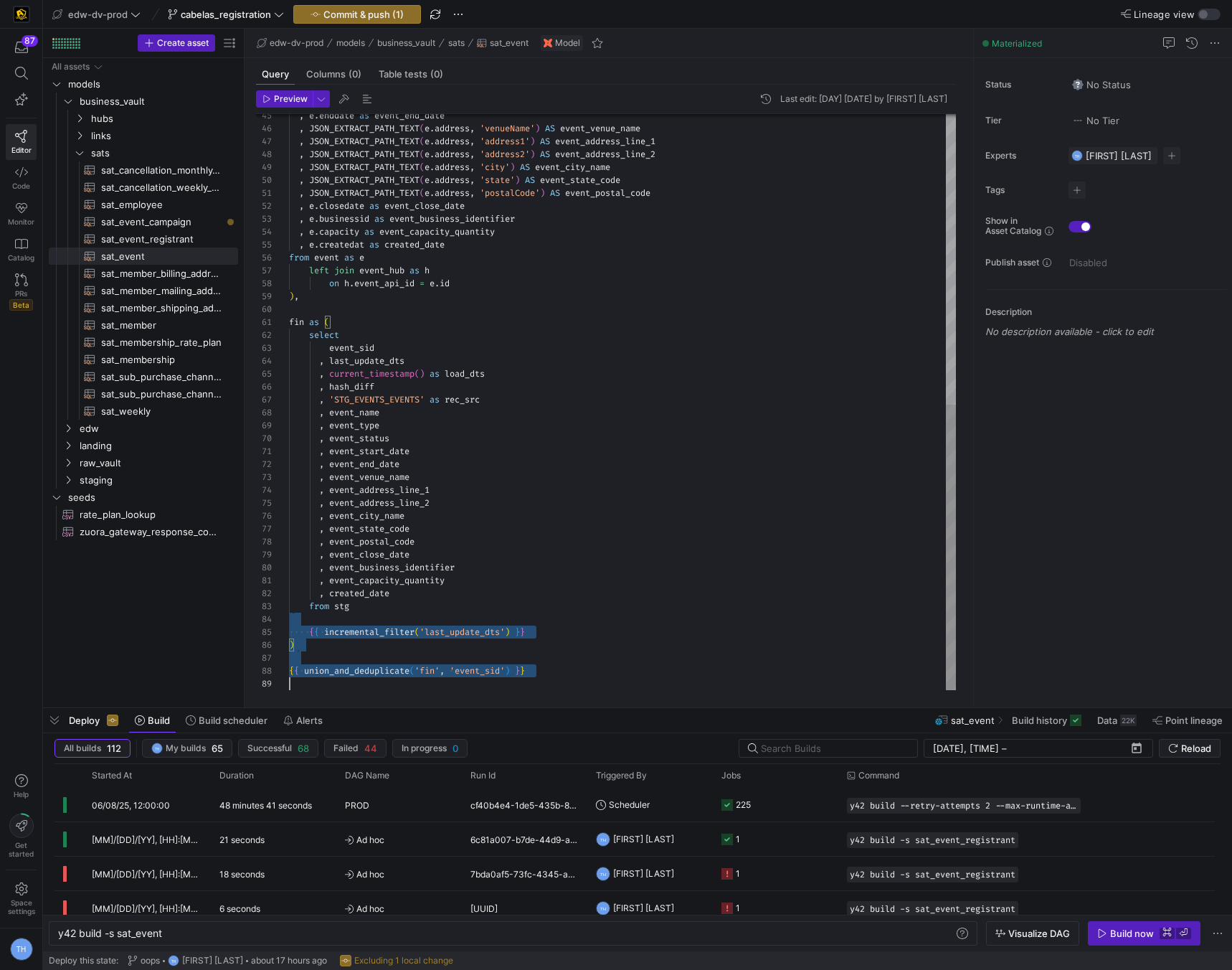 scroll, scrollTop: 39, scrollLeft: 0, axis: vertical 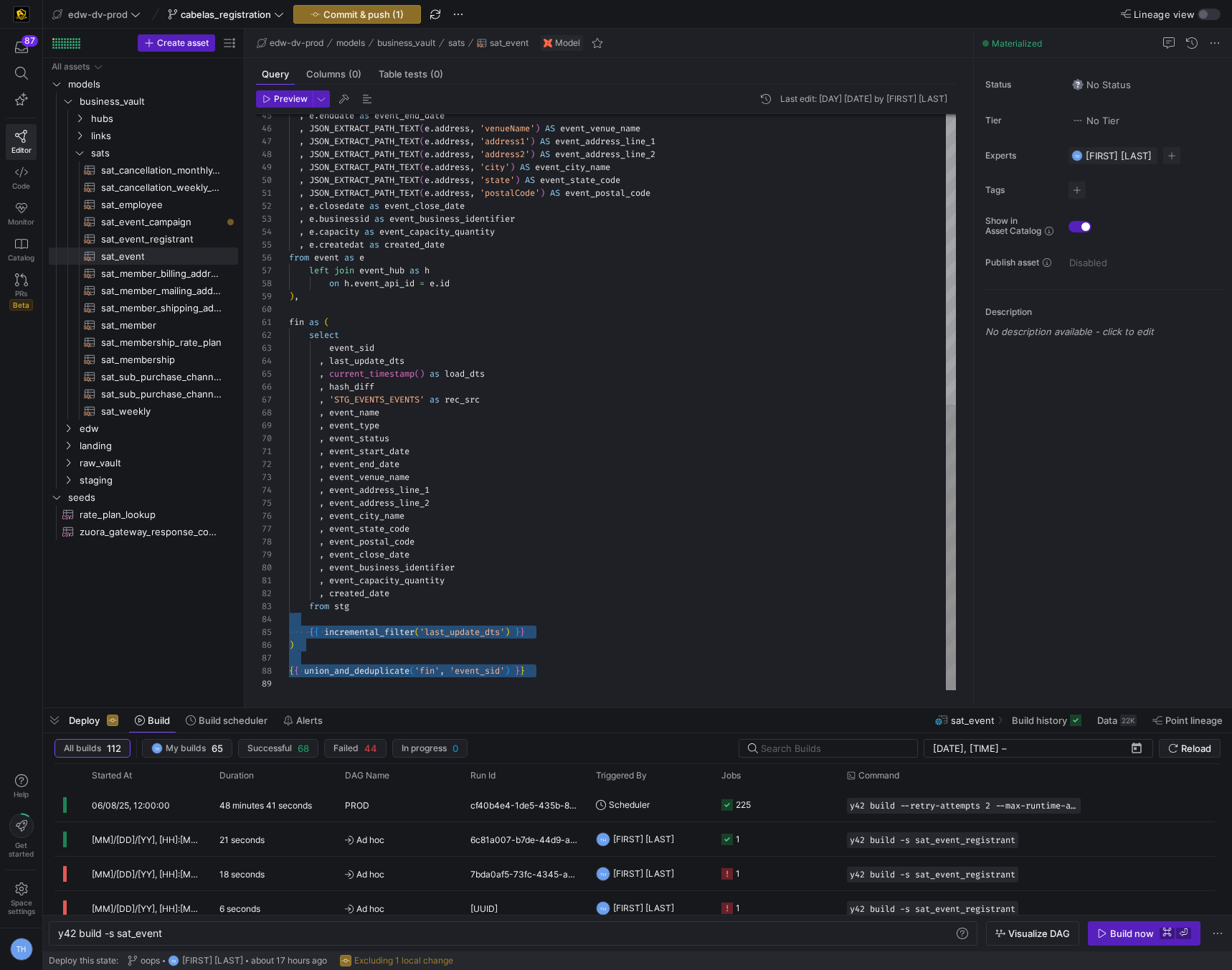 drag, startPoint x: 305, startPoint y: 623, endPoint x: 619, endPoint y: 682, distance: 319.4949 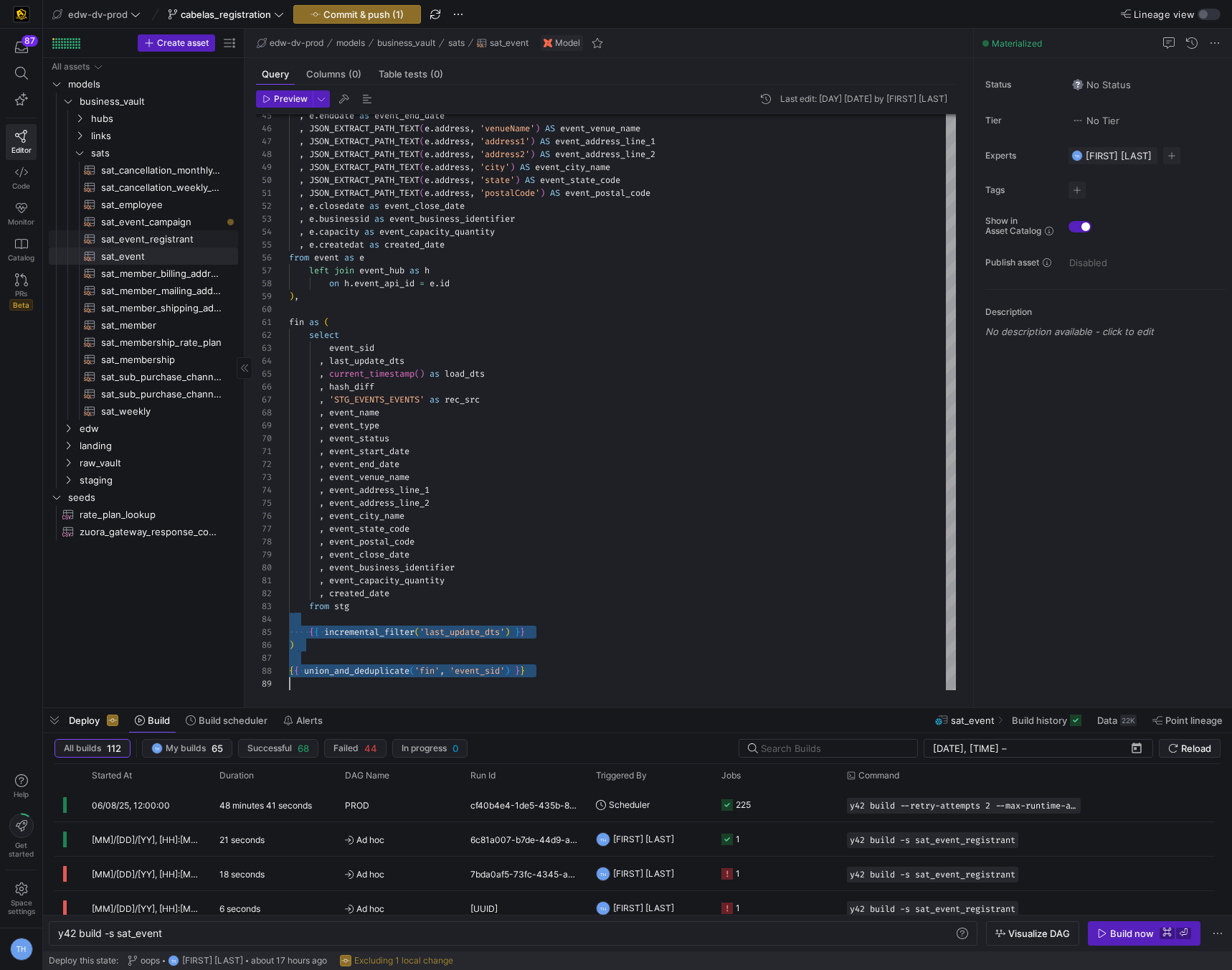click on "sat_event_registrant​​​​​​​​​​" 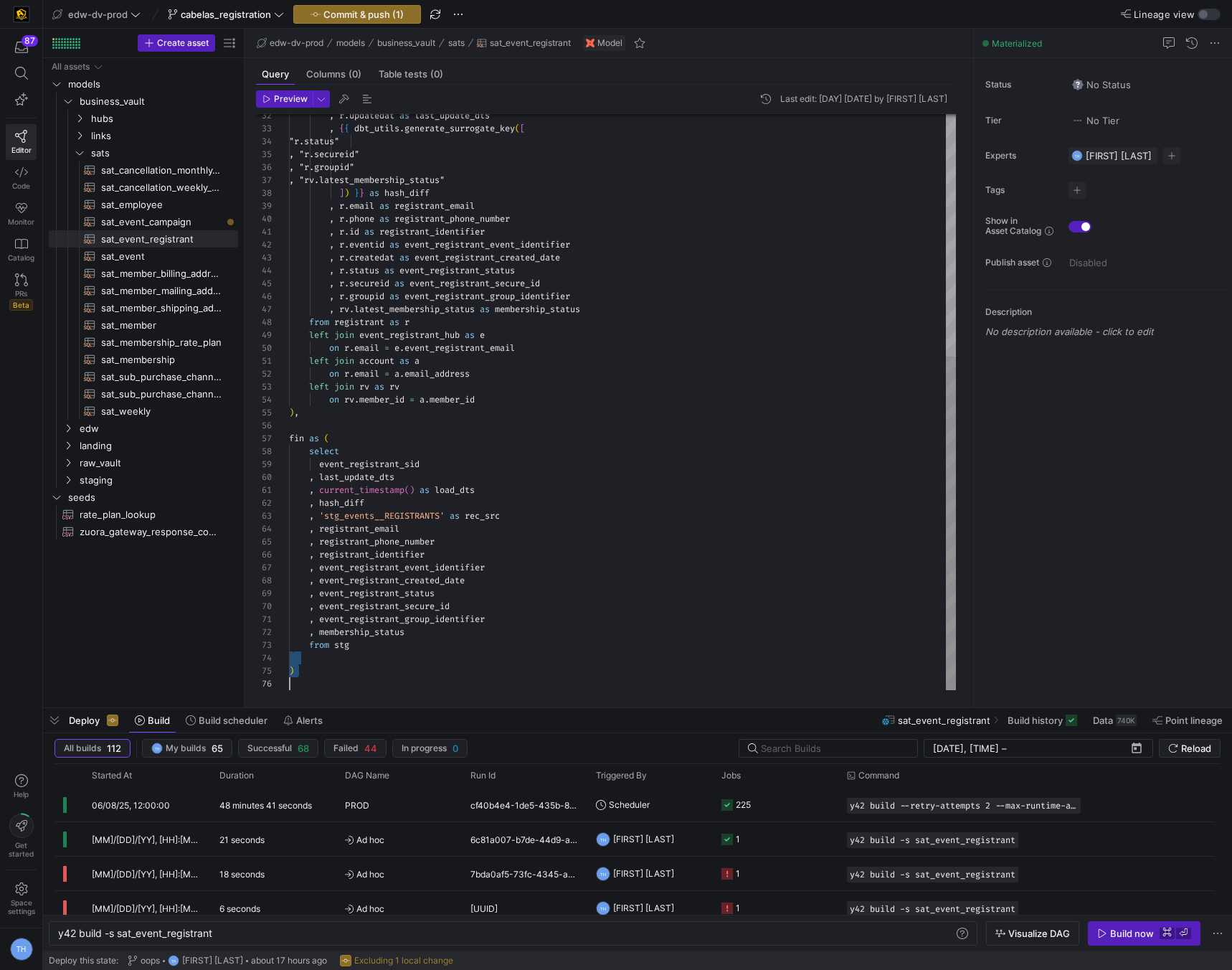 scroll, scrollTop: 39, scrollLeft: 0, axis: vertical 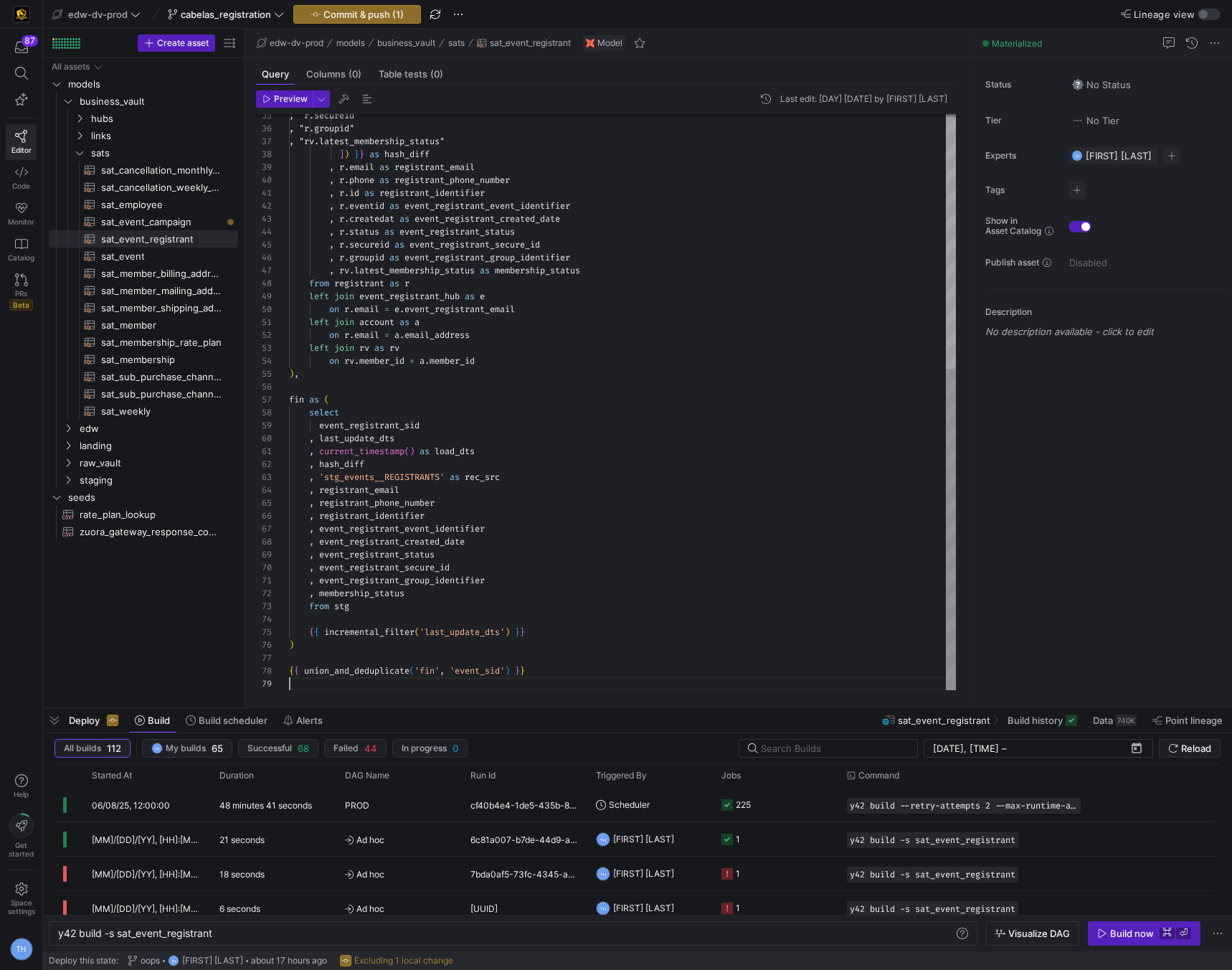 click on ", "r.secureid"             , "r.groupid"             , "rv.latest_membership_status"            ] )  } }  as  hash_diff          ,  r.email  as  registrant_email          ,  r.phone  as  registrant_phone_number          ,  r.id  as  registrant_identifier          ,  r.eventid  as  event_registrant_event_identifier          ,  r.createdat  as  event_registrant_created_date          ,  r.status  as  event_registrant_status          ,  r.secureid  as  event_registrant_secure_id          ,  r.groupid  as  event_registrant_group_identifier          ,  rv.latest_membership_status  as  membership_status      from  registrant  as  r      left  join  event_registrant_hub  as  e          on  r.email  =  e.event_registrant_email      left  join  account  as  a r" at bounding box center [622, 174] 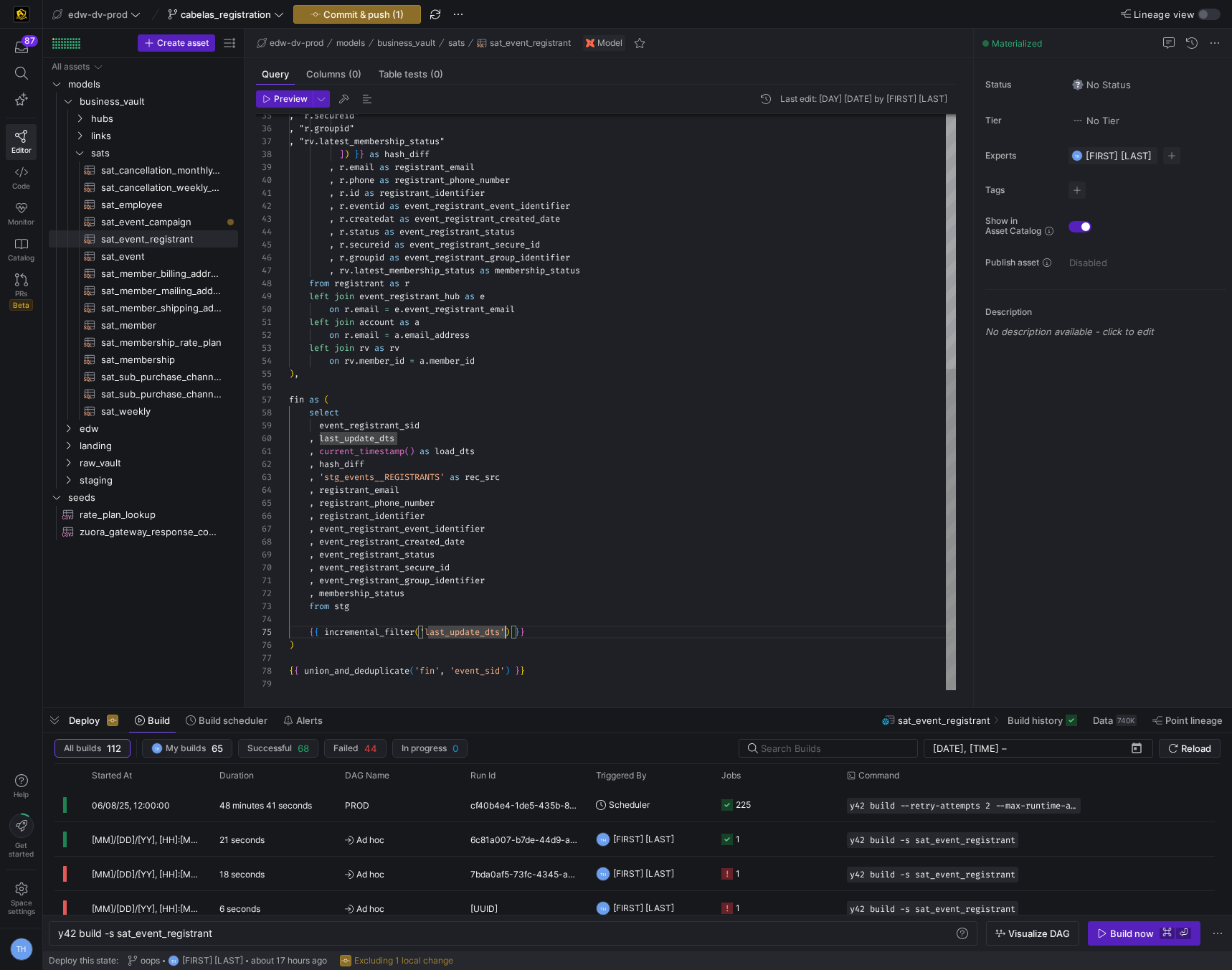 click on ", "r.secureid"             , "r.groupid"             , "rv.latest_membership_status"            ] )  } }  as  hash_diff          ,  r.email  as  registrant_email          ,  r.phone  as  registrant_phone_number          ,  r.id  as  registrant_identifier          ,  r.eventid  as  event_registrant_event_identifier          ,  r.createdat  as  event_registrant_created_date          ,  r.status  as  event_registrant_status          ,  r.secureid  as  event_registrant_secure_id          ,  r.groupid  as  event_registrant_group_identifier          ,  rv.latest_membership_status  as  membership_status      from  registrant  as  r      left  join  event_registrant_hub  as  e          on  r.email  =  e.event_registrant_email      left  join  account  as  a r" at bounding box center (622, 174) 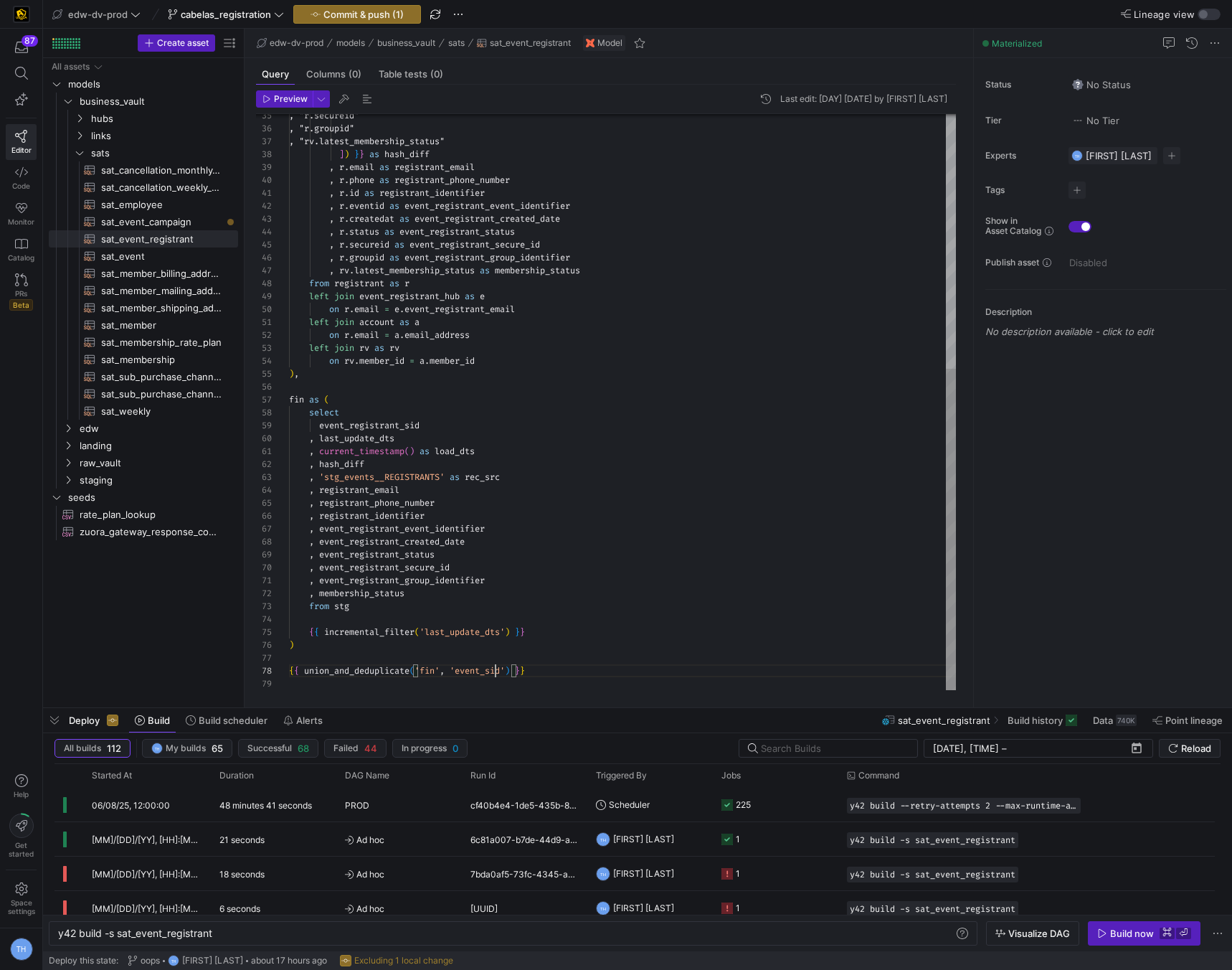 click on ", "r.secureid"             , "r.groupid"             , "rv.latest_membership_status"            ] )  } }  as  hash_diff          ,  r.email  as  registrant_email          ,  r.phone  as  registrant_phone_number          ,  r.id  as  registrant_identifier          ,  r.eventid  as  event_registrant_event_identifier          ,  r.createdat  as  event_registrant_created_date          ,  r.status  as  event_registrant_status          ,  r.secureid  as  event_registrant_secure_id          ,  r.groupid  as  event_registrant_group_identifier          ,  rv.latest_membership_status  as  membership_status      from  registrant  as  r      left  join  event_registrant_hub  as  e          on  r.email  =  e.event_registrant_email      left  join  account  as  a r" at bounding box center (622, 174) 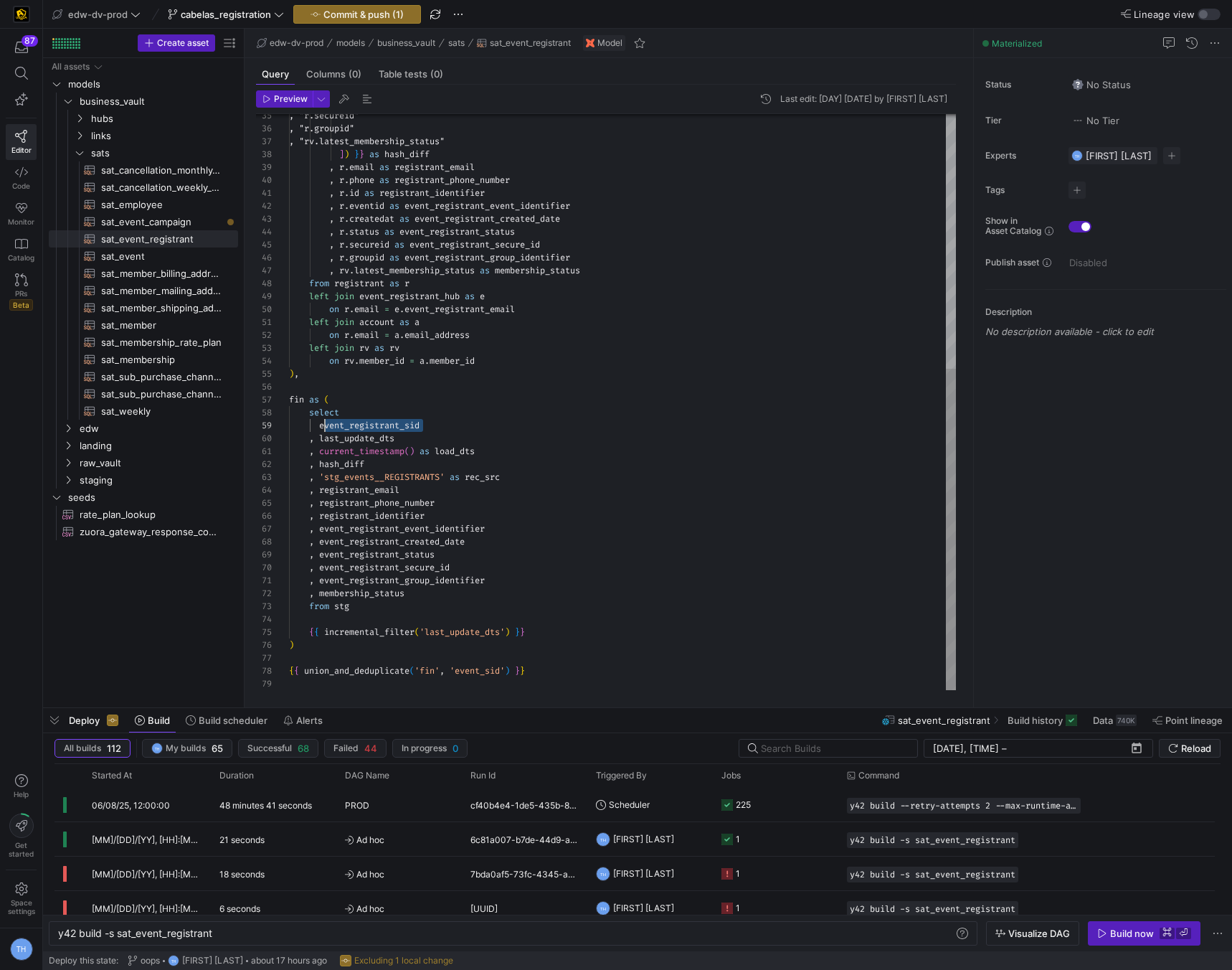 scroll, scrollTop: 103, scrollLeft: 31, axis: both 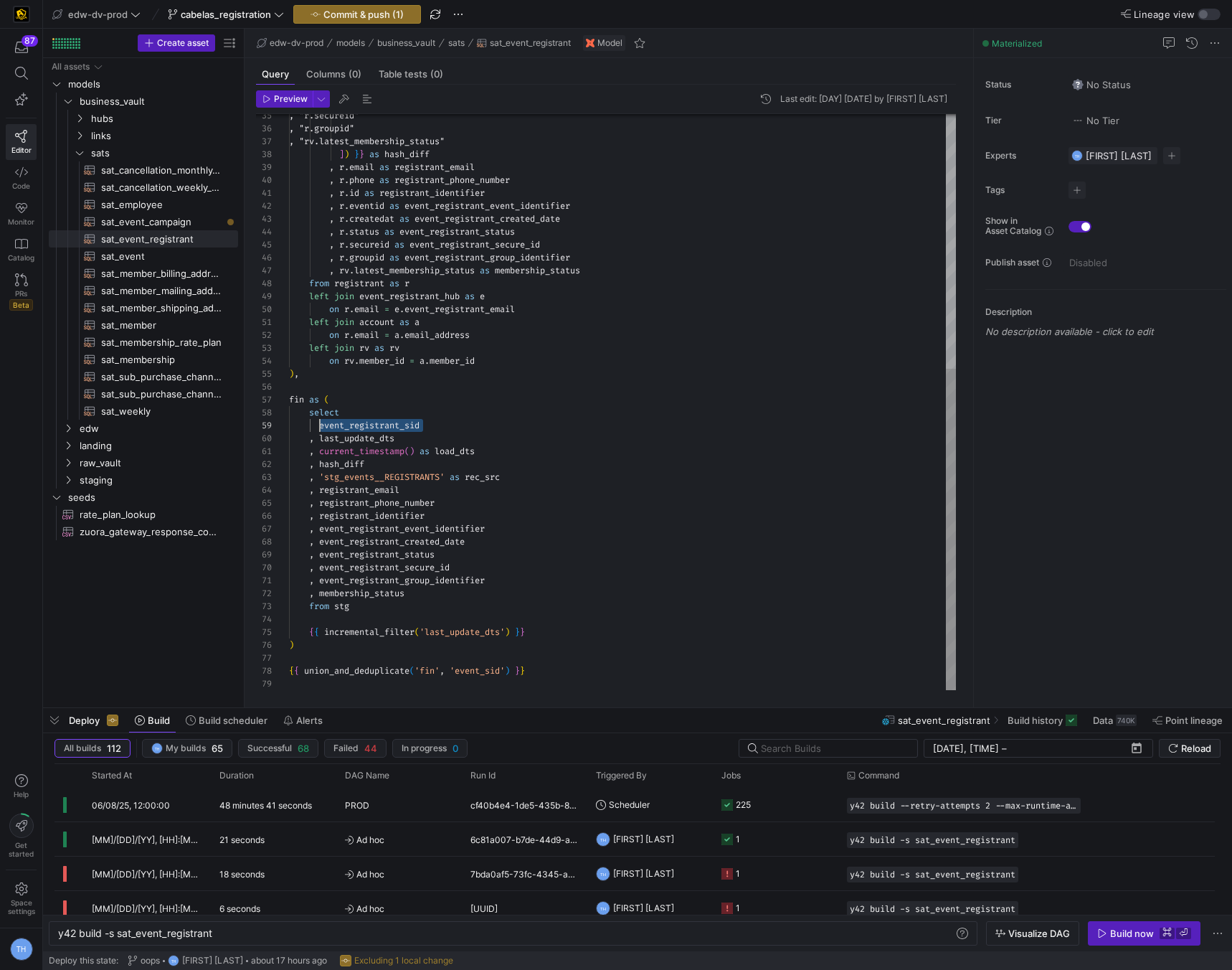 drag, startPoint x: 437, startPoint y: 422, endPoint x: 321, endPoint y: 420, distance: 116.01724 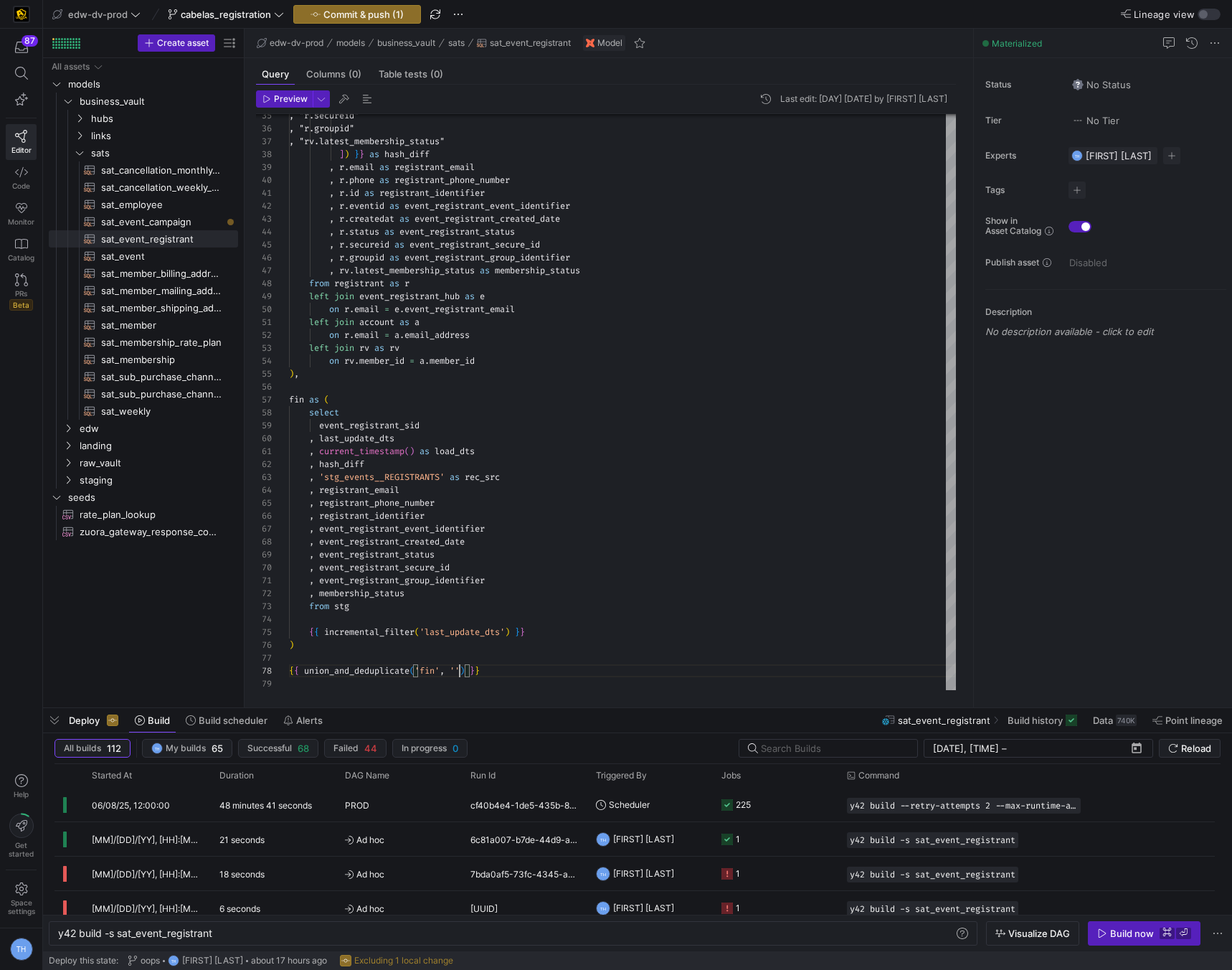 type on ", event_registrant_group_identifier
, membership_status
from stg
{{ incremental_filter('last_update_dts') }}
)
{{ union_and_deduplicate('fin', 'event_registrant_sid') }}" 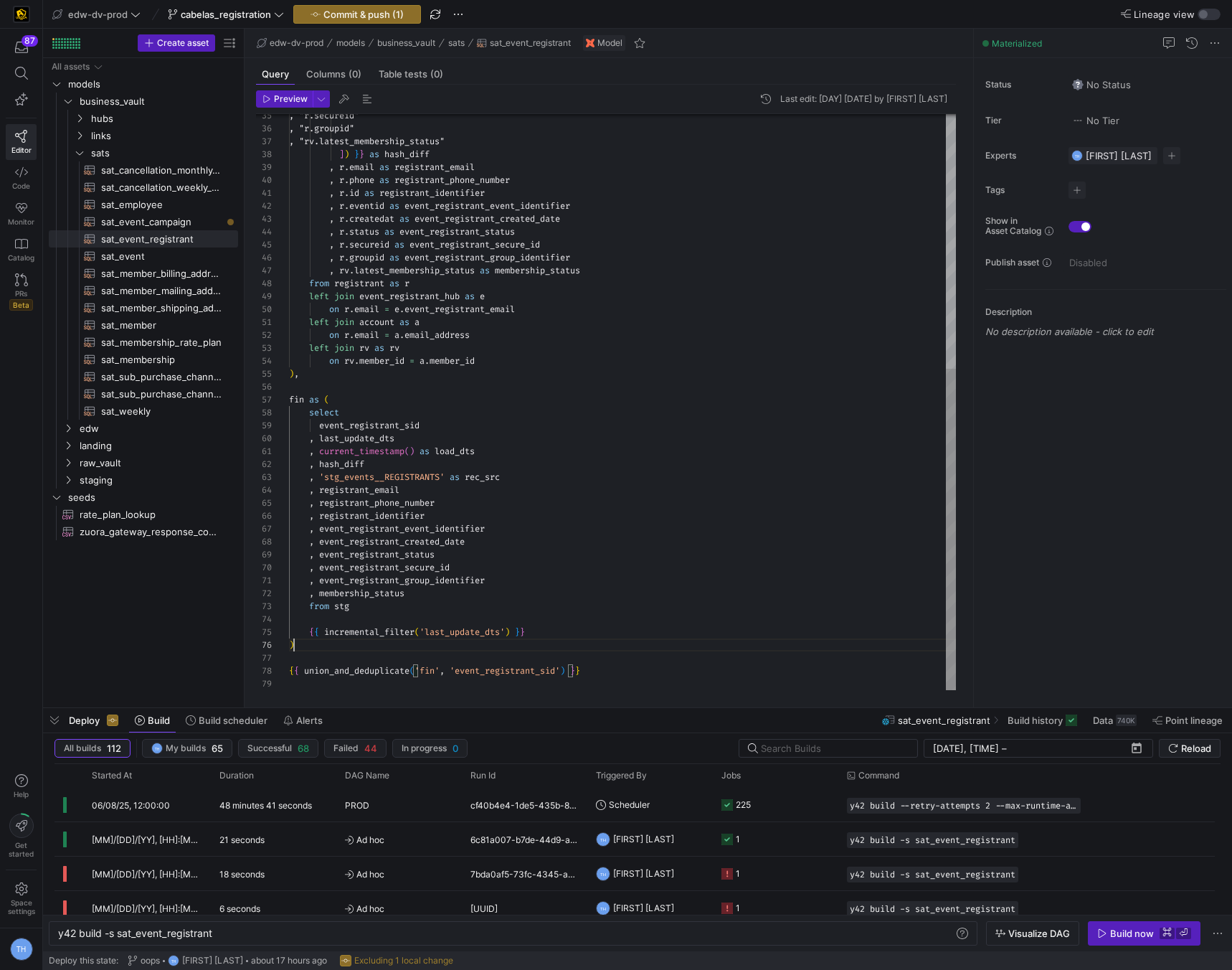 click on ", "r.secureid"             , "r.groupid"             , "rv.latest_membership_status"            ] )  } }  as  hash_diff          ,  r.email  as  registrant_email          ,  r.phone  as  registrant_phone_number          ,  r.id  as  registrant_identifier          ,  r.eventid  as  event_registrant_event_identifier          ,  r.createdat  as  event_registrant_created_date          ,  r.status  as  event_registrant_status          ,  r.secureid  as  event_registrant_secure_id          ,  r.groupid  as  event_registrant_group_identifier          ,  rv.latest_membership_status  as  membership_status      from  registrant  as  r      left  join  event_registrant_hub  as  e          on  r.email  =  e.event_registrant_email      left  join  account  as  a r" at bounding box center (622, 174) 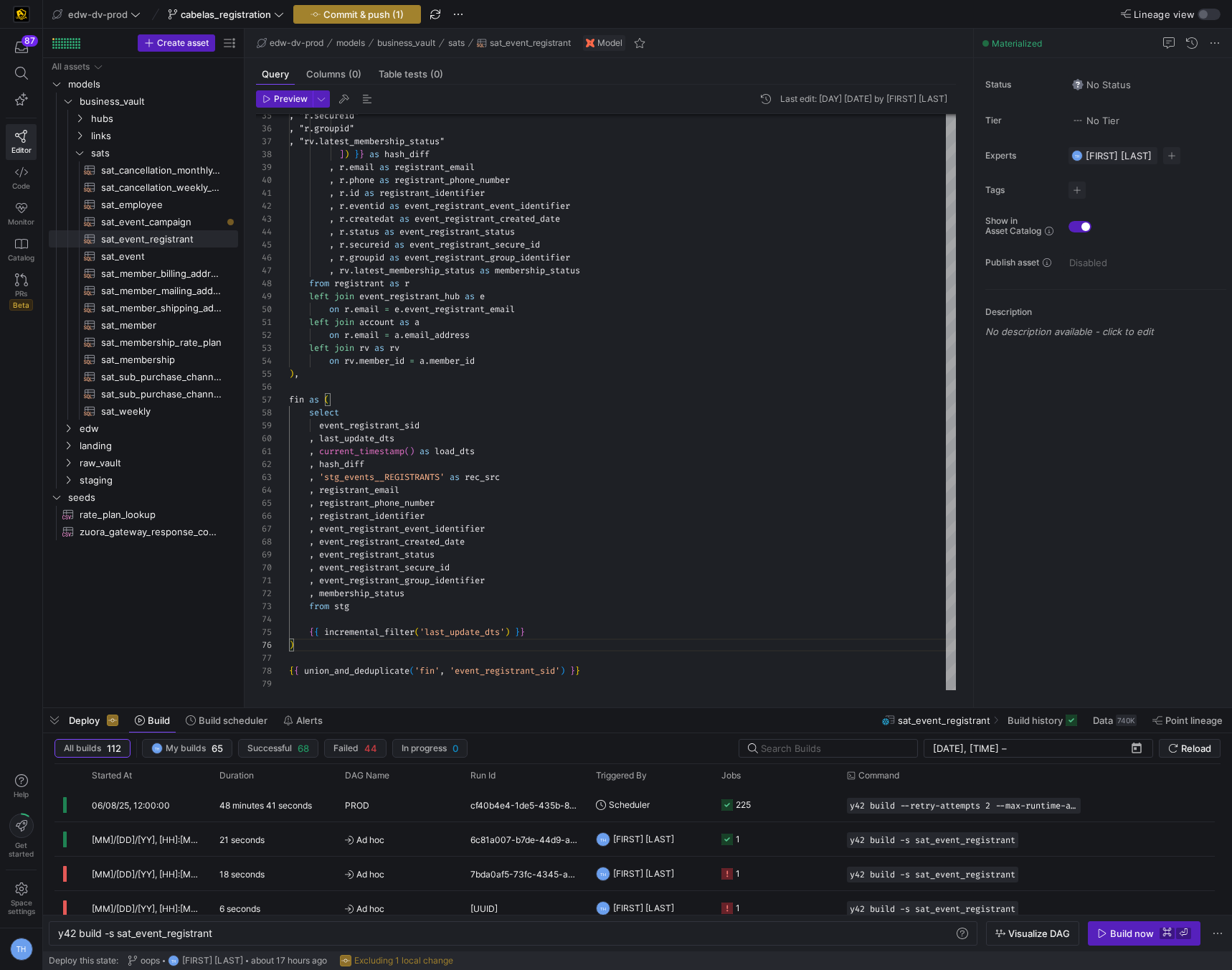 click on "Commit & push (1)" at bounding box center [357, 14] 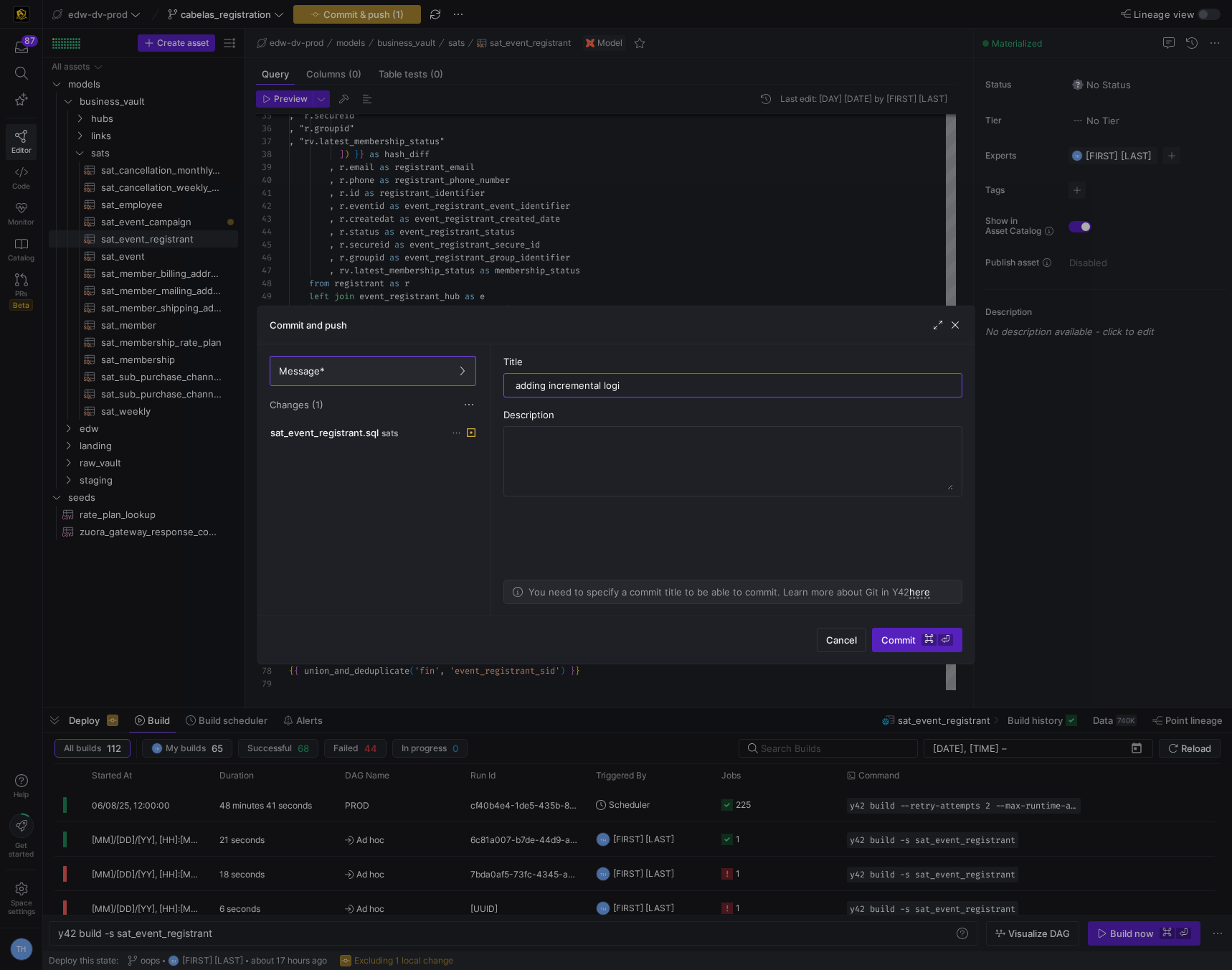 type on "adding incremental logic" 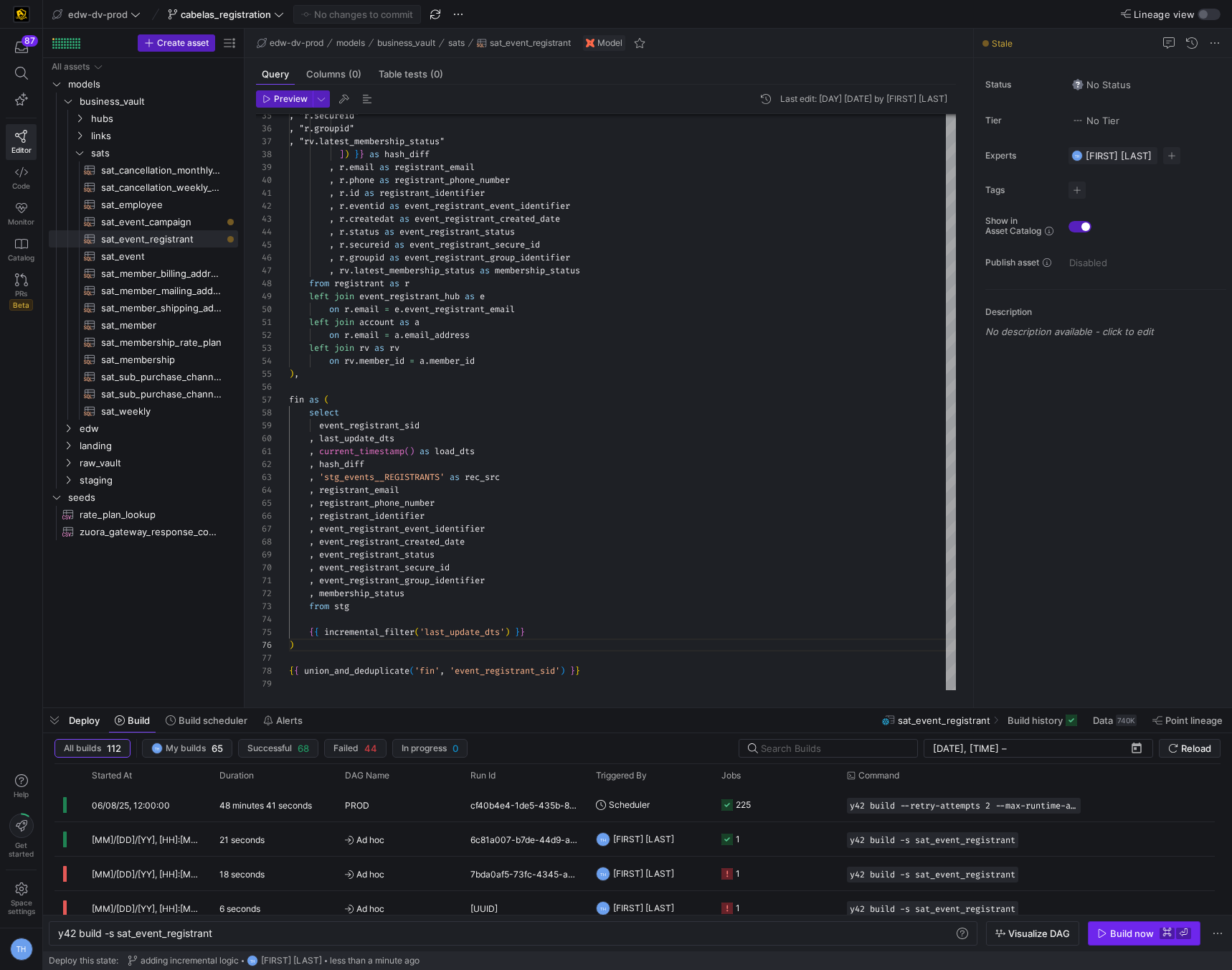 click on "Build now" at bounding box center (1132, 933) 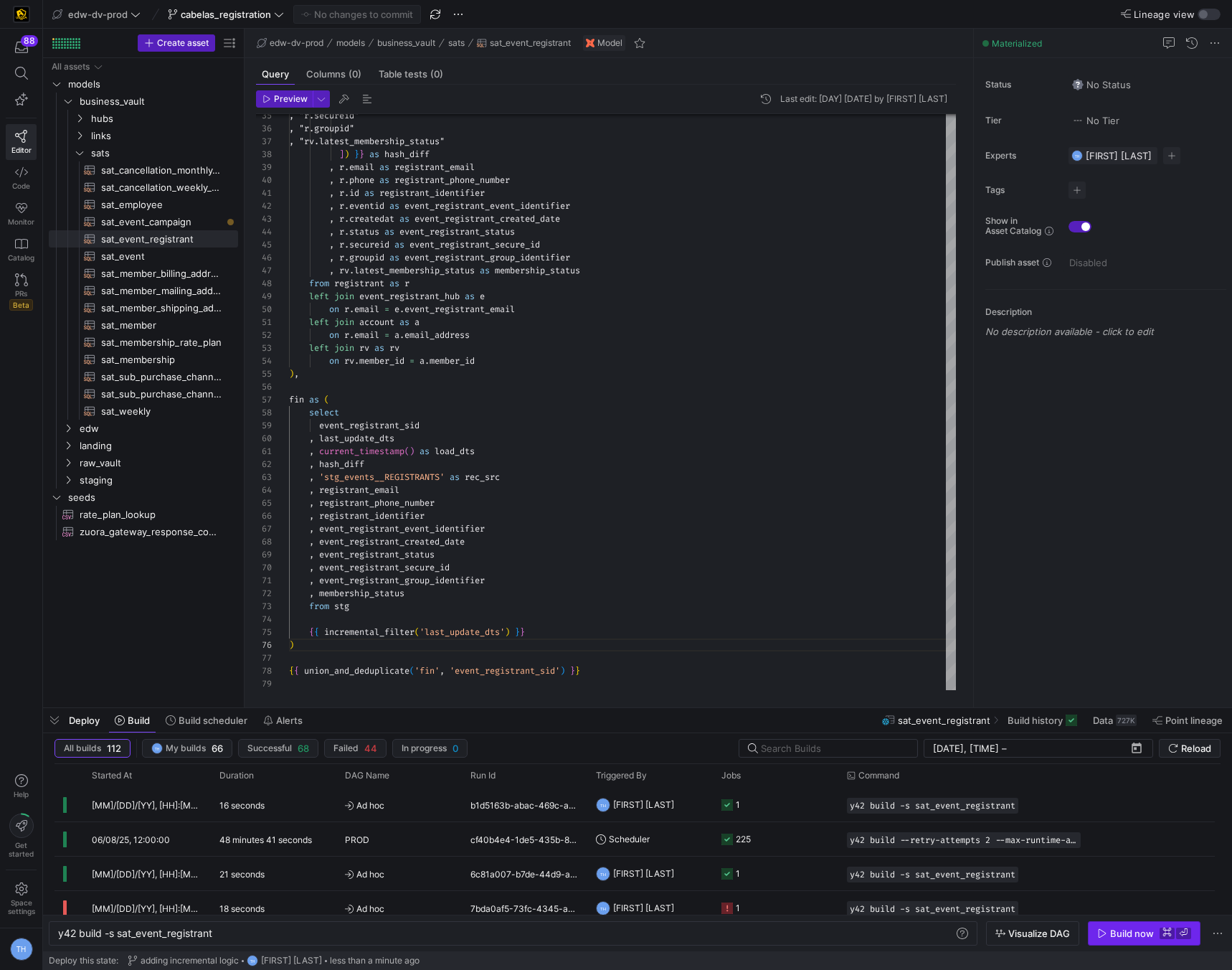 click on "Build now" at bounding box center [1132, 933] 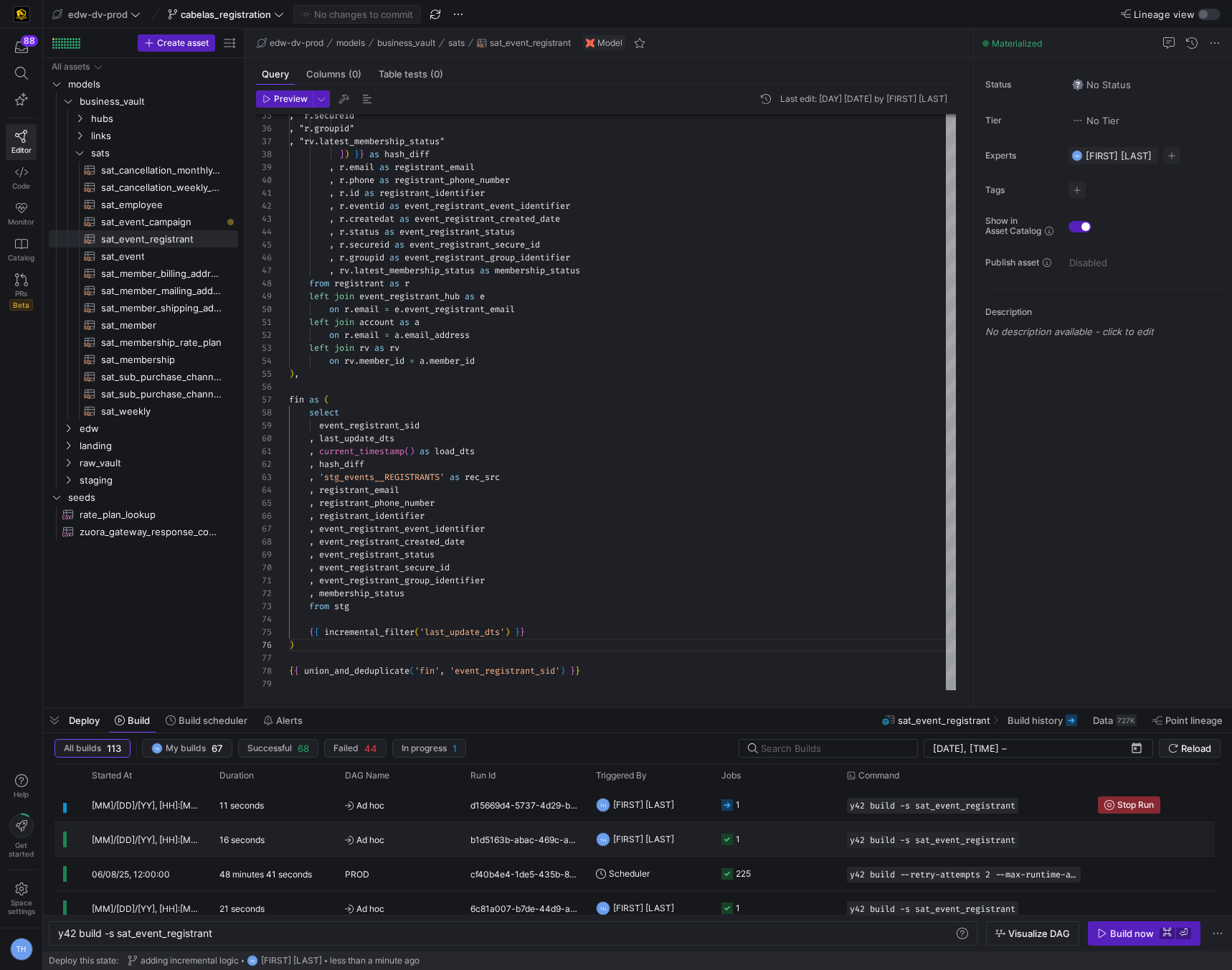 click on "1" 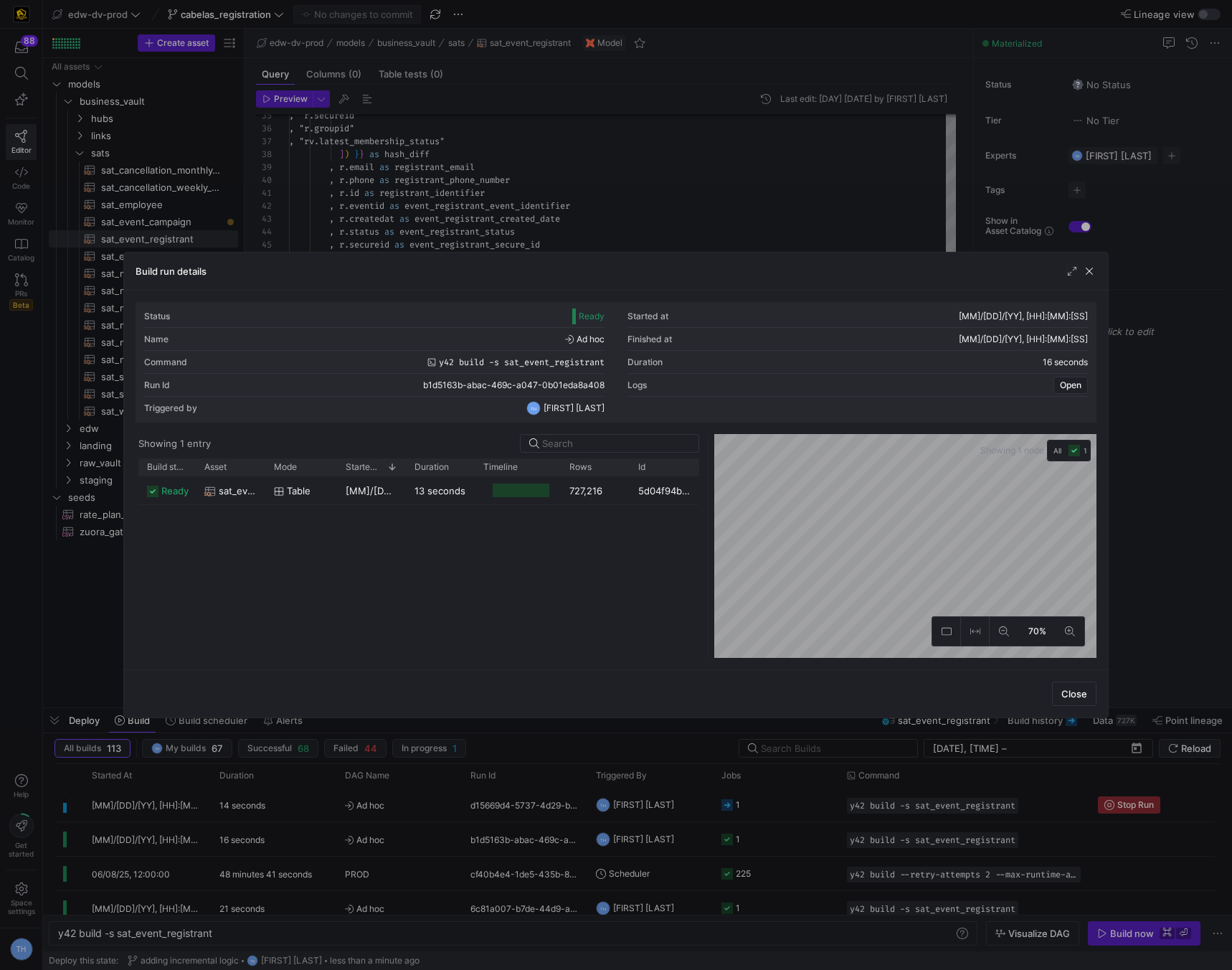 drag, startPoint x: 616, startPoint y: 477, endPoint x: 692, endPoint y: 208, distance: 279.52996 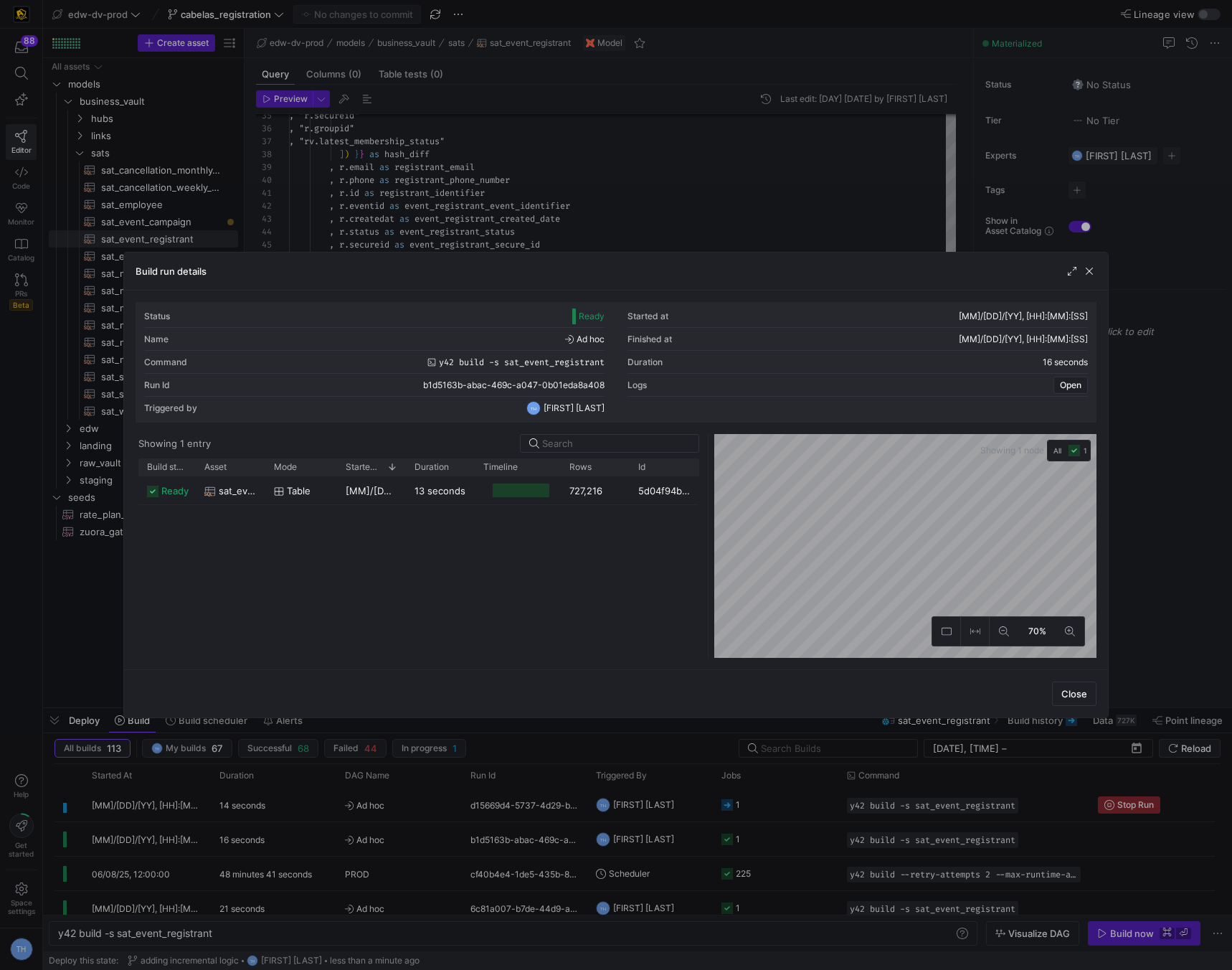 click at bounding box center (616, 485) 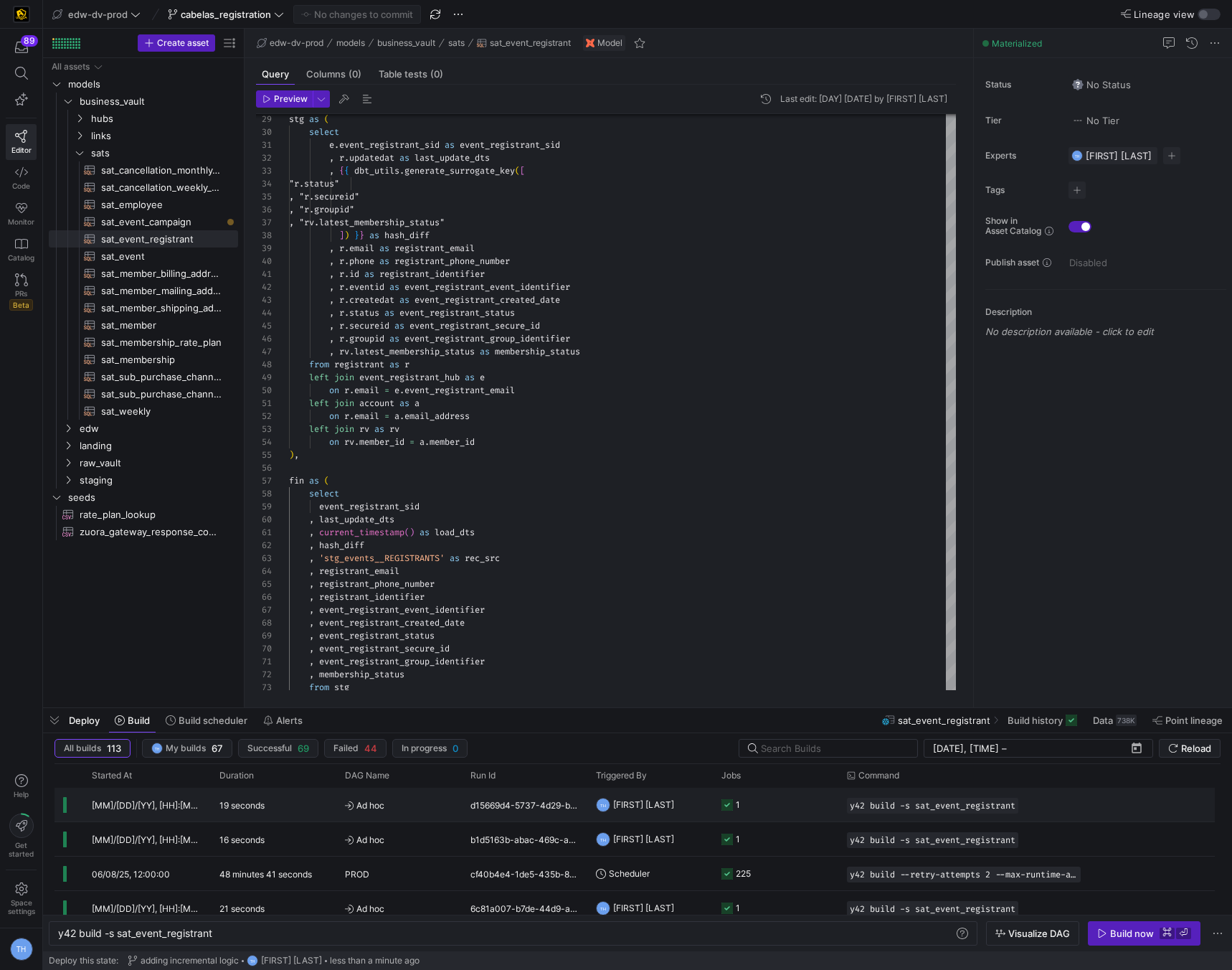 click on "Ad hoc" 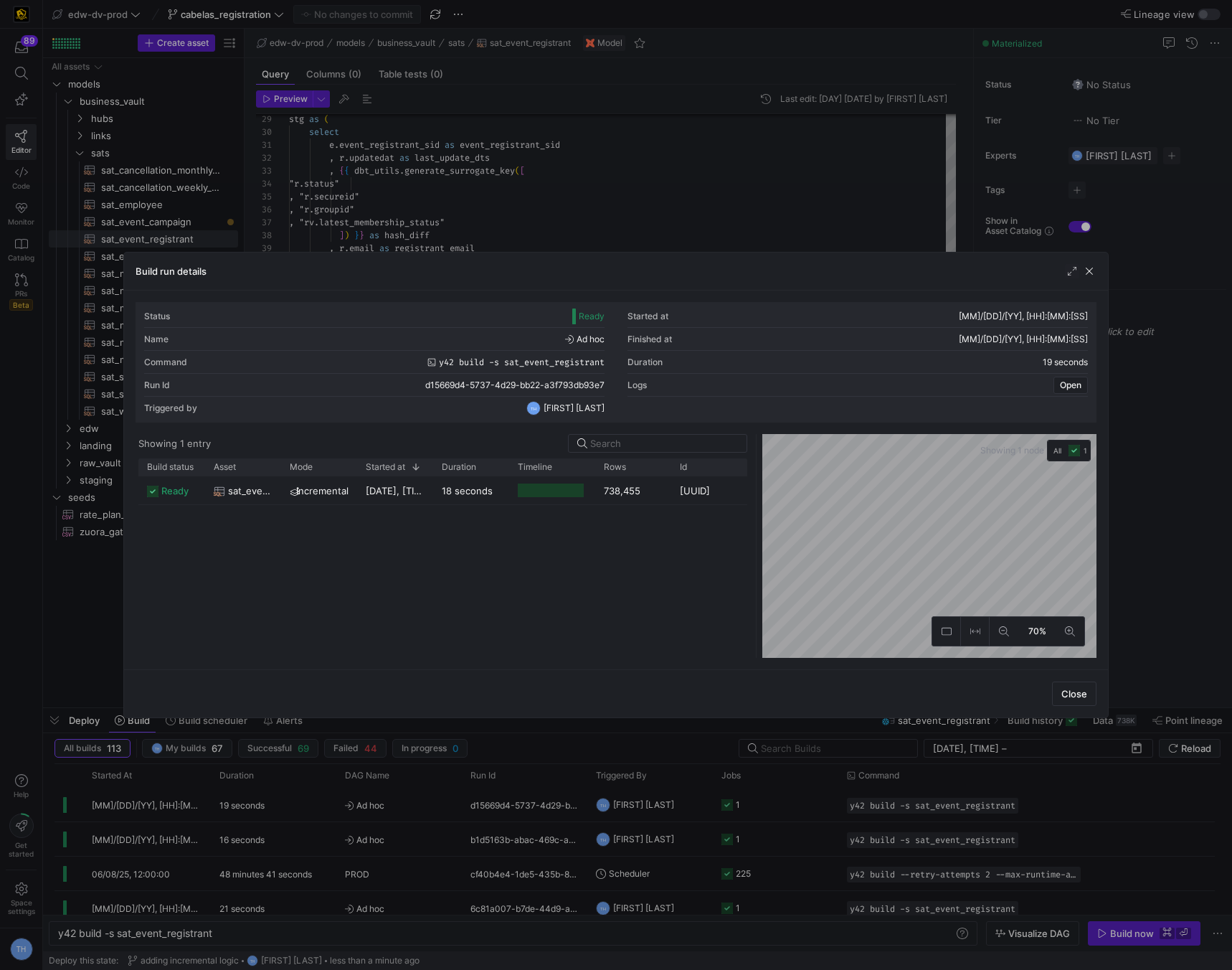 drag, startPoint x: 617, startPoint y: 512, endPoint x: 693, endPoint y: 284, distance: 240.3331 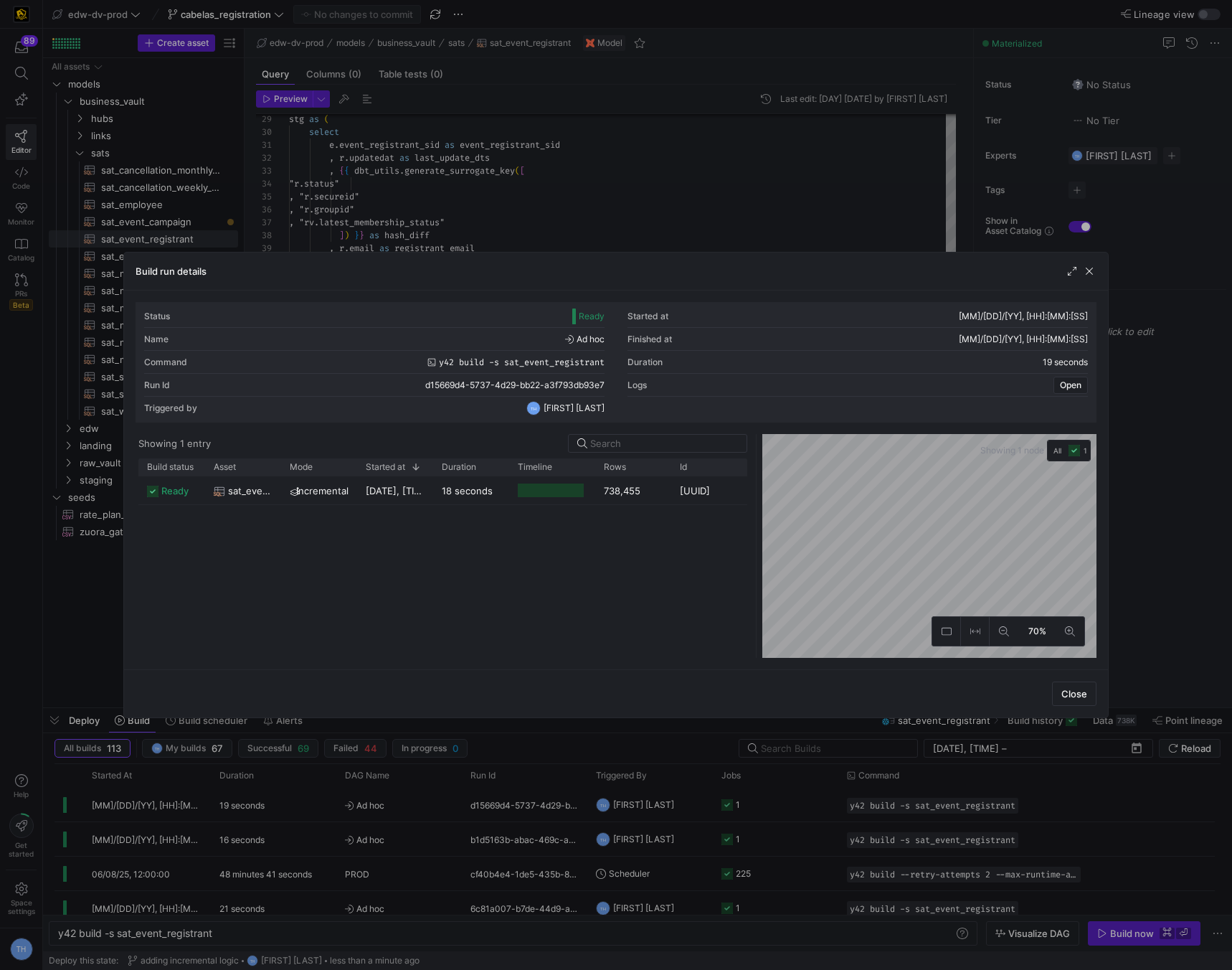 click at bounding box center (616, 485) 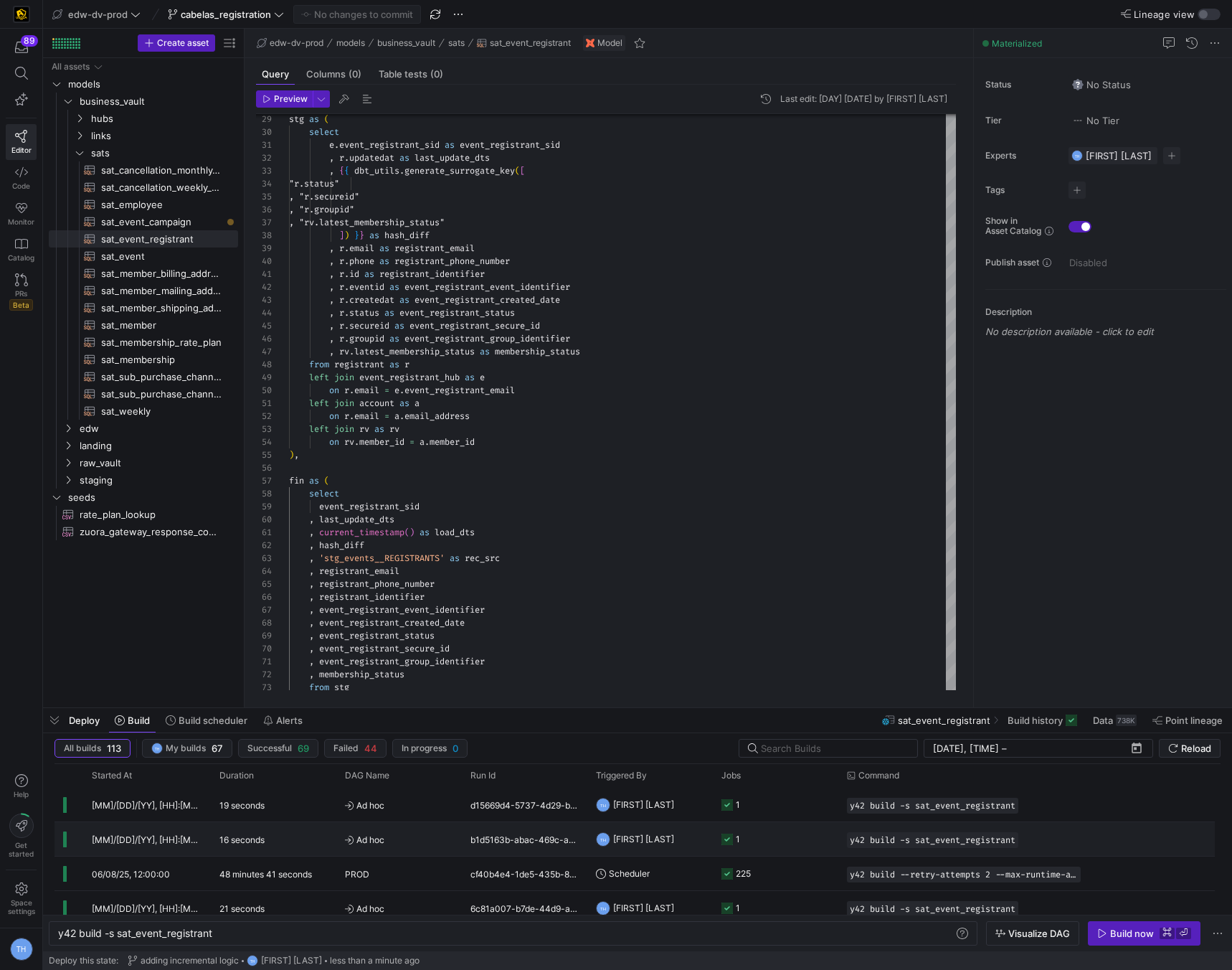click on "[FIRST] [LAST]" 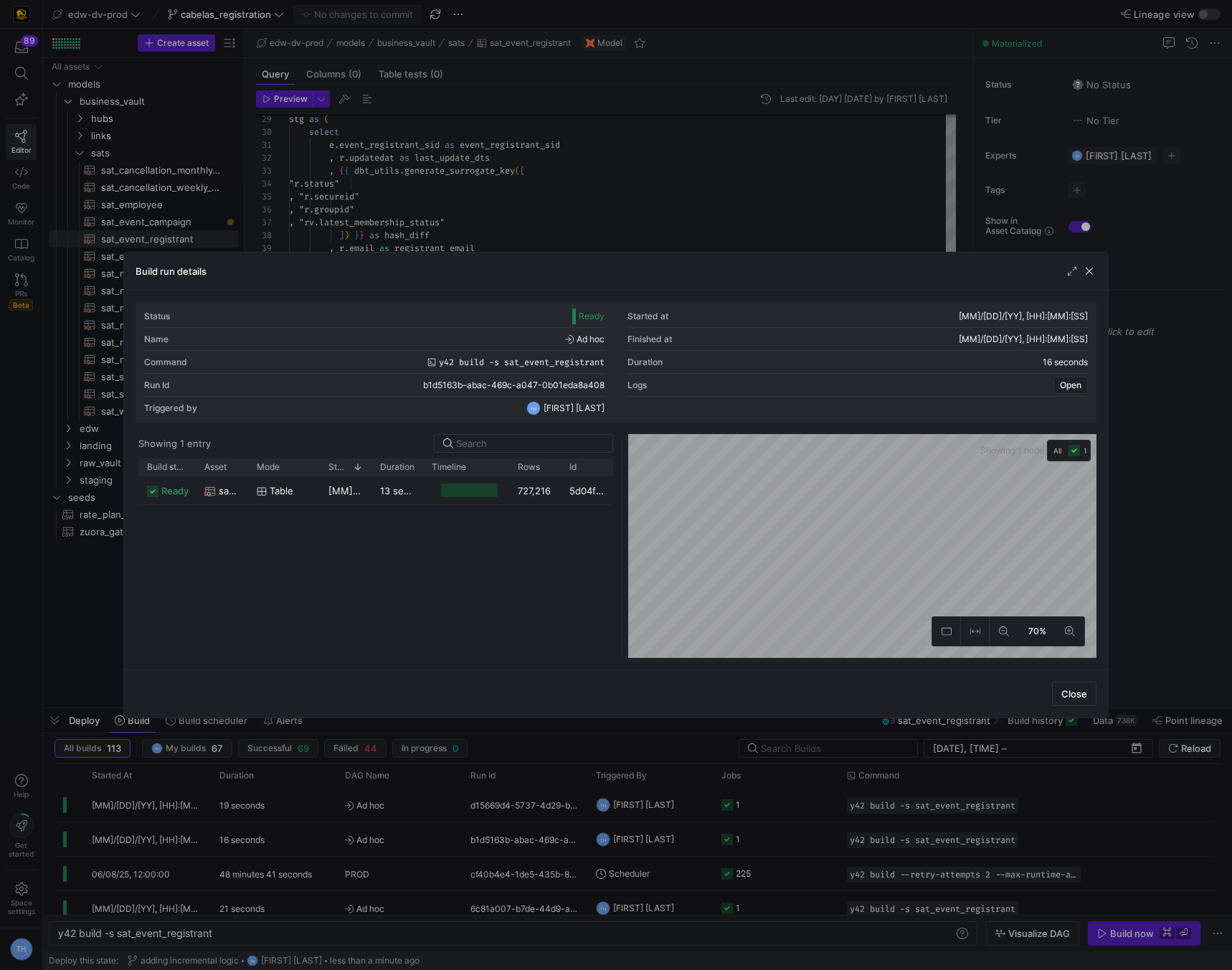 drag, startPoint x: 614, startPoint y: 472, endPoint x: 693, endPoint y: 400, distance: 106.88779 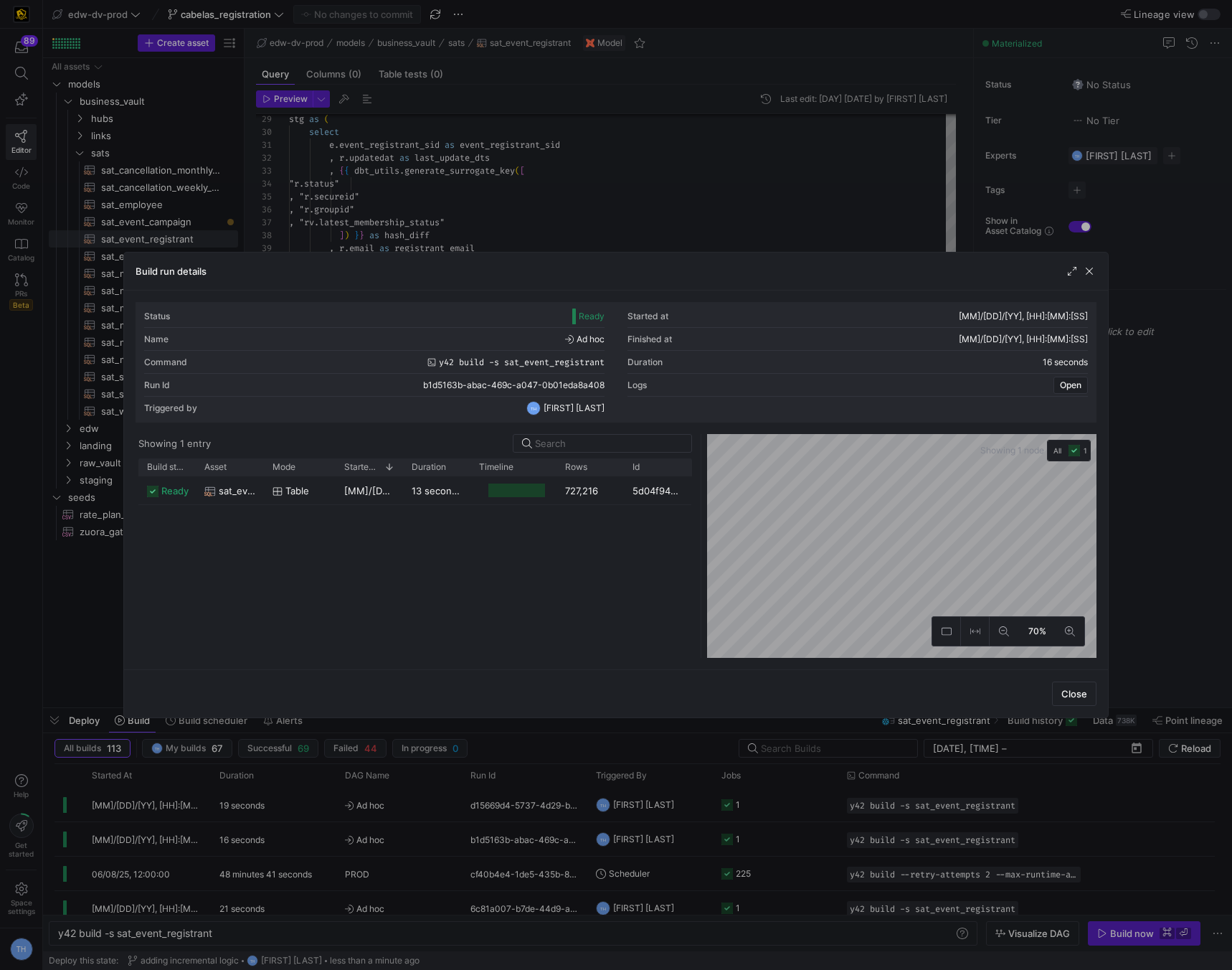 click at bounding box center (616, 485) 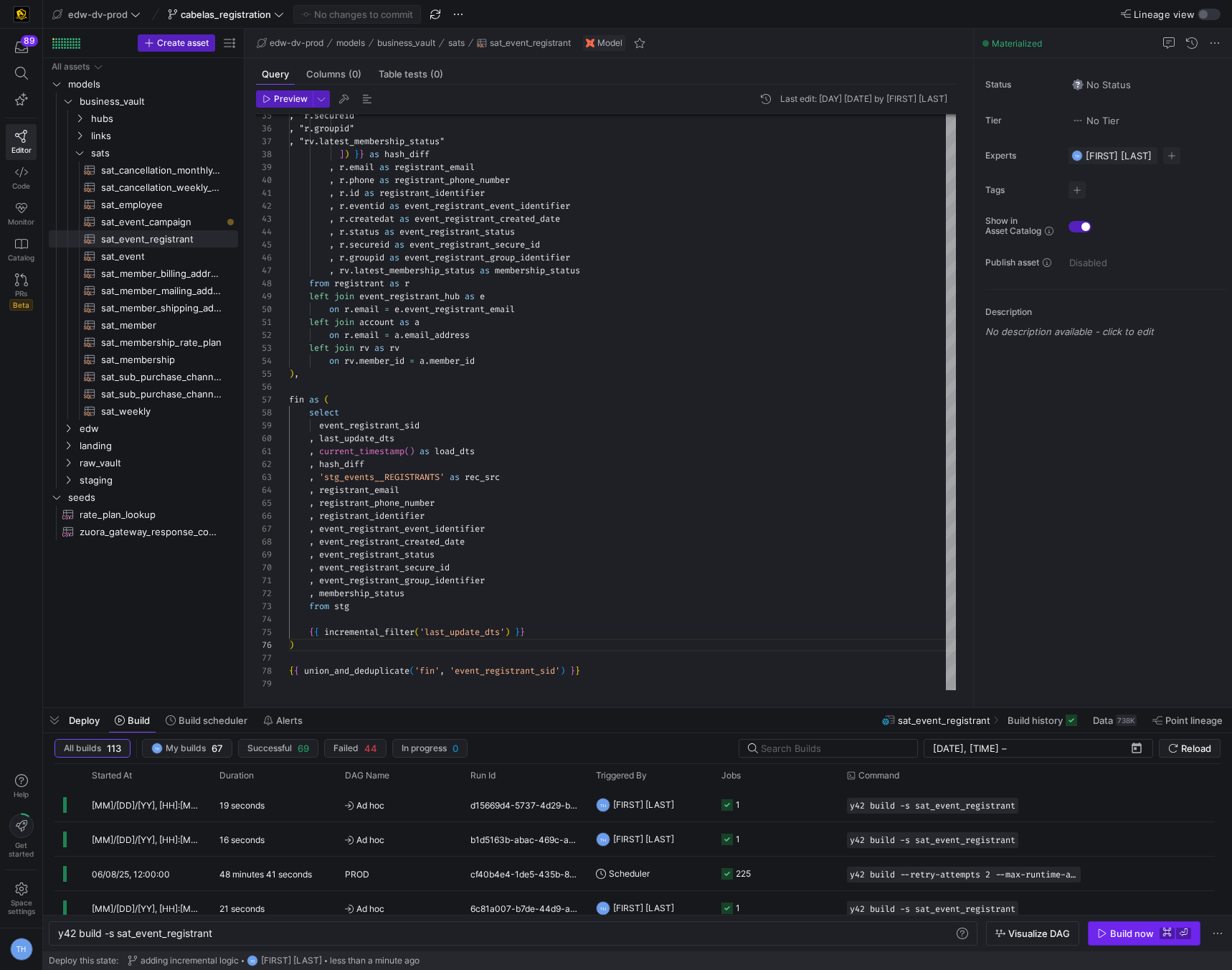 click on "Build now" at bounding box center [1132, 933] 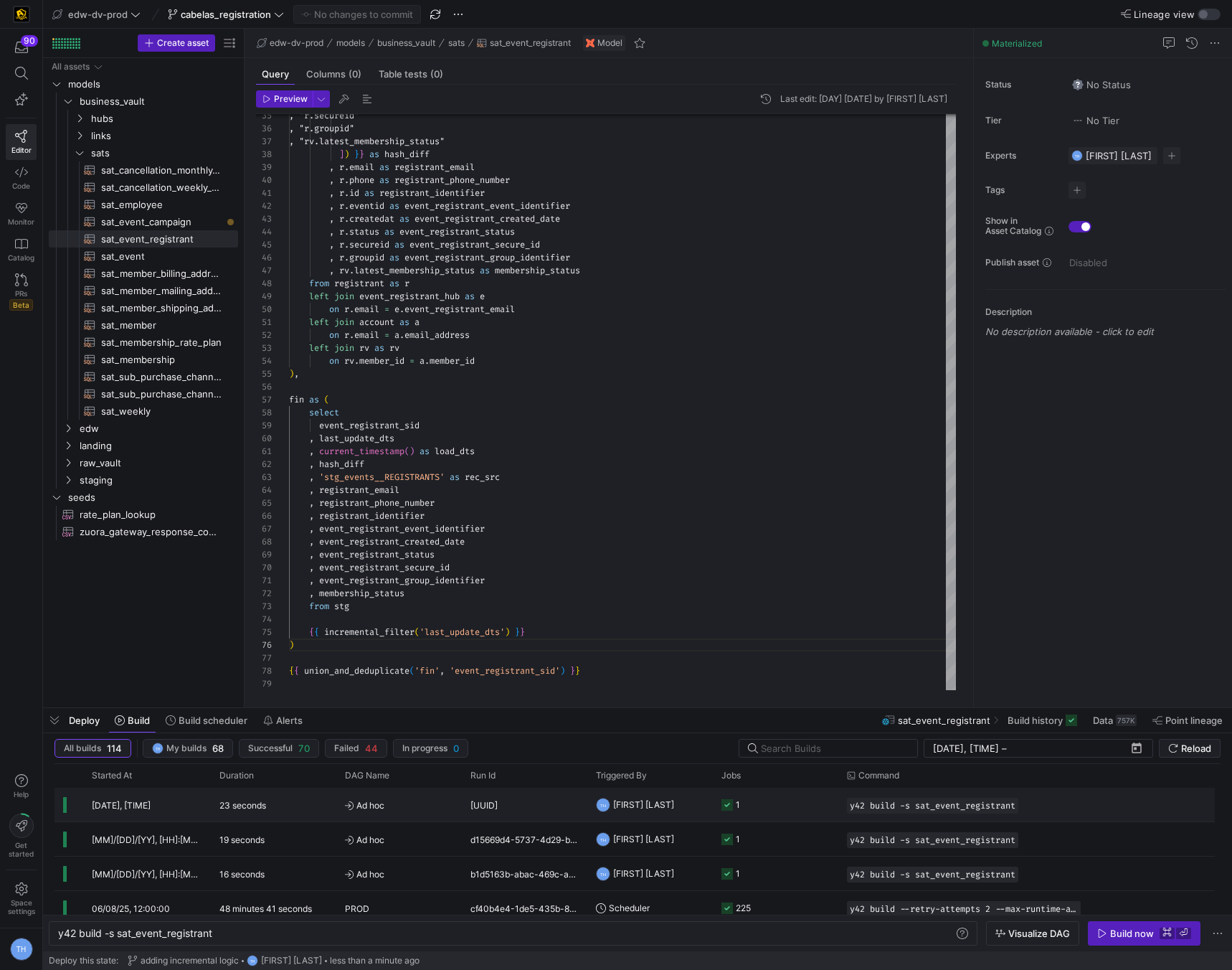 click on "1" 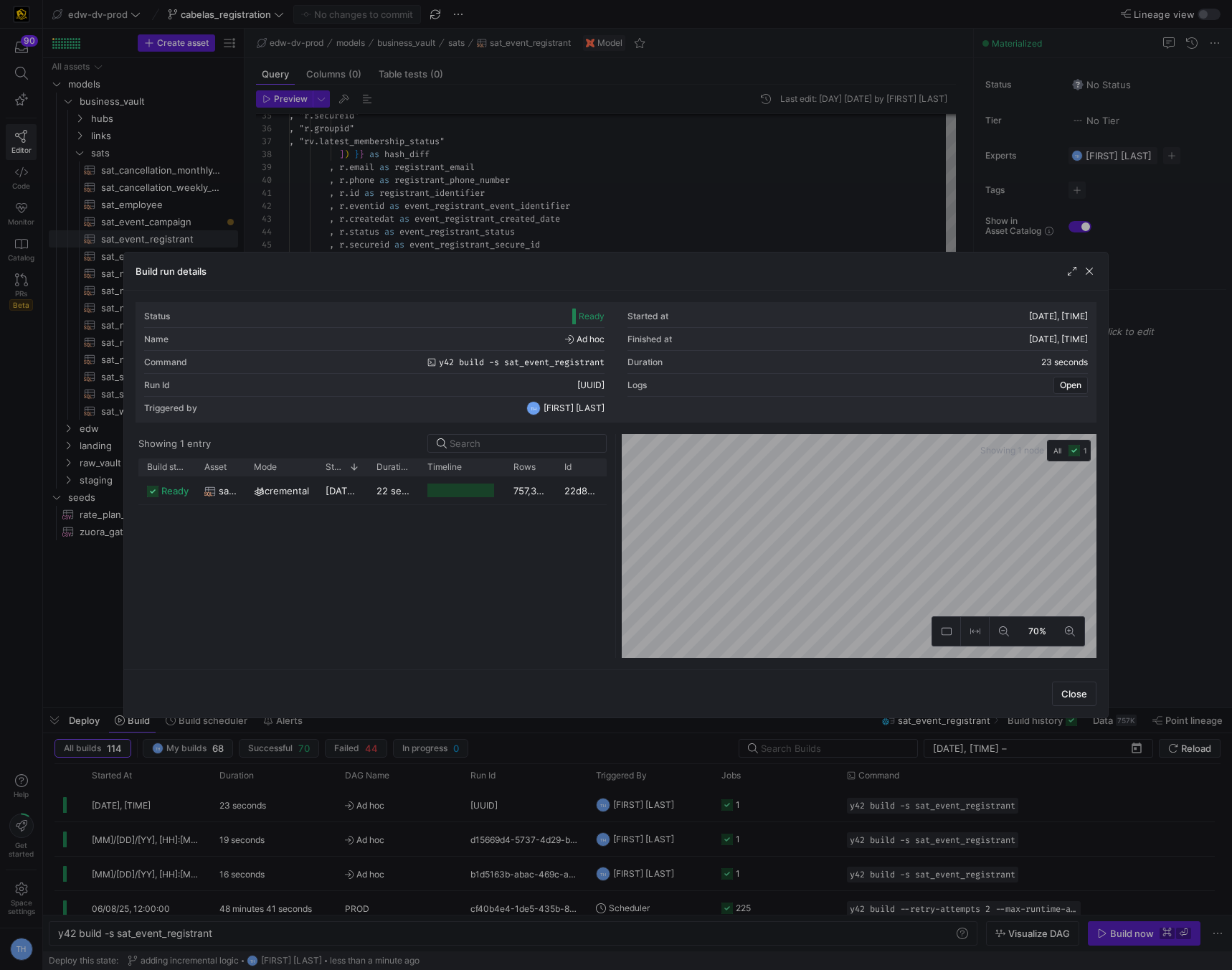 click at bounding box center [616, 485] 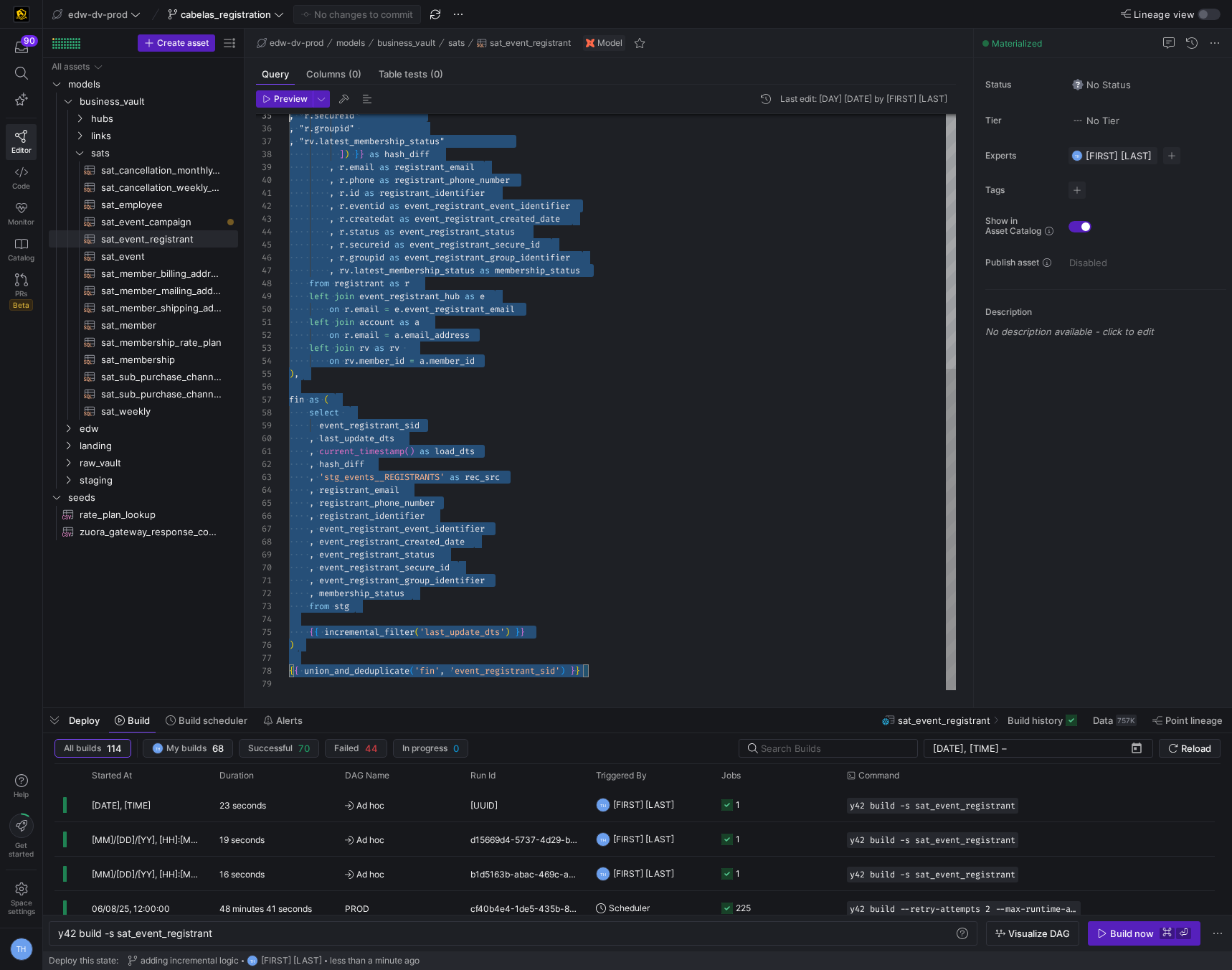 scroll, scrollTop: 0, scrollLeft: 0, axis: both 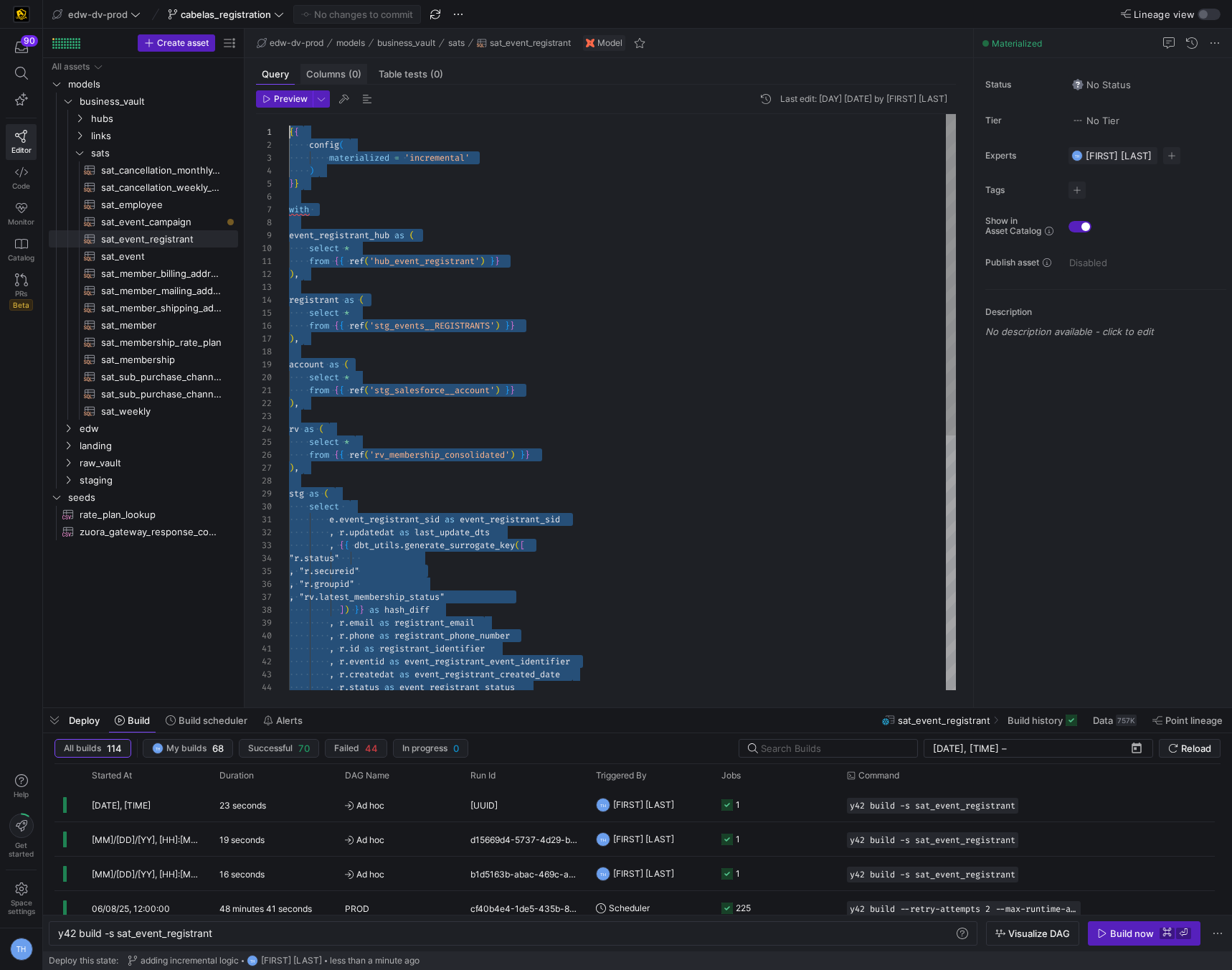 drag, startPoint x: 607, startPoint y: 672, endPoint x: 316, endPoint y: 65, distance: 673.149 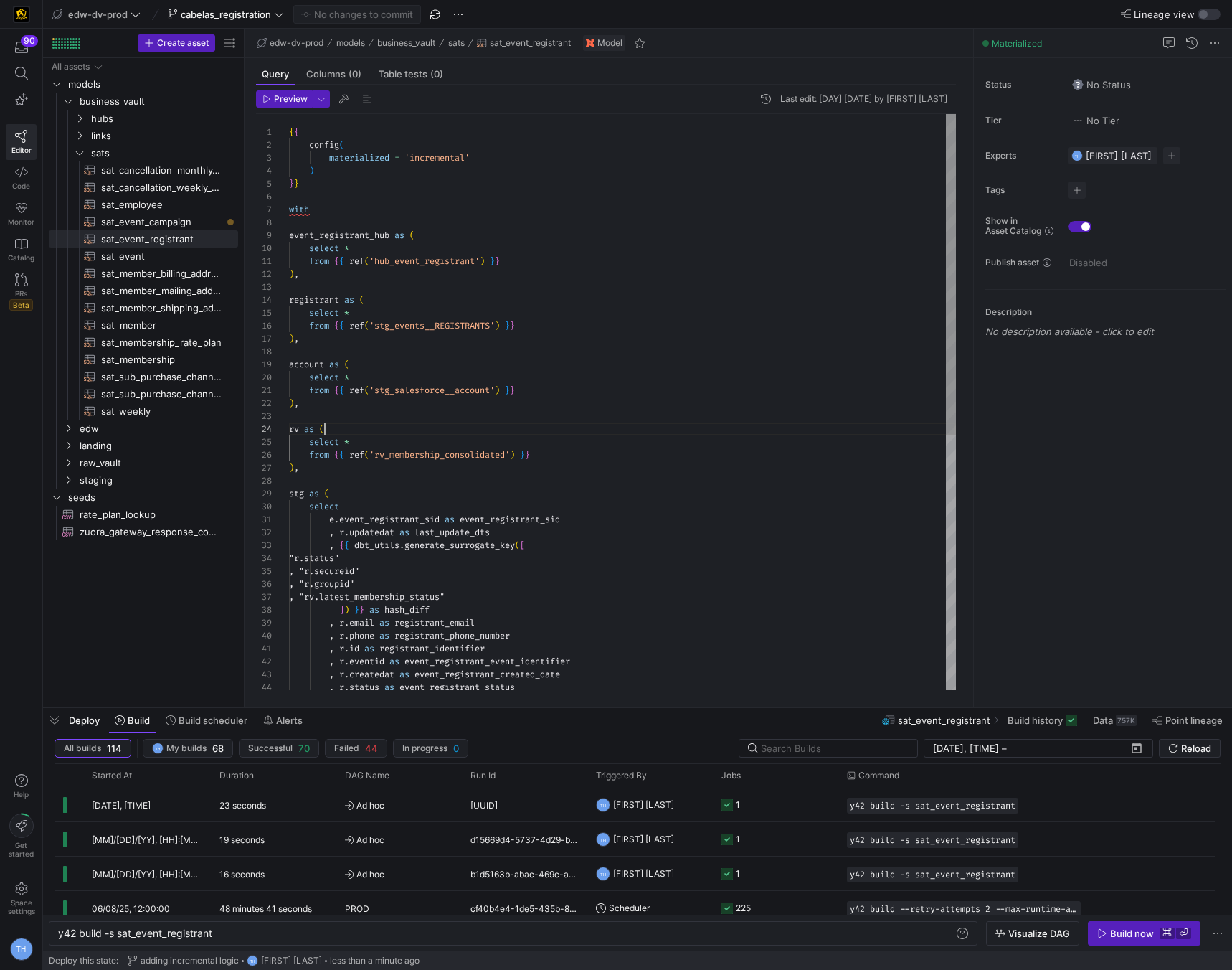 click on ", "r.secureid"             , "r.groupid"             , "rv.latest_membership_status"            ] )   } }  as  hash_diff          ,  r.email  as  registrant_email          ,  r.phone  as  registrant_phone_number          ,  r.id  as  registrant_identifier          ,  r.eventid  as  event_registrant_event_identifier          ,  r.createdat  as  event_registrant_created_date          ,  r.status  as  event_registrant_status               "r.status"          ,  { {  dbt_utils.generate_surrogate_key ( [          e.event_registrant_sid  as  event_registrant_sid          ,  r.updatedat  as  last_update_dts stg  as  (      select        select  *      from  { {  ref ( 'rv_membership_consolidated' )  } } ) , rv  as  ( account  as  (      select  *" at bounding box center [622, 630] 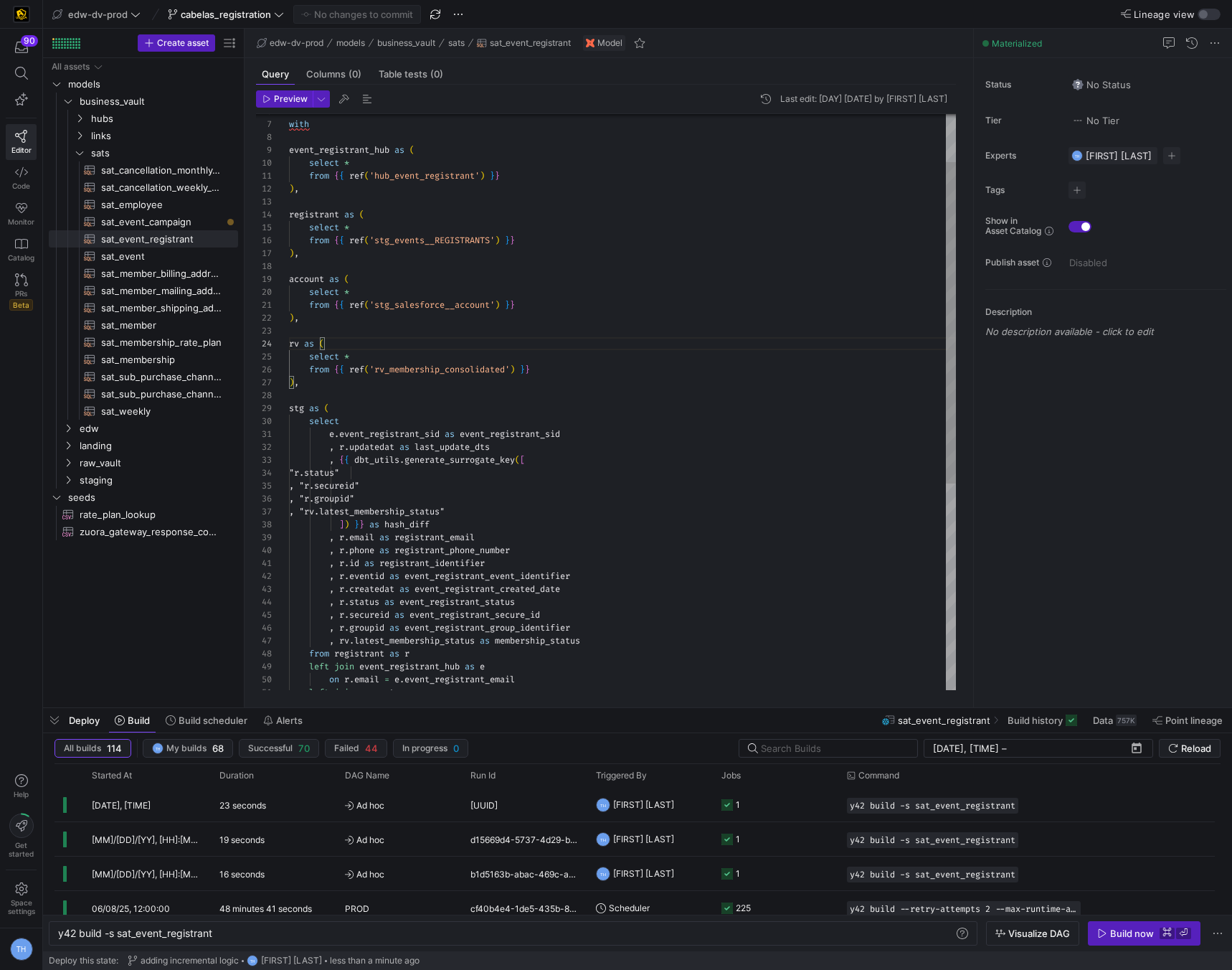 scroll, scrollTop: 39, scrollLeft: 124, axis: both 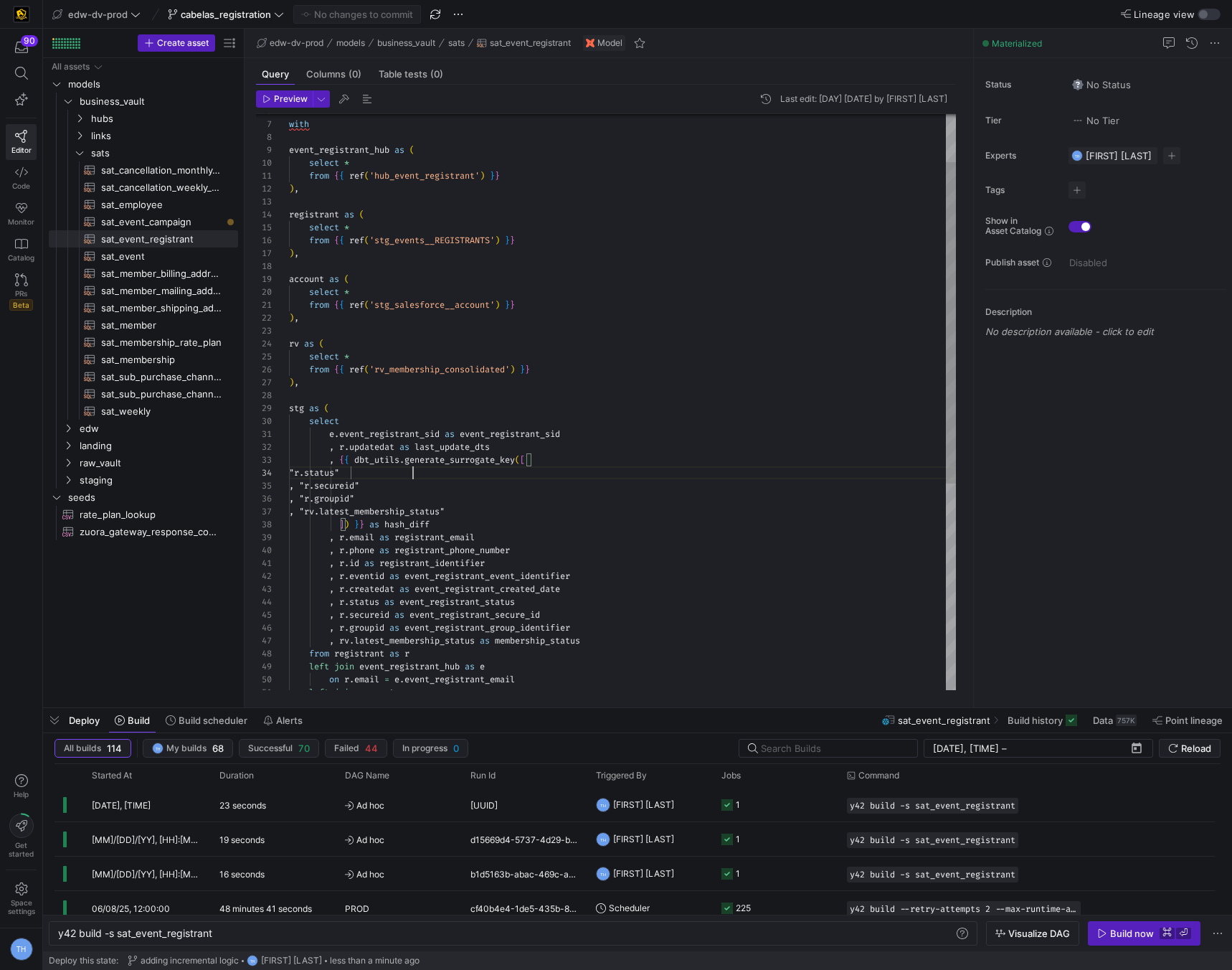 click on ", "r.secureid"             , "r.groupid"             , "rv.latest_membership_status"            ] )   } }  as  hash_diff          ,  r.email  as  registrant_email          ,  r.phone  as  registrant_phone_number          ,  r.id  as  registrant_identifier          ,  r.eventid  as  event_registrant_event_identifier          ,  r.createdat  as  event_registrant_created_date          ,  r.status  as  event_registrant_status               "r.status"          ,  { {  dbt_utils.generate_surrogate_key ( [          e.event_registrant_sid  as  event_registrant_sid          ,  r.updatedat  as  last_update_dts stg  as  (      select        select  *      from  { {  ref ( 'rv_membership_consolidated' )  } } ) , rv  as  ( account  as  (      select  *" at bounding box center (622, 545) 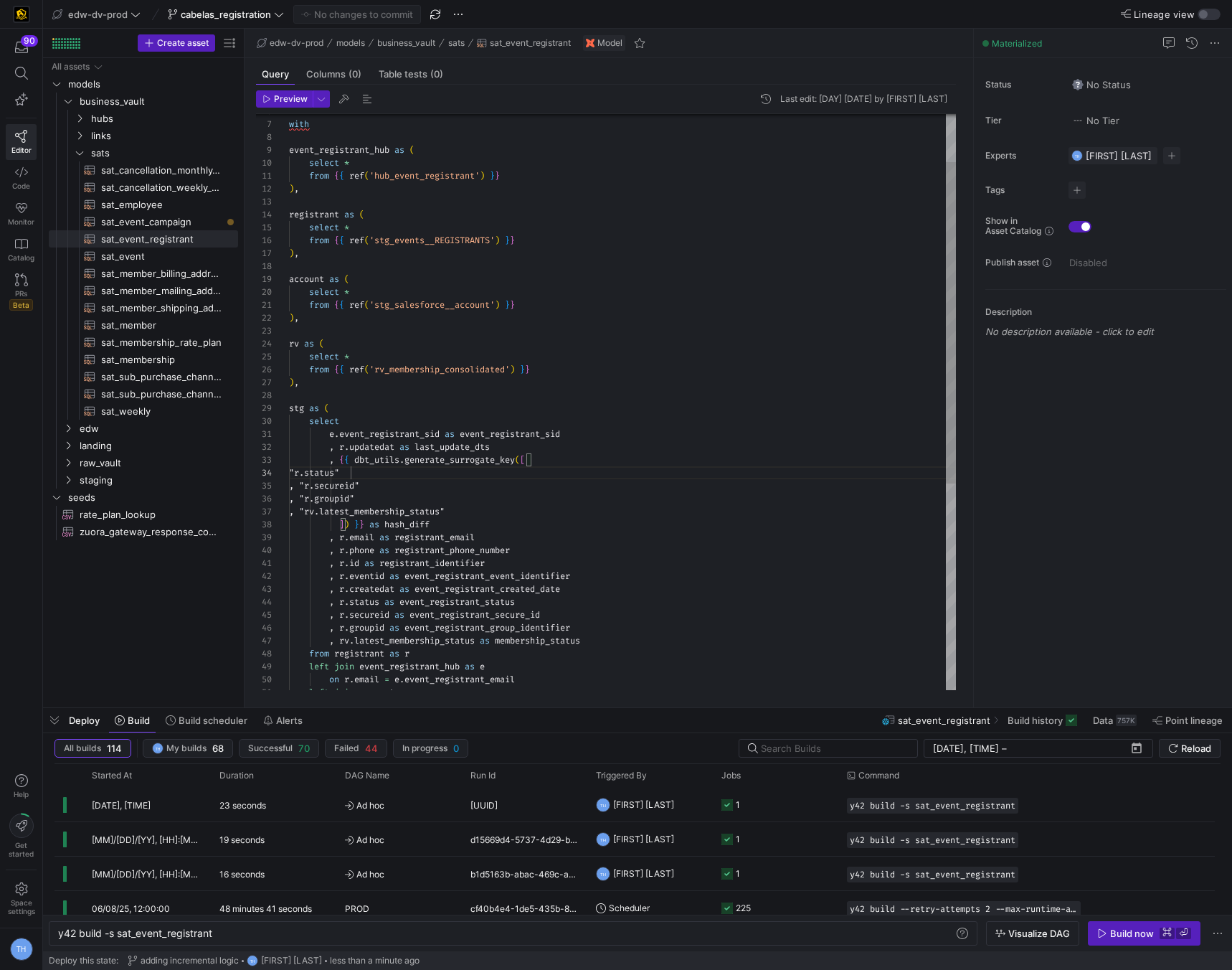 scroll, scrollTop: 52, scrollLeft: 134, axis: both 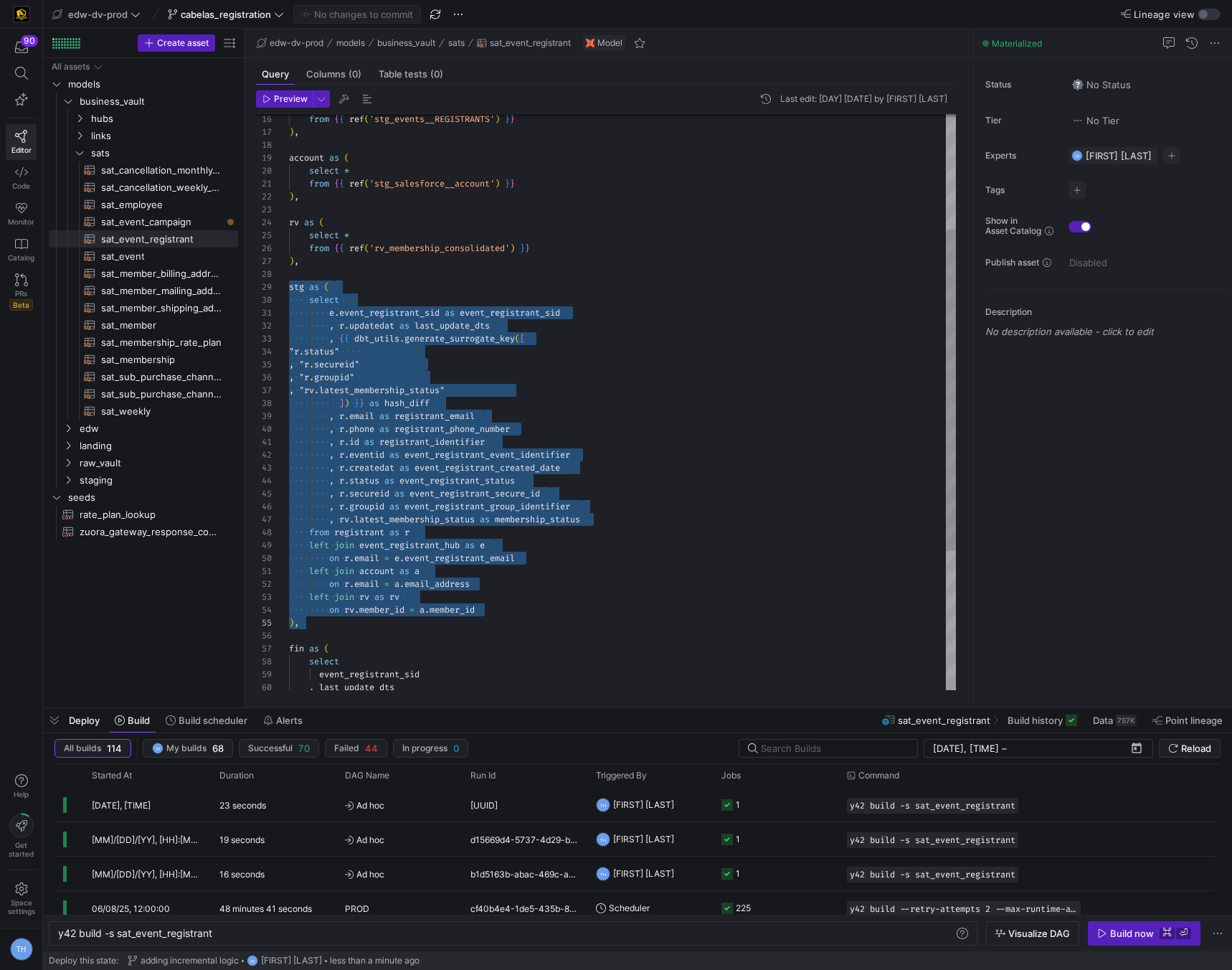 drag, startPoint x: 289, startPoint y: 285, endPoint x: 541, endPoint y: 624, distance: 422.4038 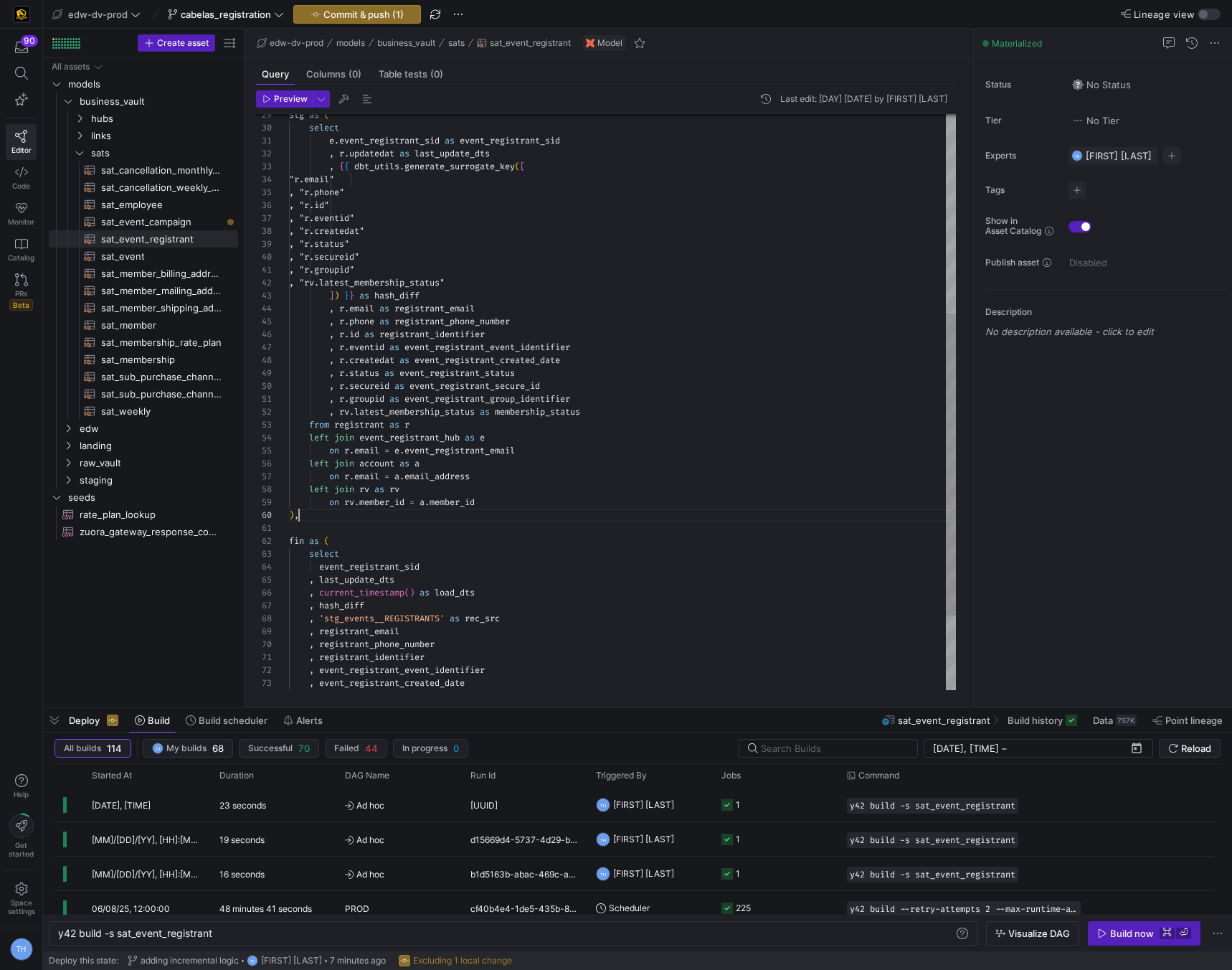scroll, scrollTop: 116, scrollLeft: 10, axis: both 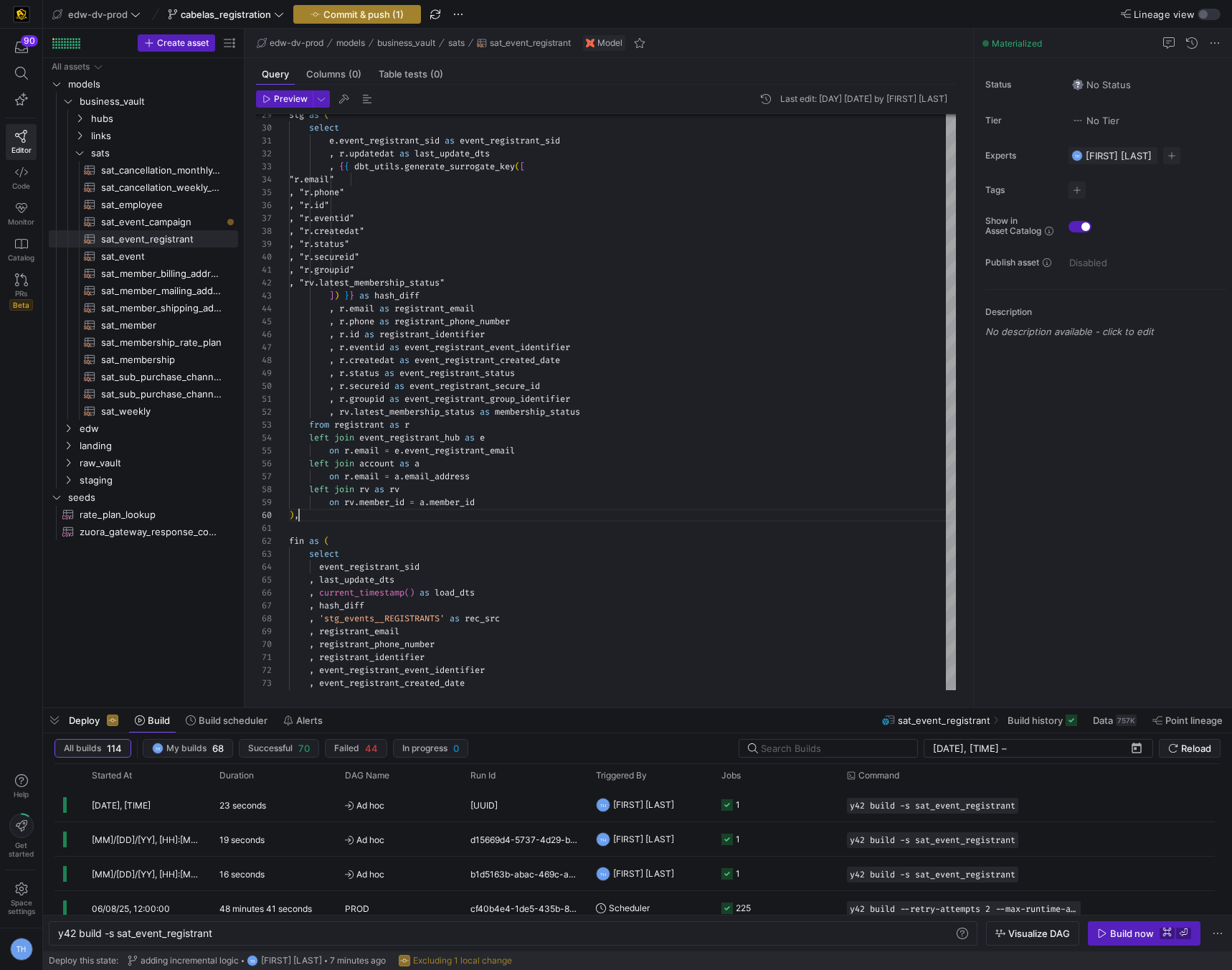 type on ", r.groupid as event_registrant_group_identifier
, rv.latest_membership_status as membership_status
from registrant as r
left join event_registrant_hub as e
on r.email = e.event_registrant_email
left join account as a
on r.email = a.email_address
left join rv as rv
on rv.member_id = a.member_id
)," 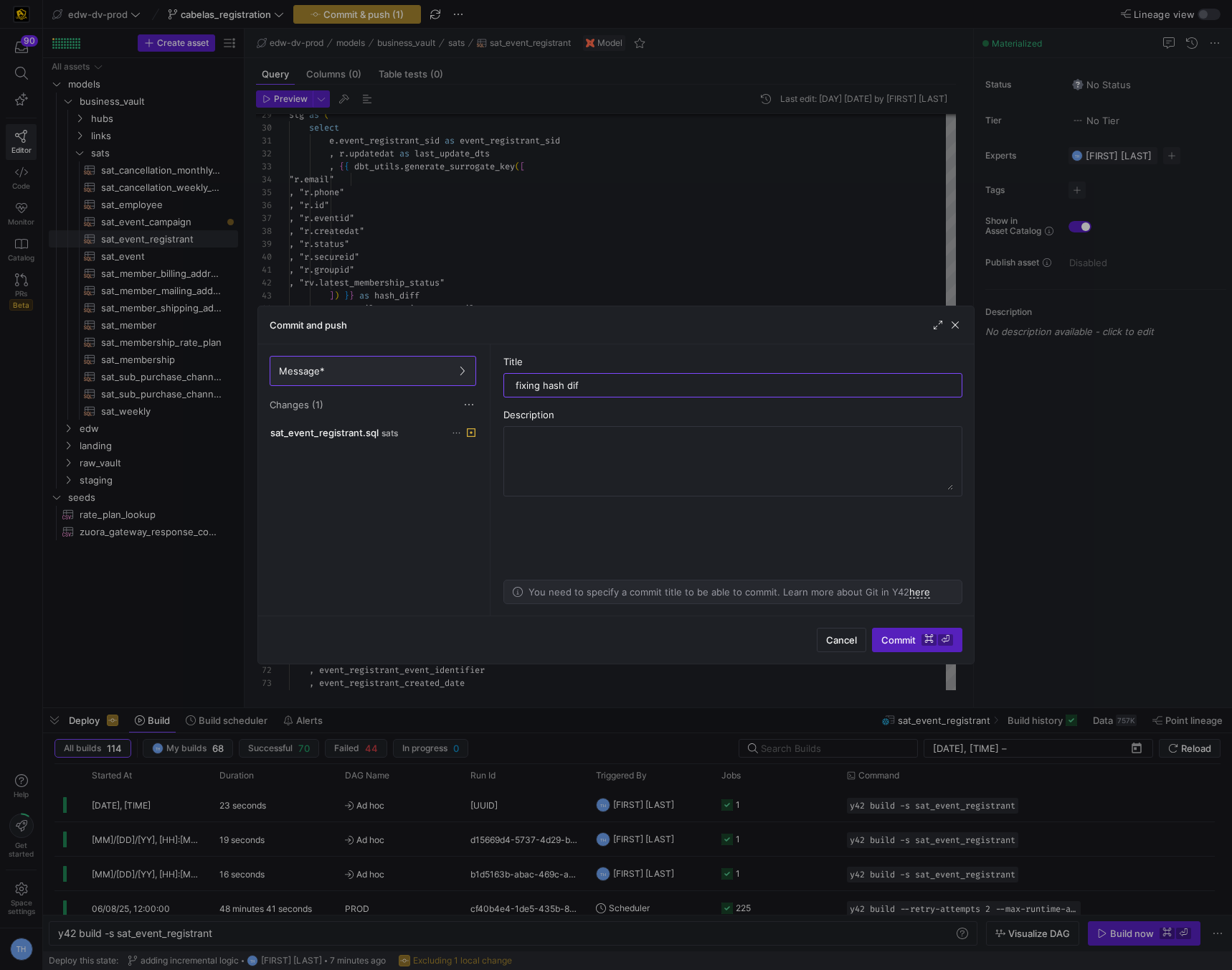 type on "fixing hash diff" 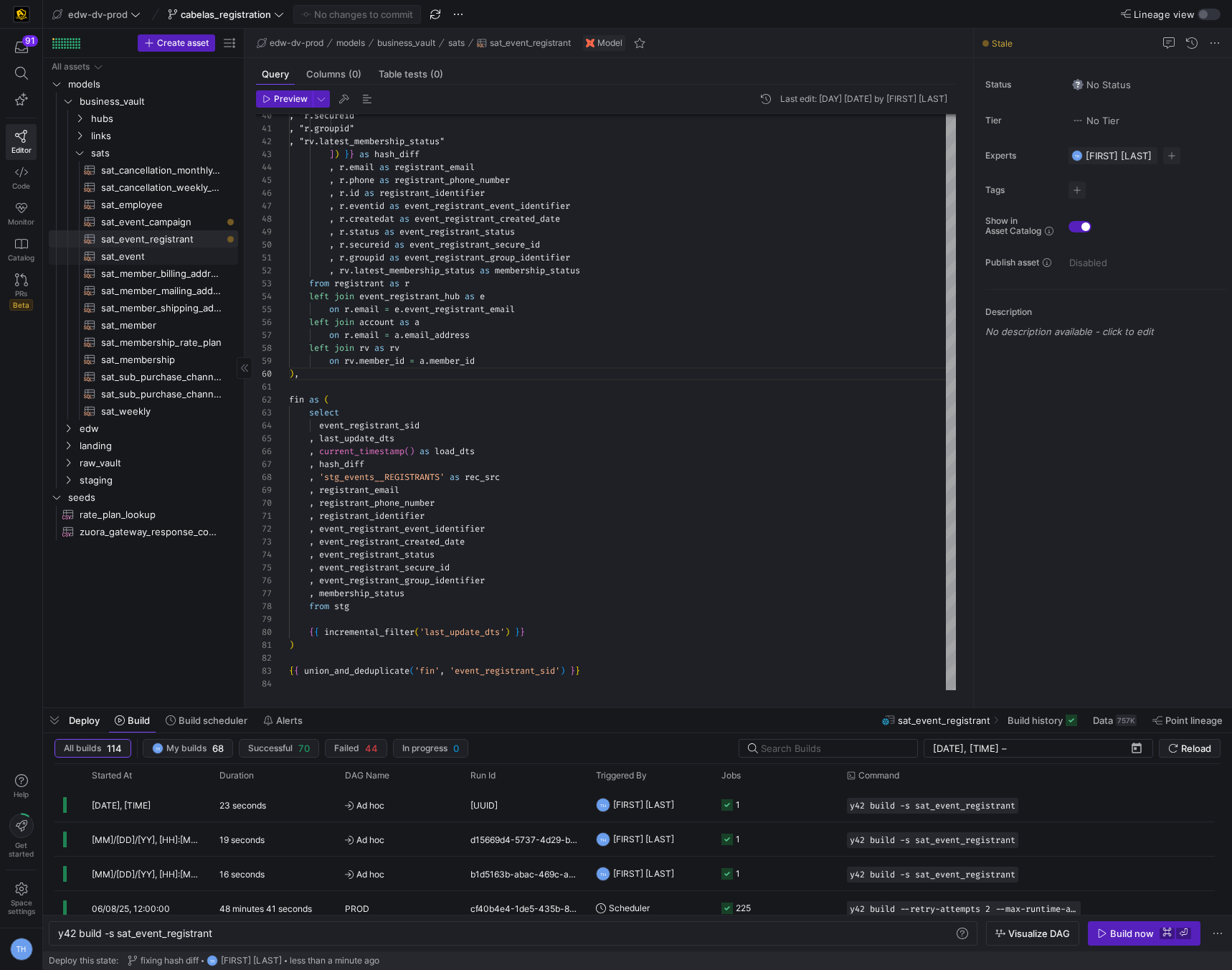 click on "sat_event" 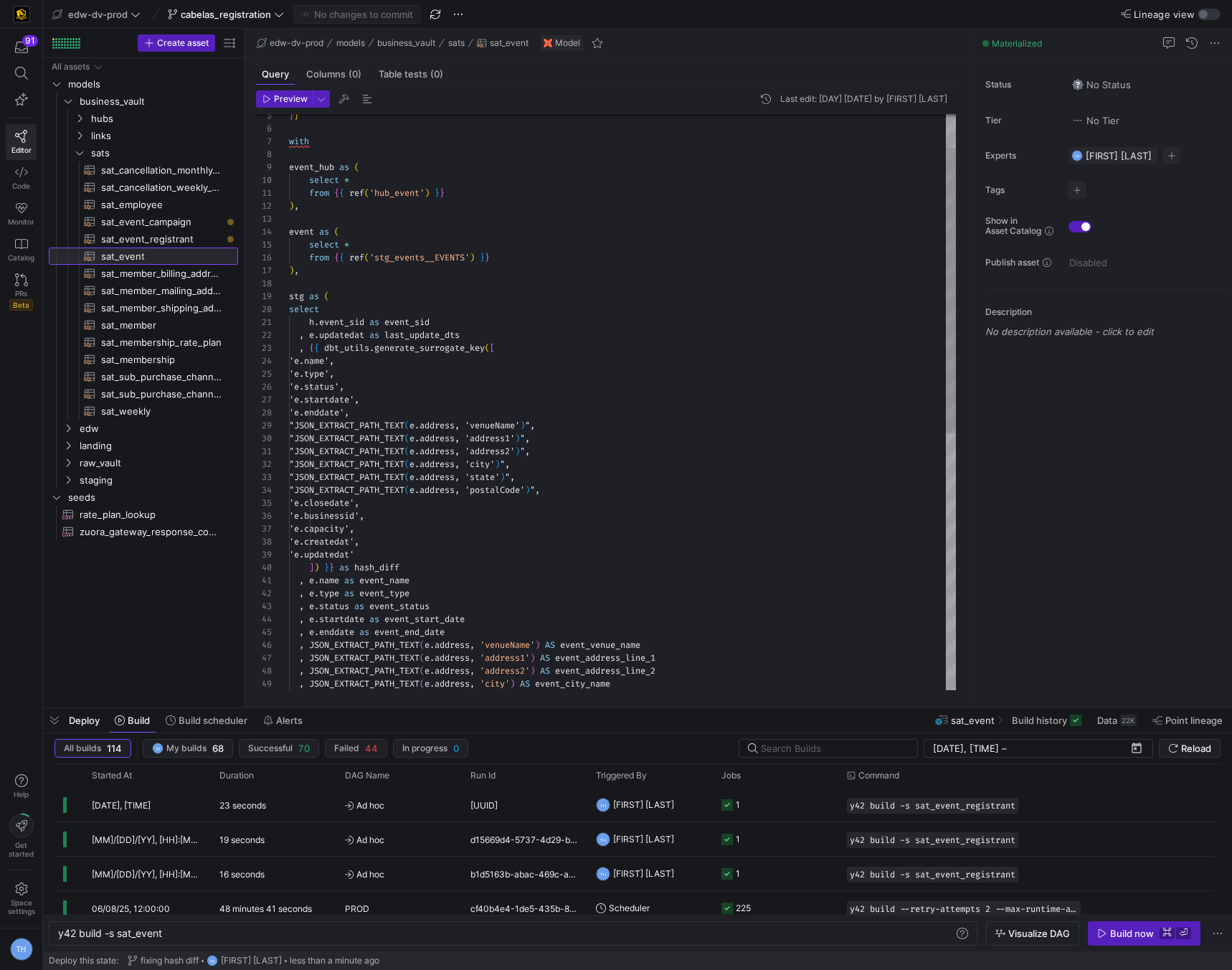 scroll, scrollTop: 129, scrollLeft: 0, axis: vertical 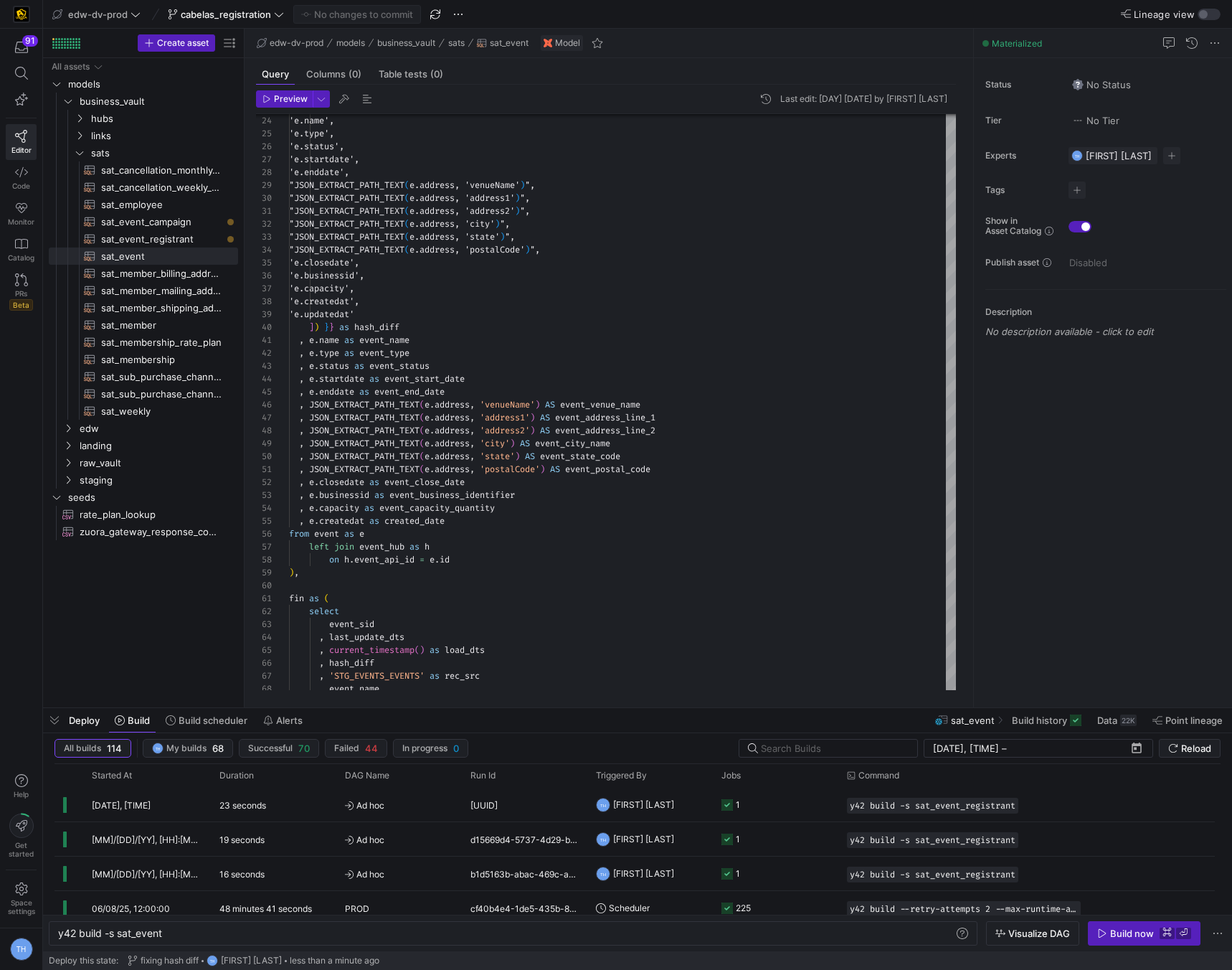 drag, startPoint x: 1178, startPoint y: 930, endPoint x: 1165, endPoint y: 921, distance: 15.811388 